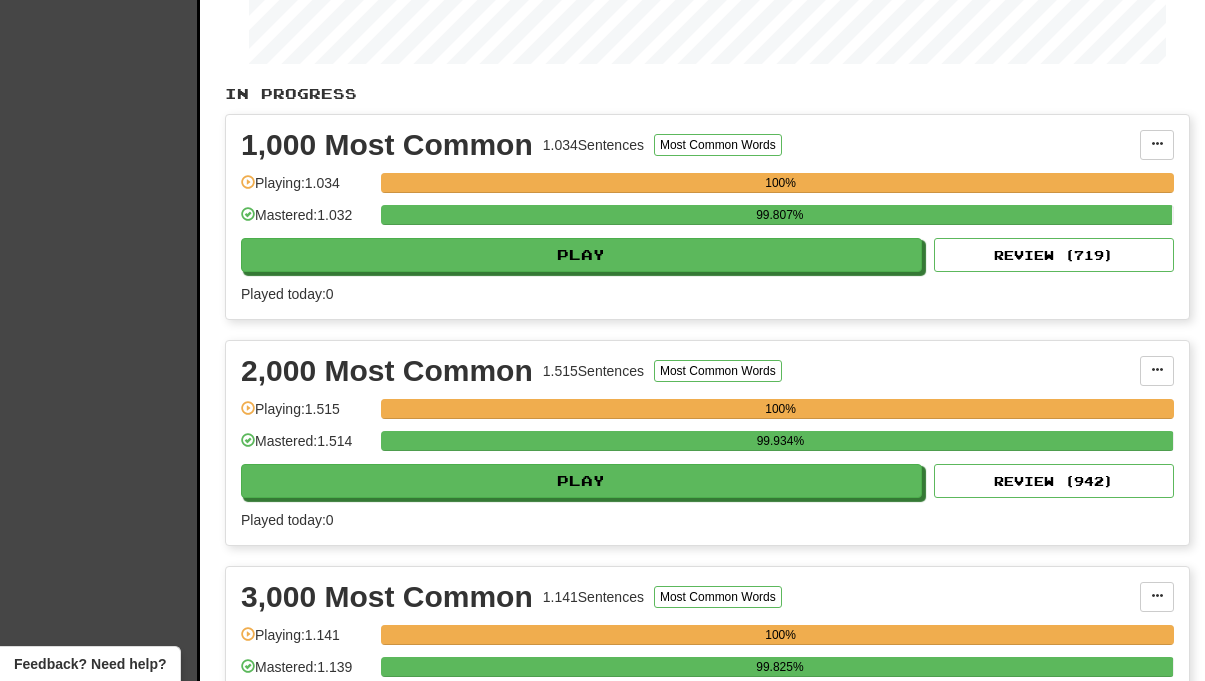 scroll, scrollTop: 263, scrollLeft: 0, axis: vertical 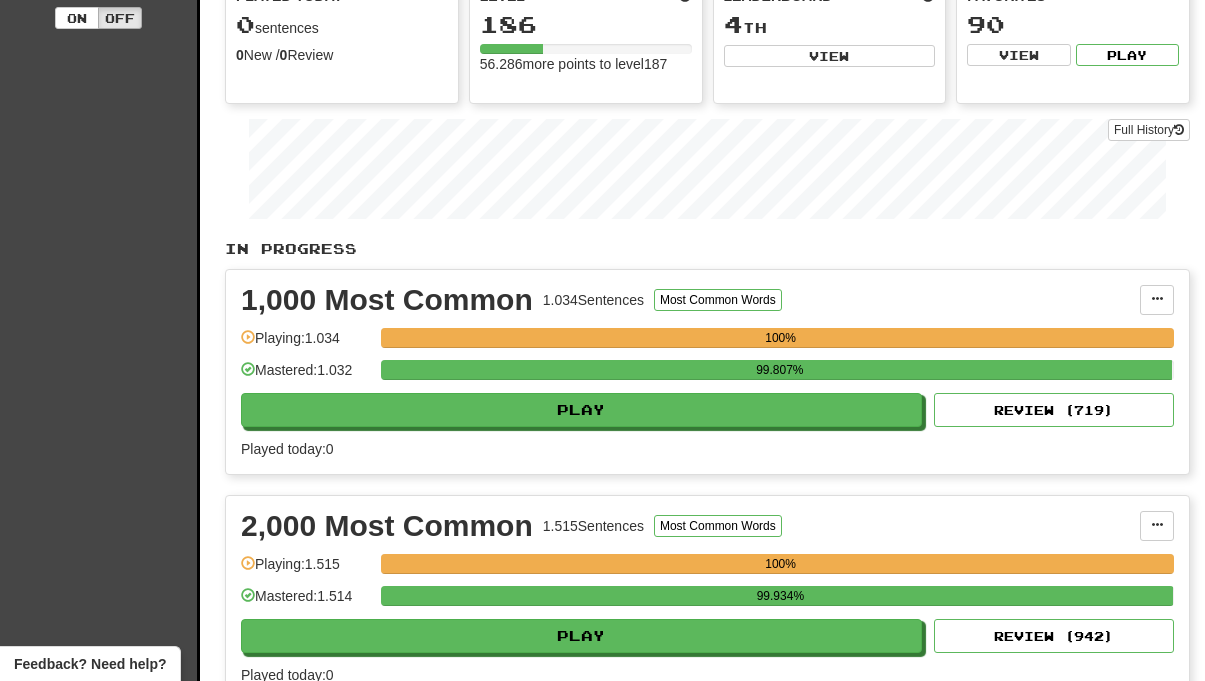 drag, startPoint x: 123, startPoint y: 131, endPoint x: 384, endPoint y: -7, distance: 295.23718 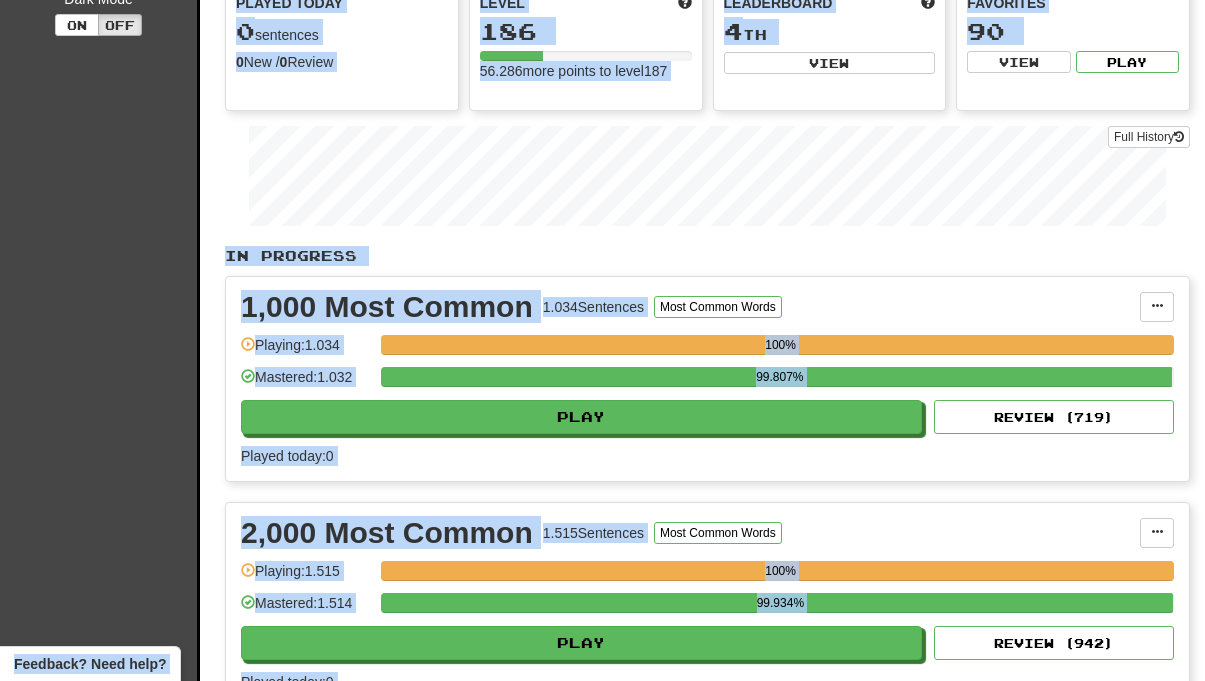 click on "1,000 Most Common 1.034  Sentences Most Common Words" at bounding box center (690, 307) 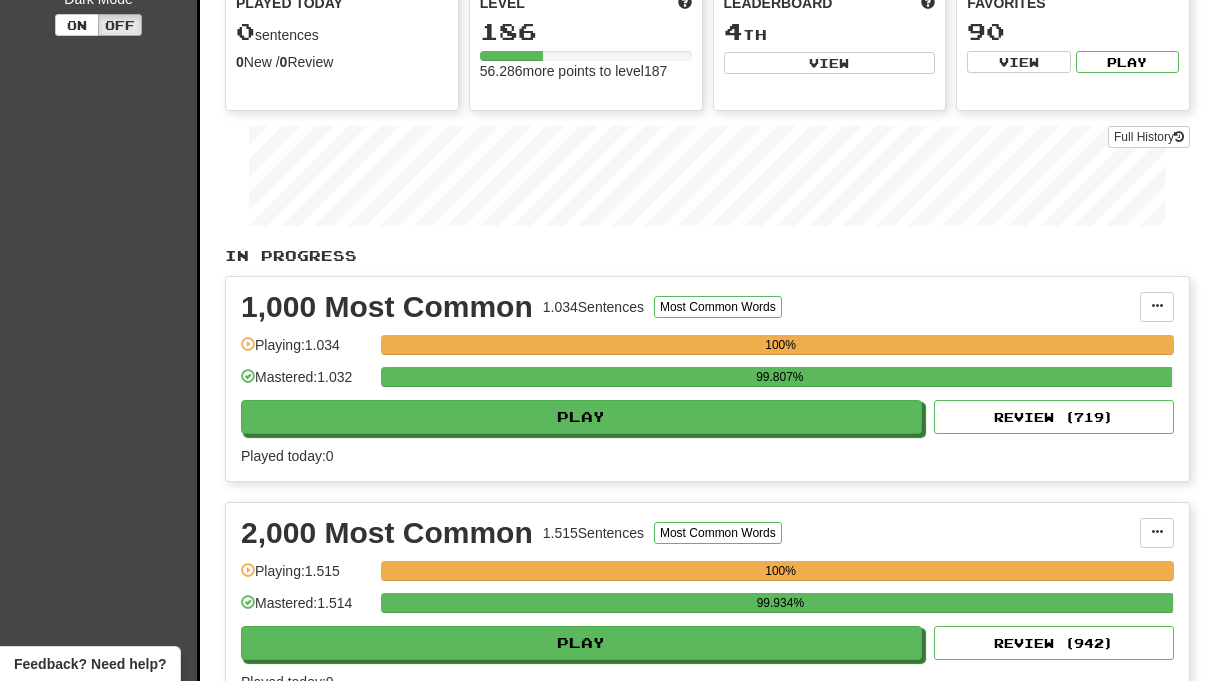scroll, scrollTop: 206, scrollLeft: 0, axis: vertical 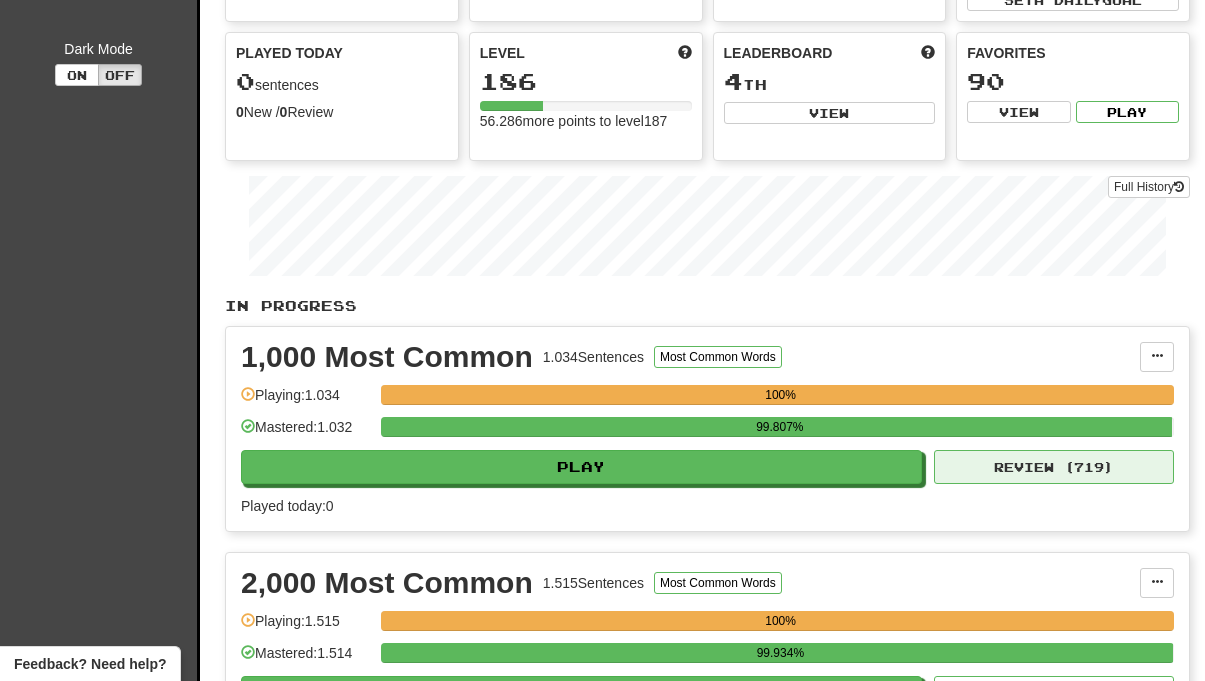 click on "Review ( 719 )" at bounding box center (1054, 467) 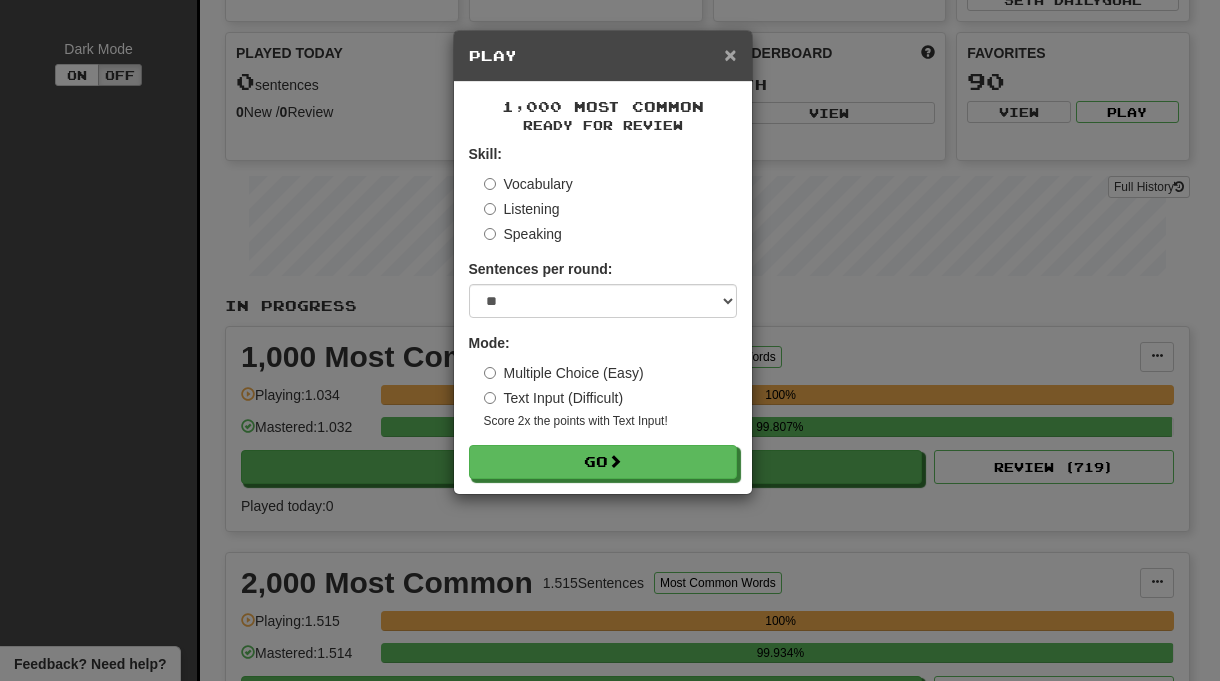 click on "×" at bounding box center [730, 54] 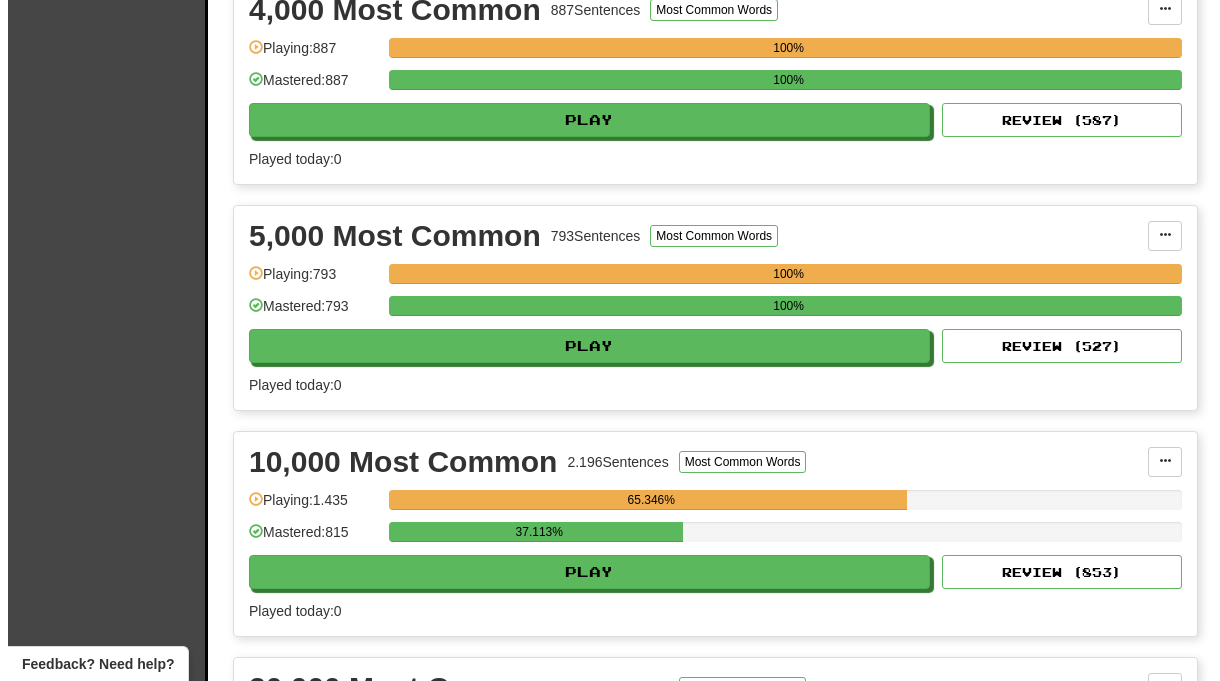 scroll, scrollTop: 1462, scrollLeft: 0, axis: vertical 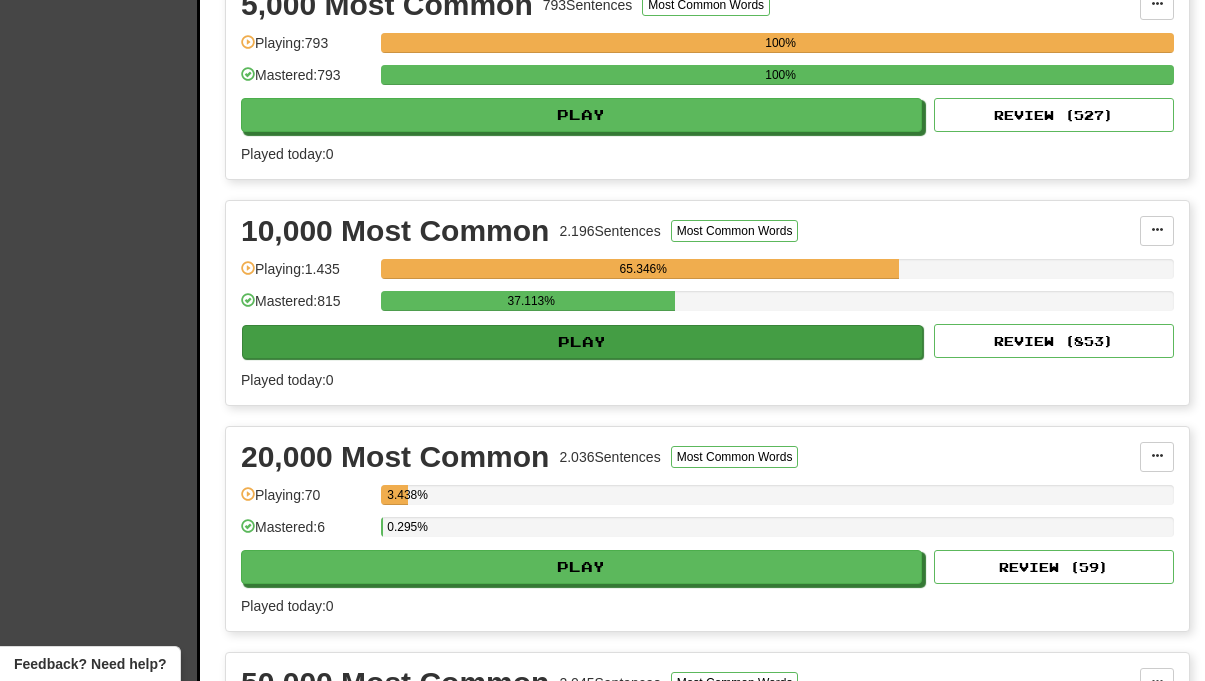 click on "Play" at bounding box center [582, 342] 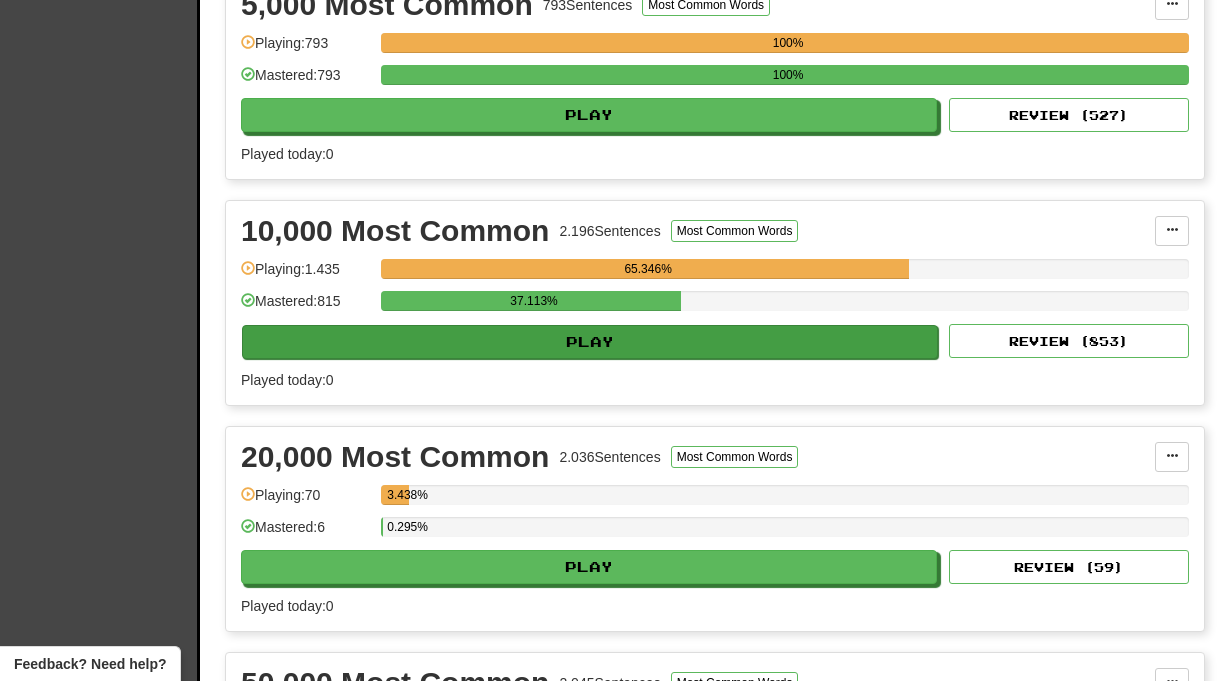 select on "**" 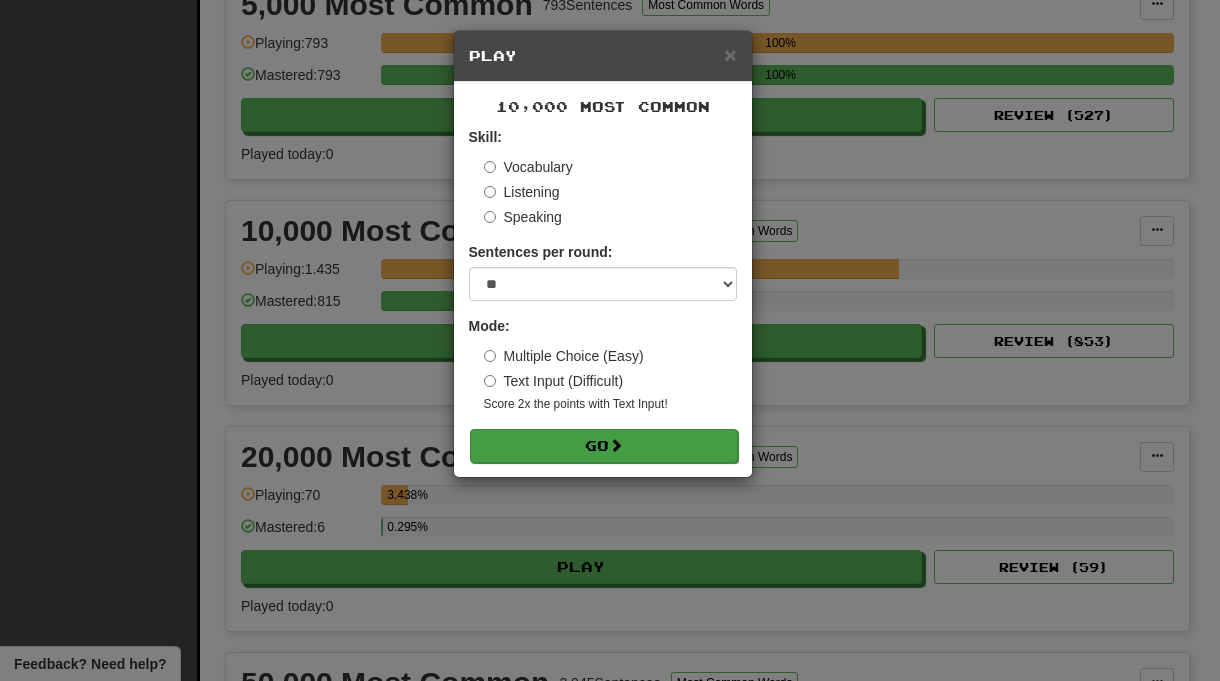 click on "Go" at bounding box center [604, 446] 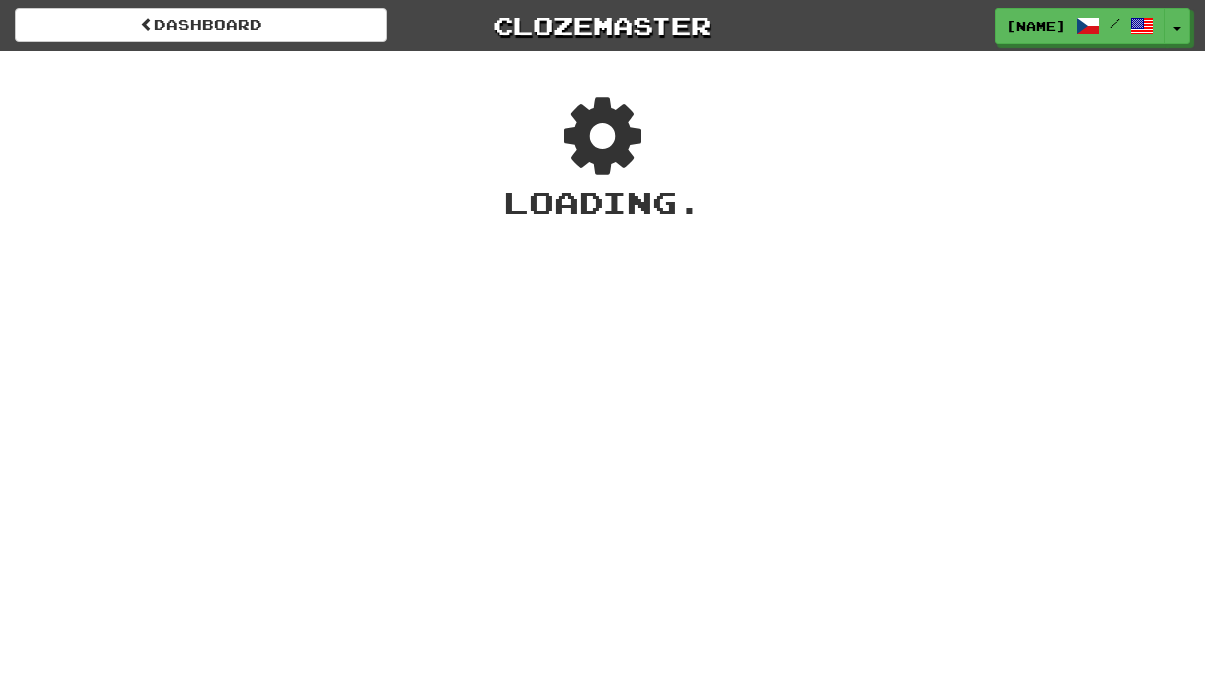 scroll, scrollTop: 0, scrollLeft: 0, axis: both 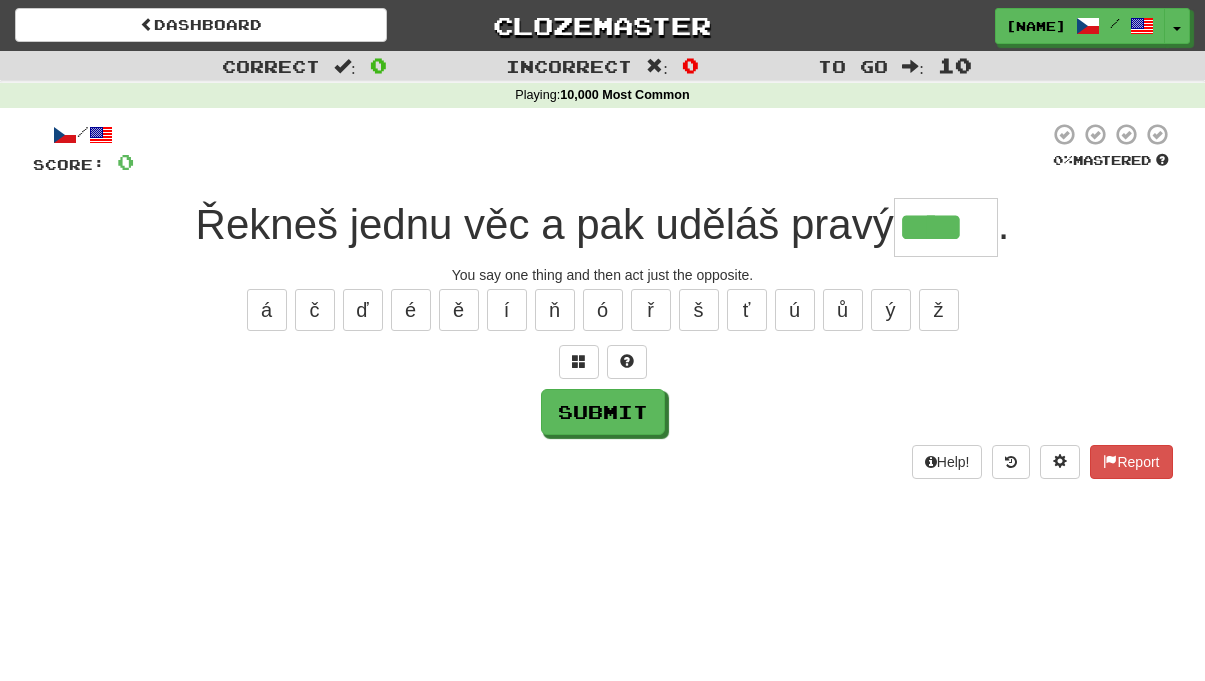 type on "****" 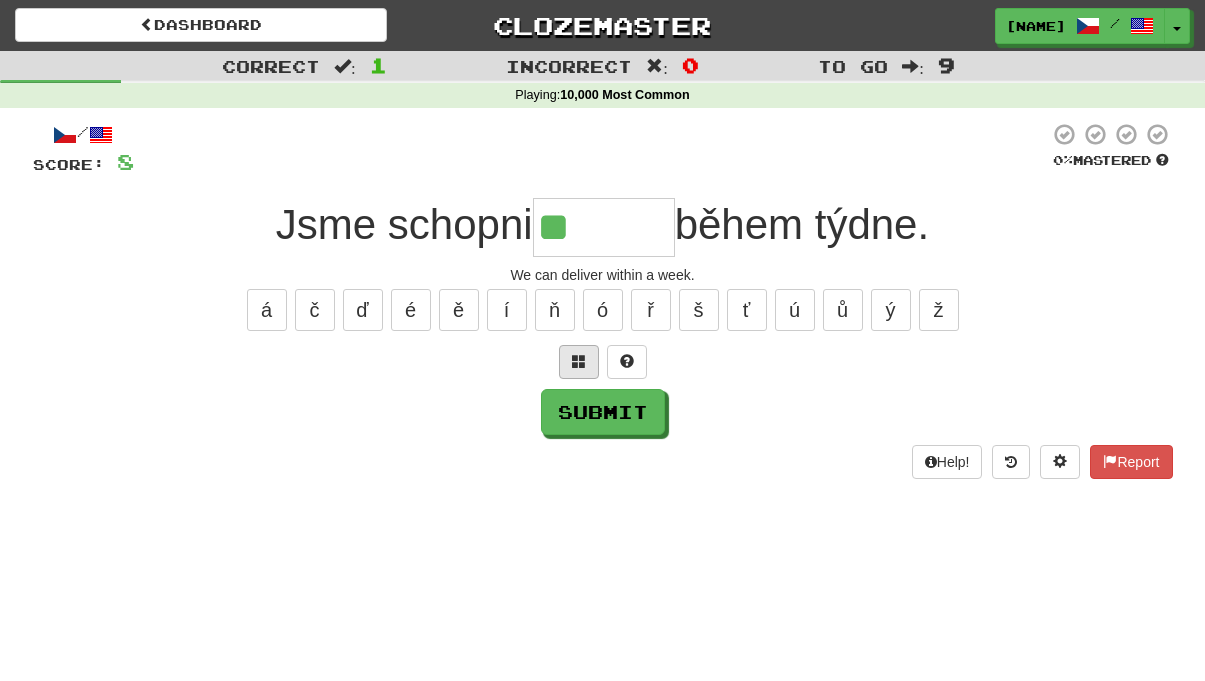click at bounding box center [579, 362] 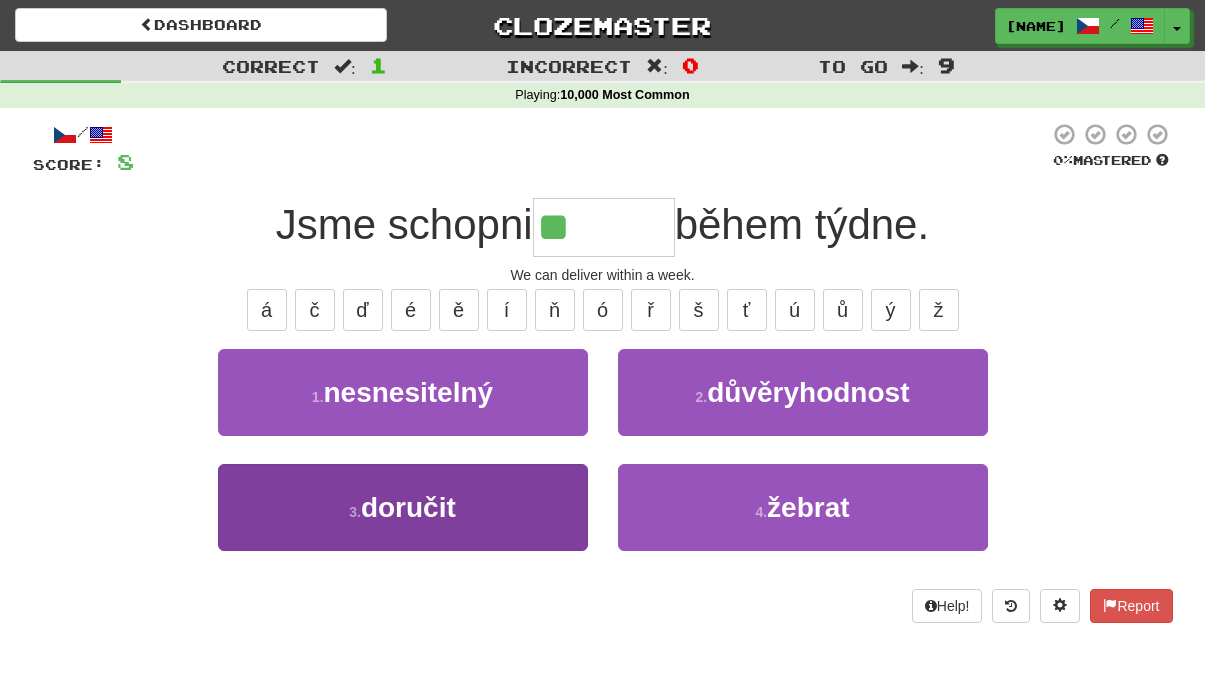 click on "3 .  doručit" at bounding box center [403, 507] 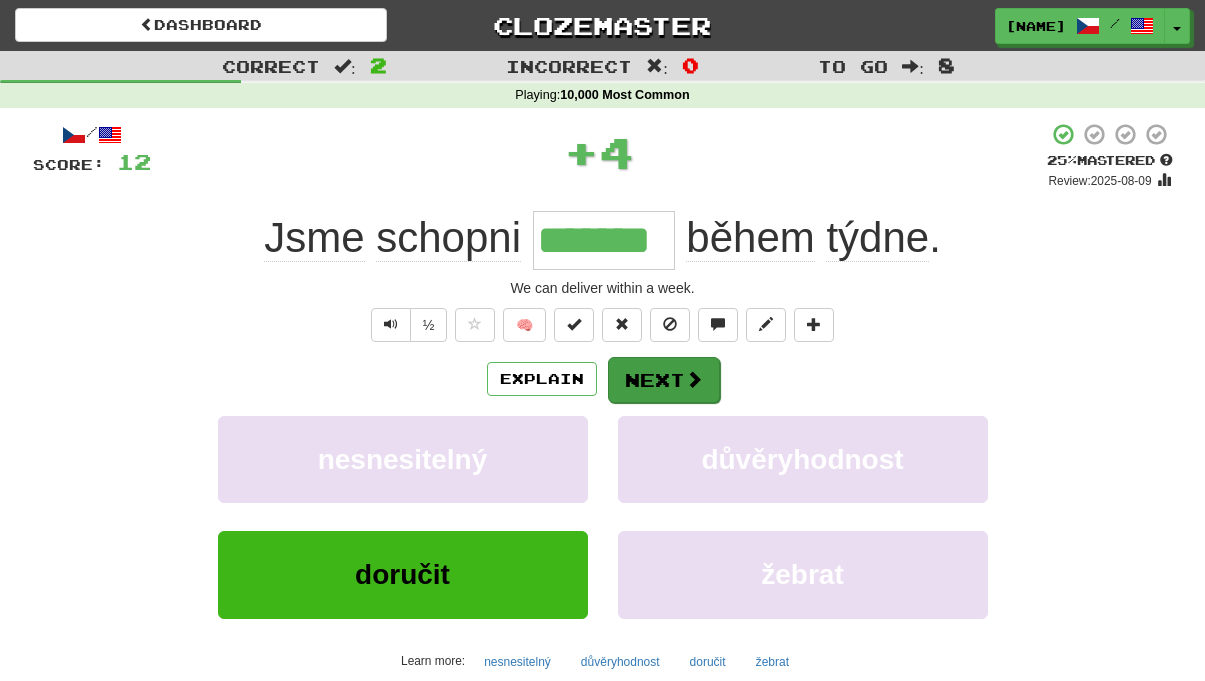 click on "Next" at bounding box center (664, 380) 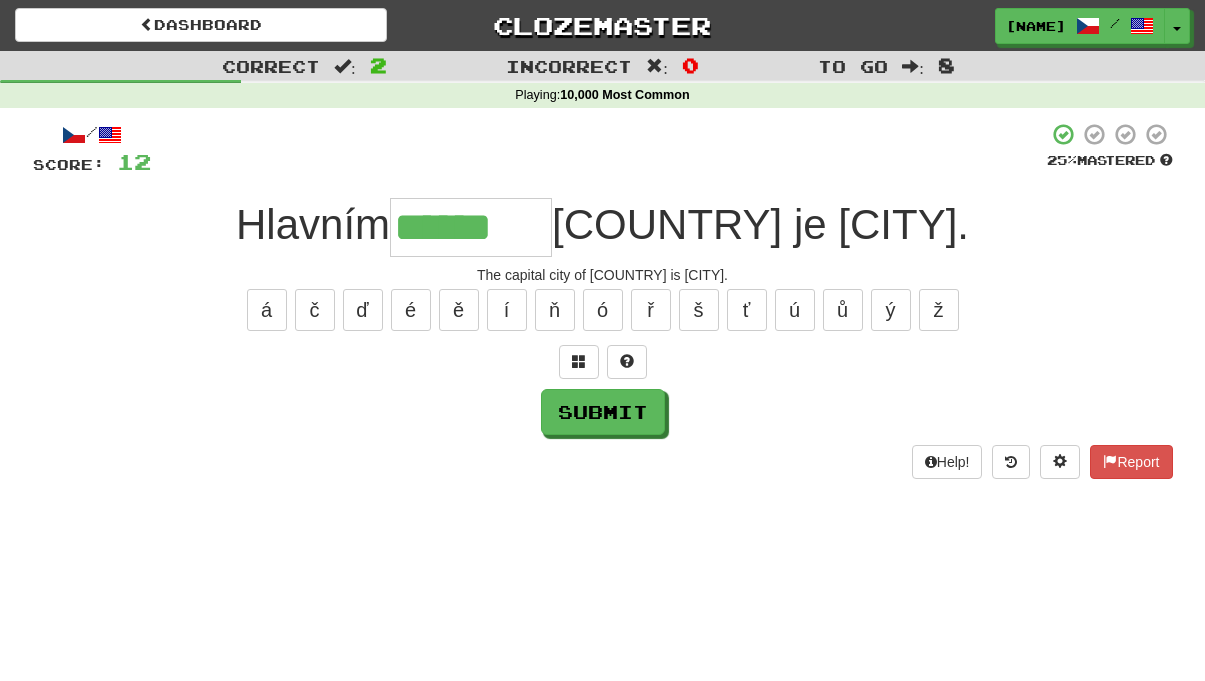 type on "******" 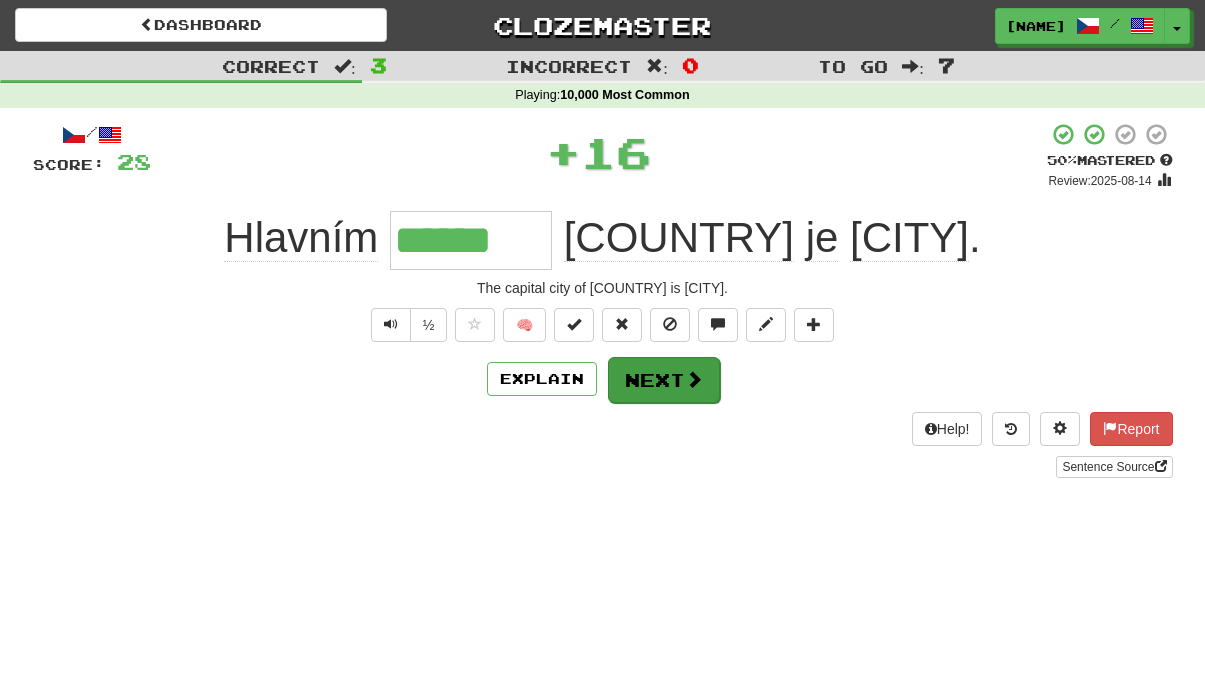 click at bounding box center [694, 379] 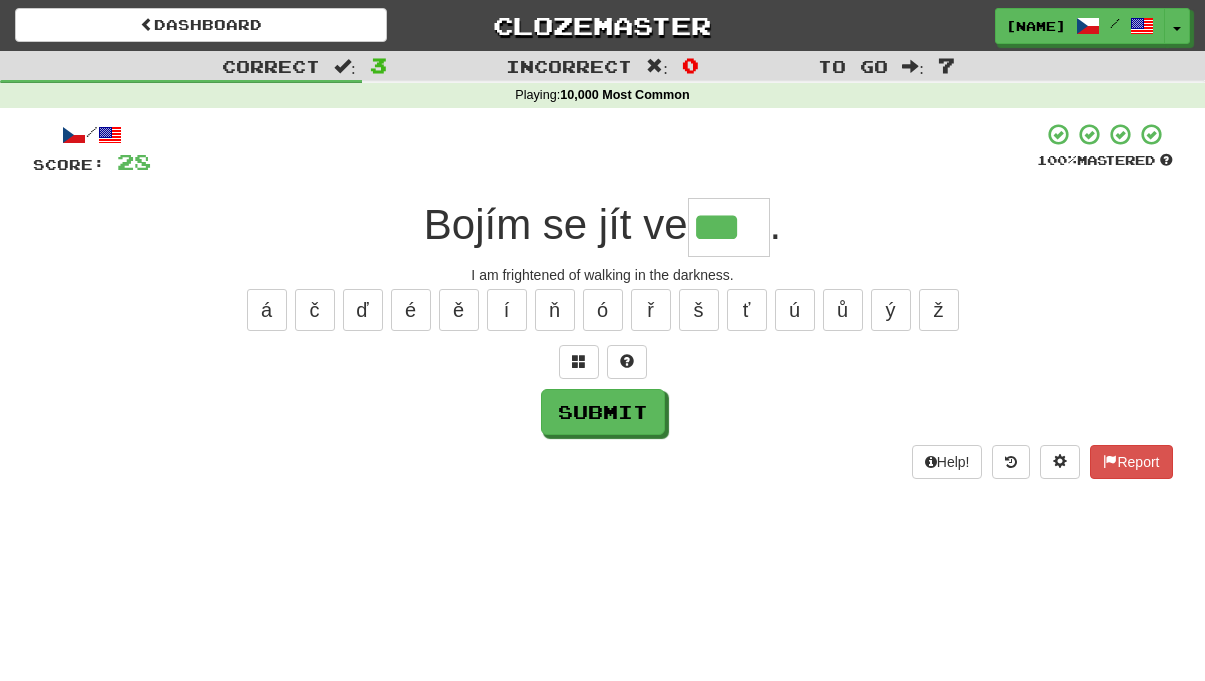 type on "***" 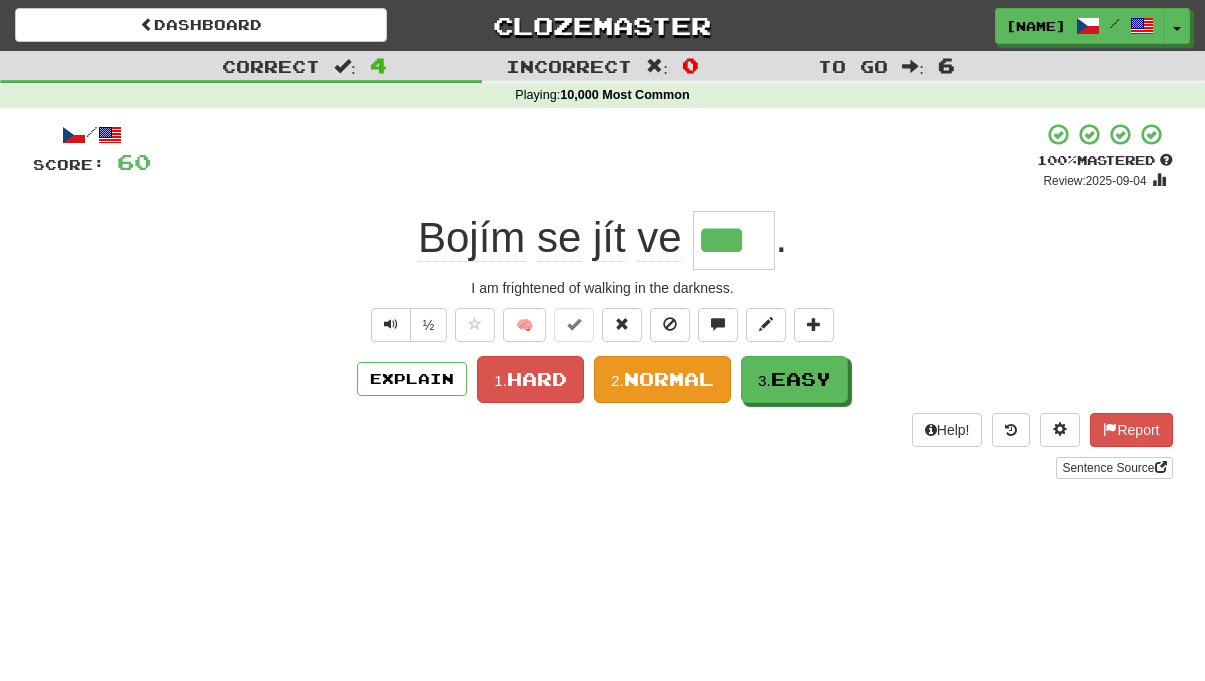 click on "2." at bounding box center (617, 380) 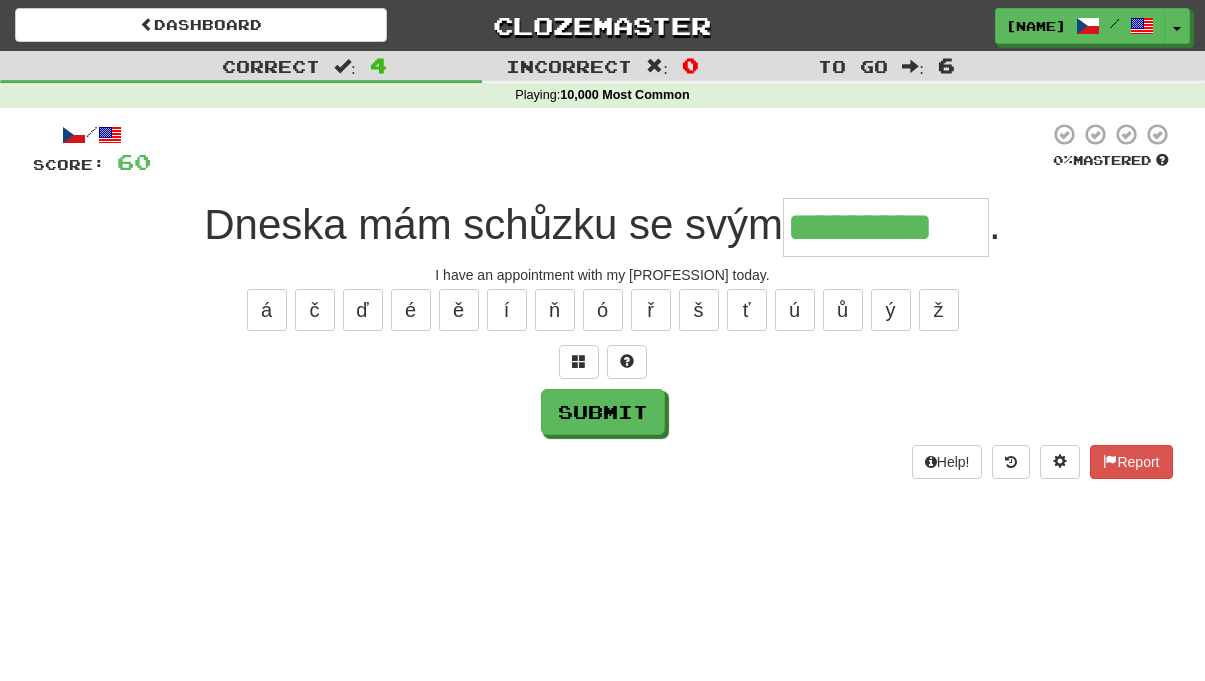 type on "*********" 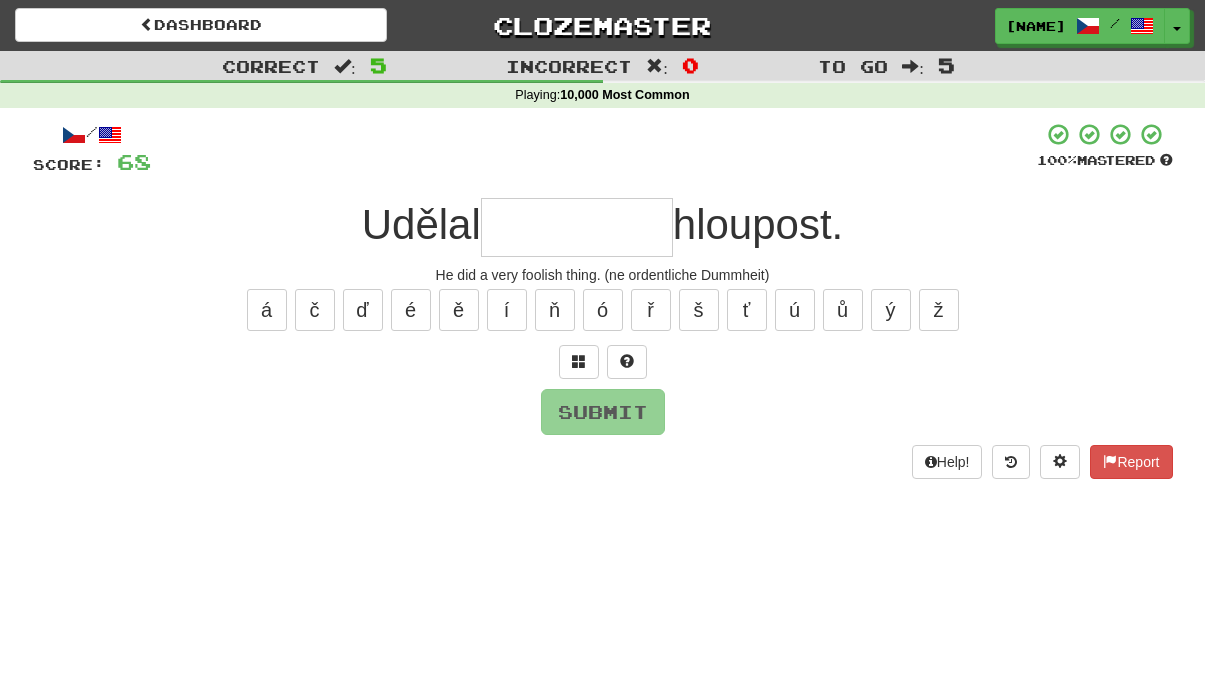 type on "*" 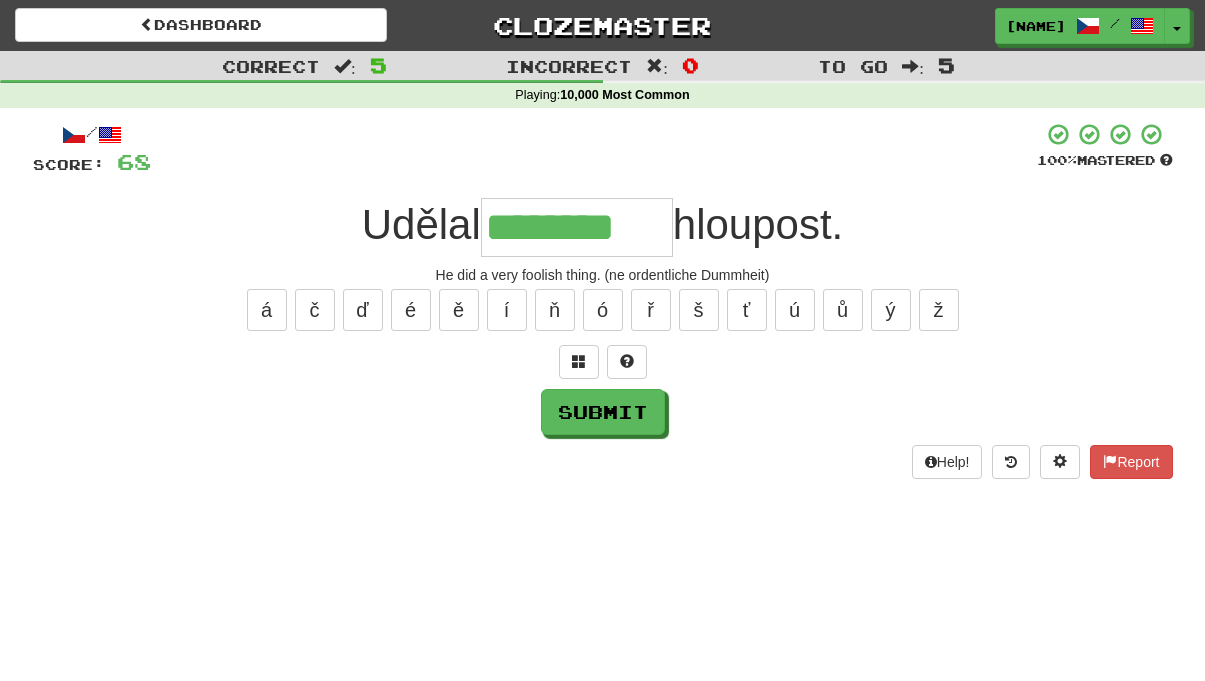 type on "********" 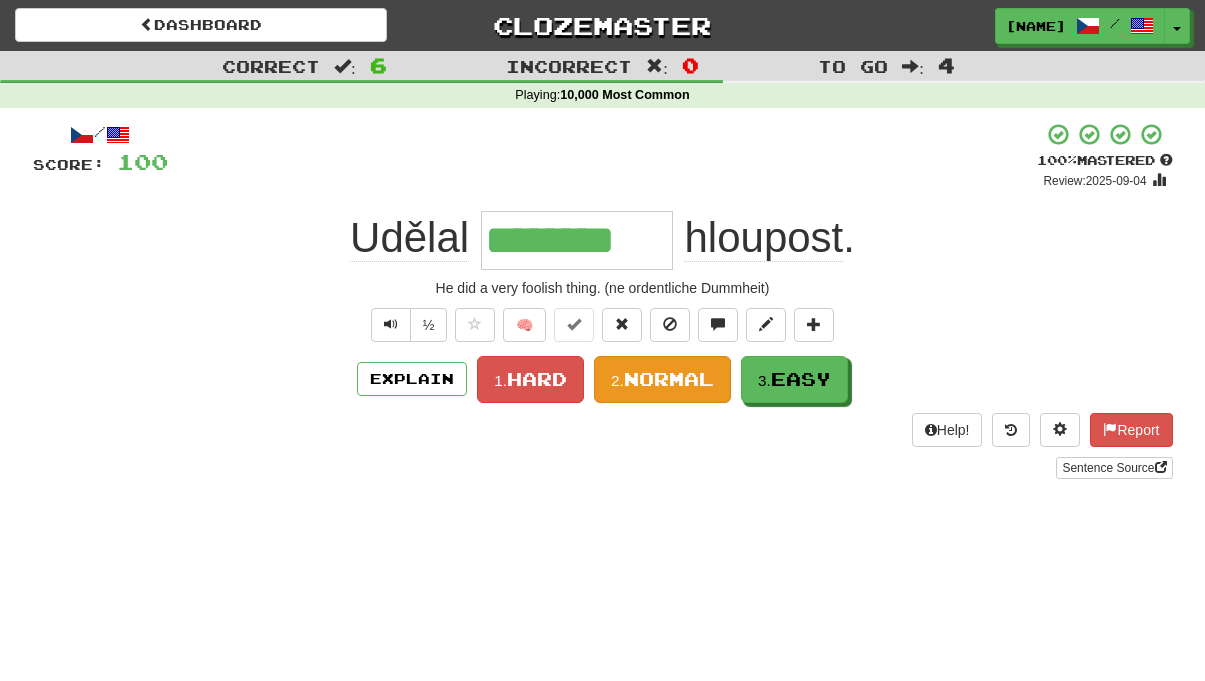 click on "Normal" at bounding box center [669, 379] 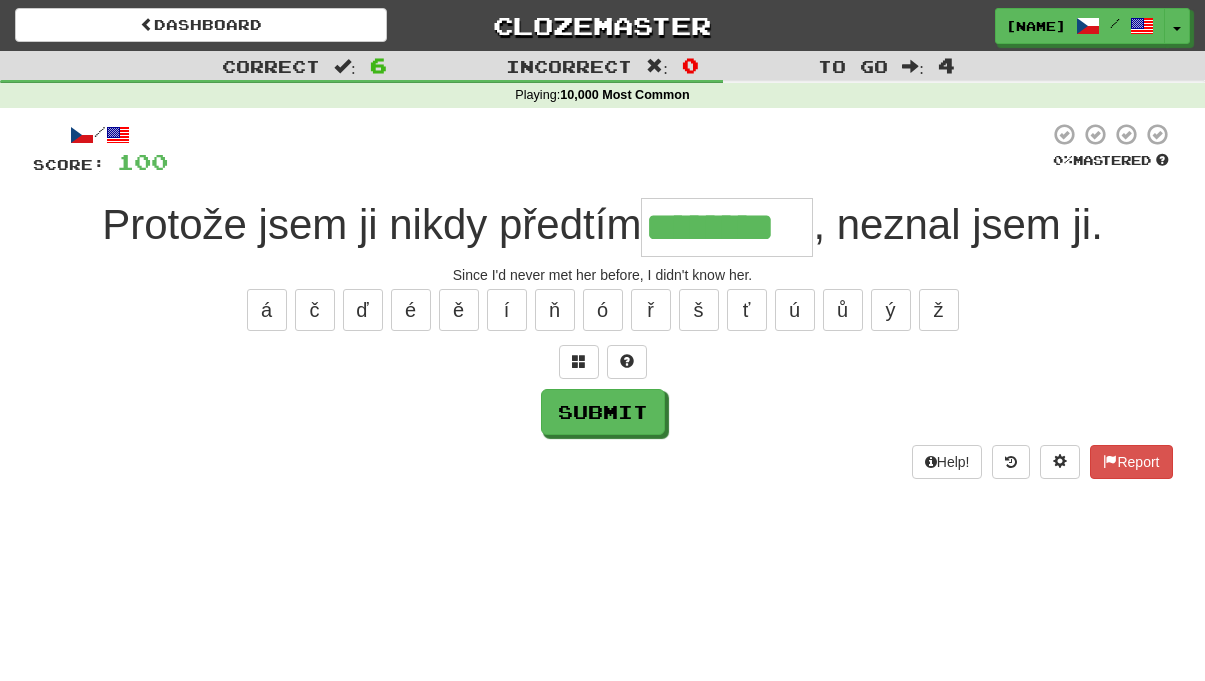 type on "********" 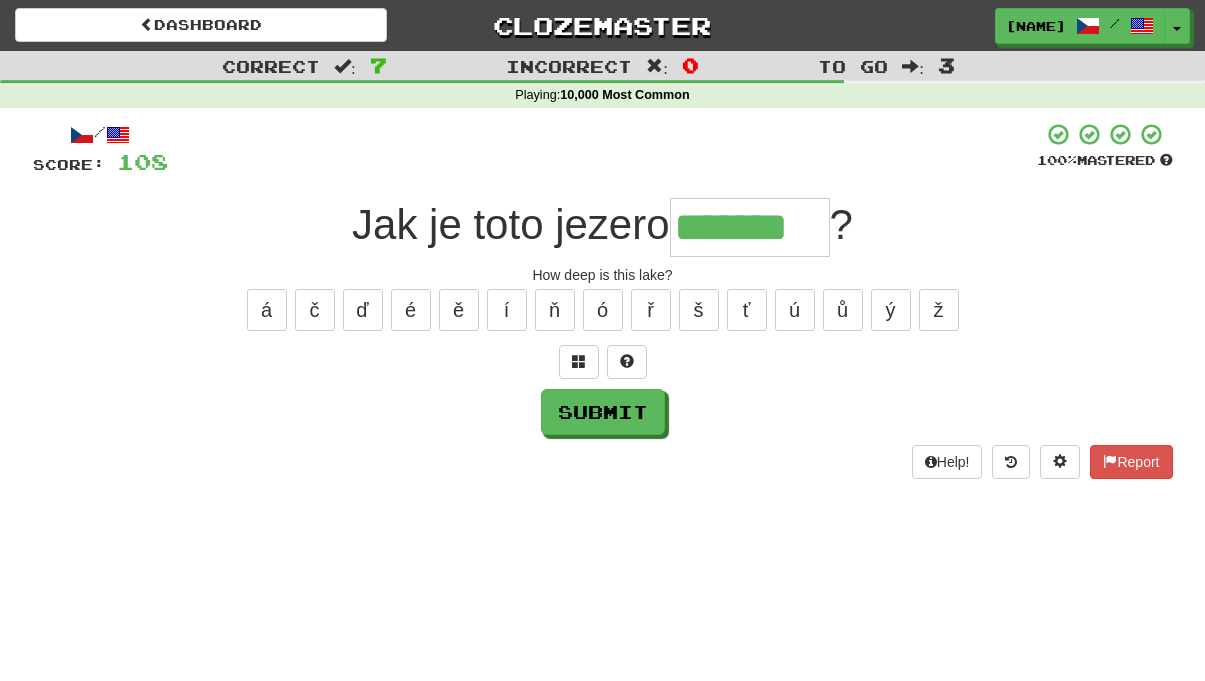 type on "*******" 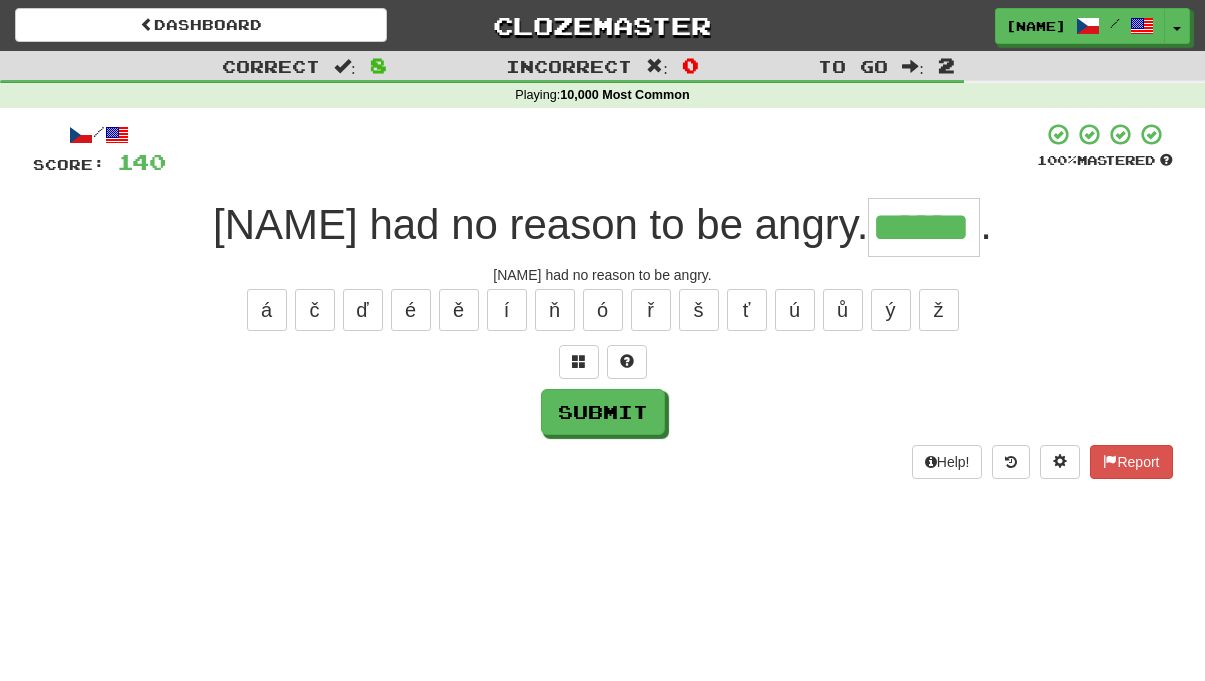 type on "******" 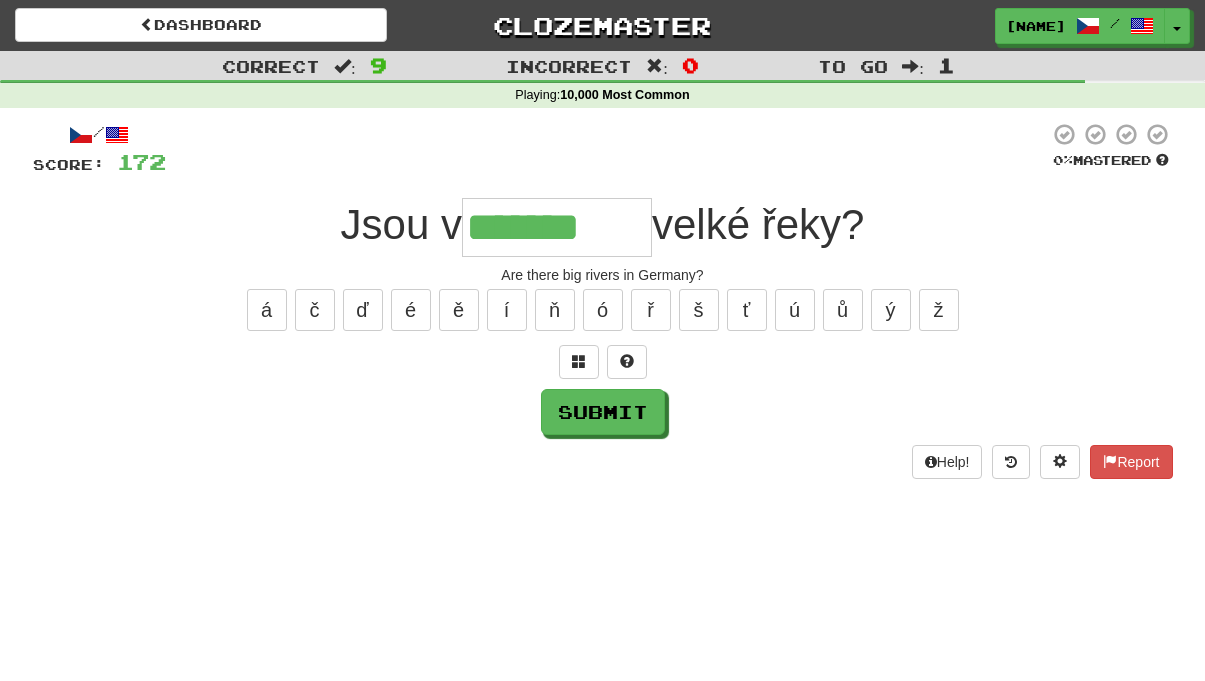 type on "*******" 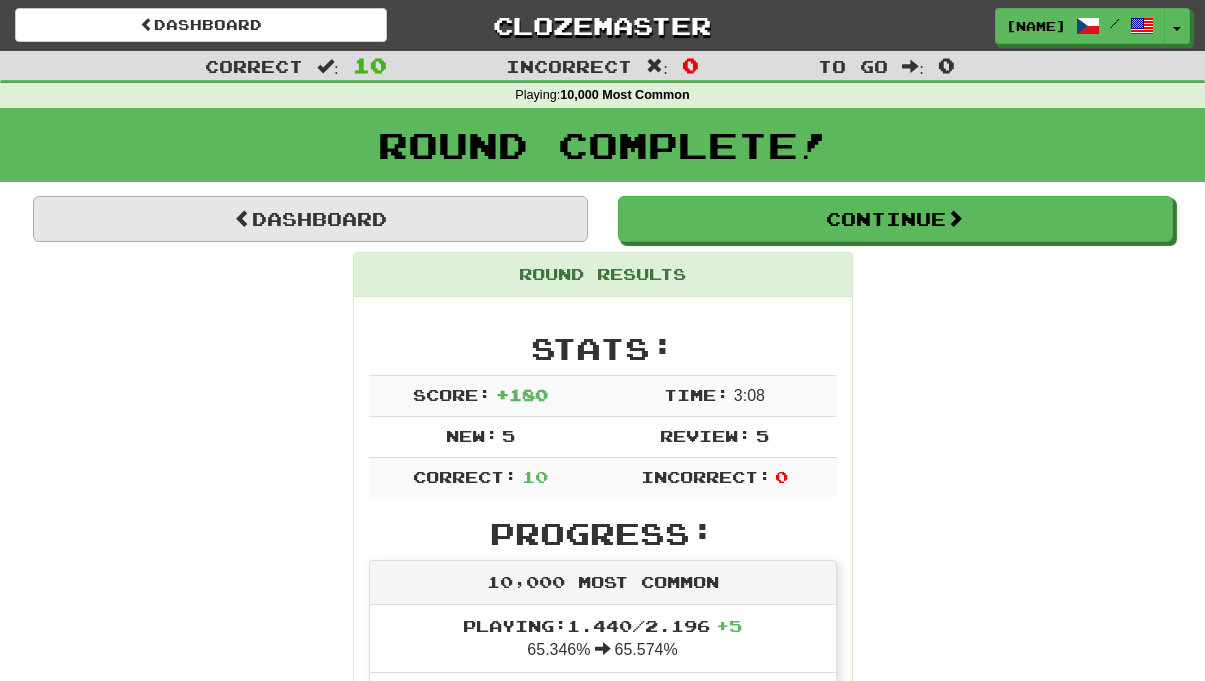 click on "Dashboard" at bounding box center (310, 219) 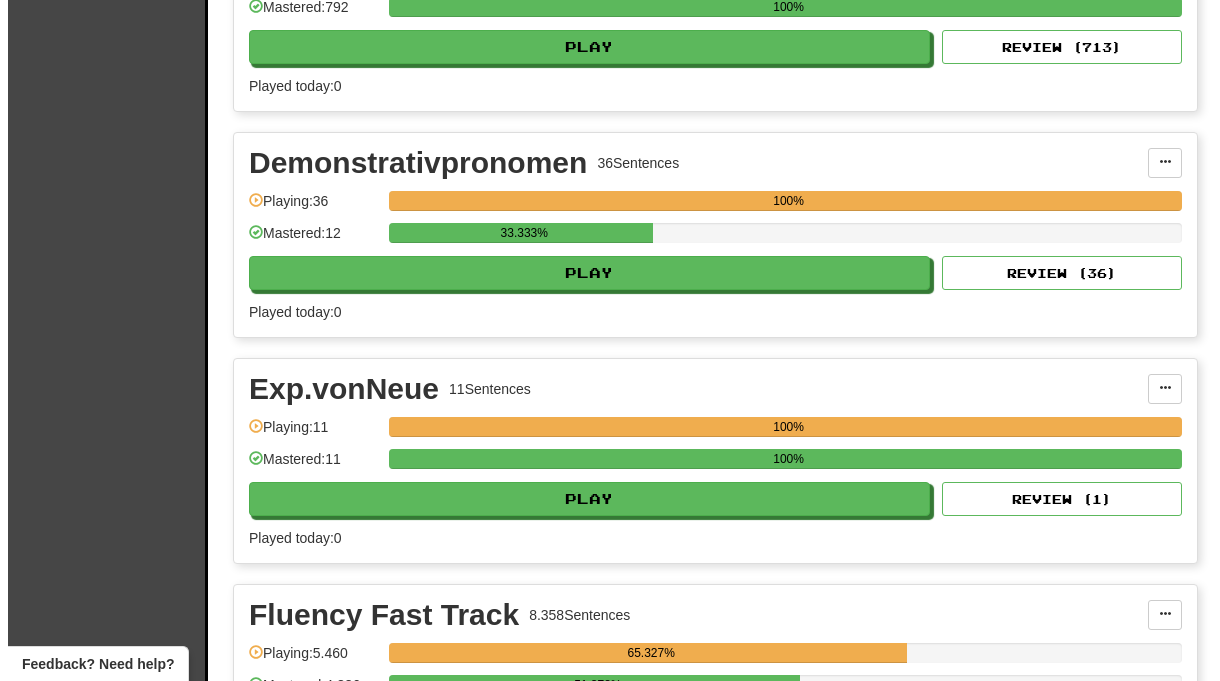 scroll, scrollTop: 2864, scrollLeft: 0, axis: vertical 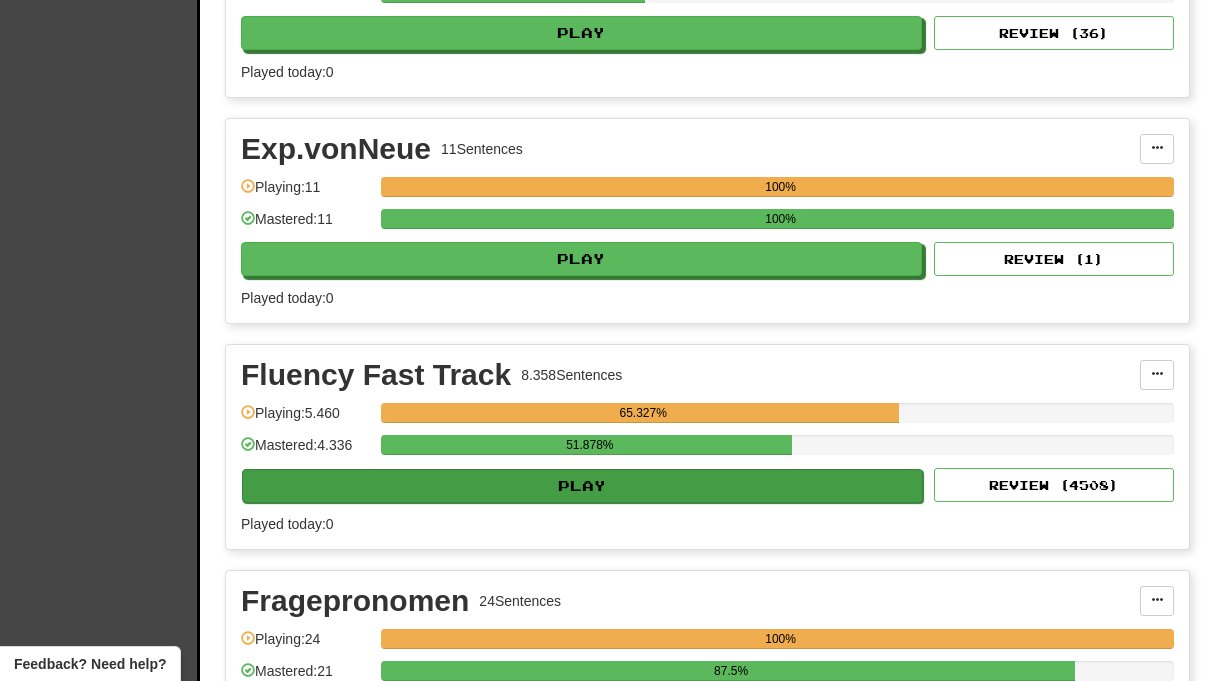 click on "Play" at bounding box center (582, 486) 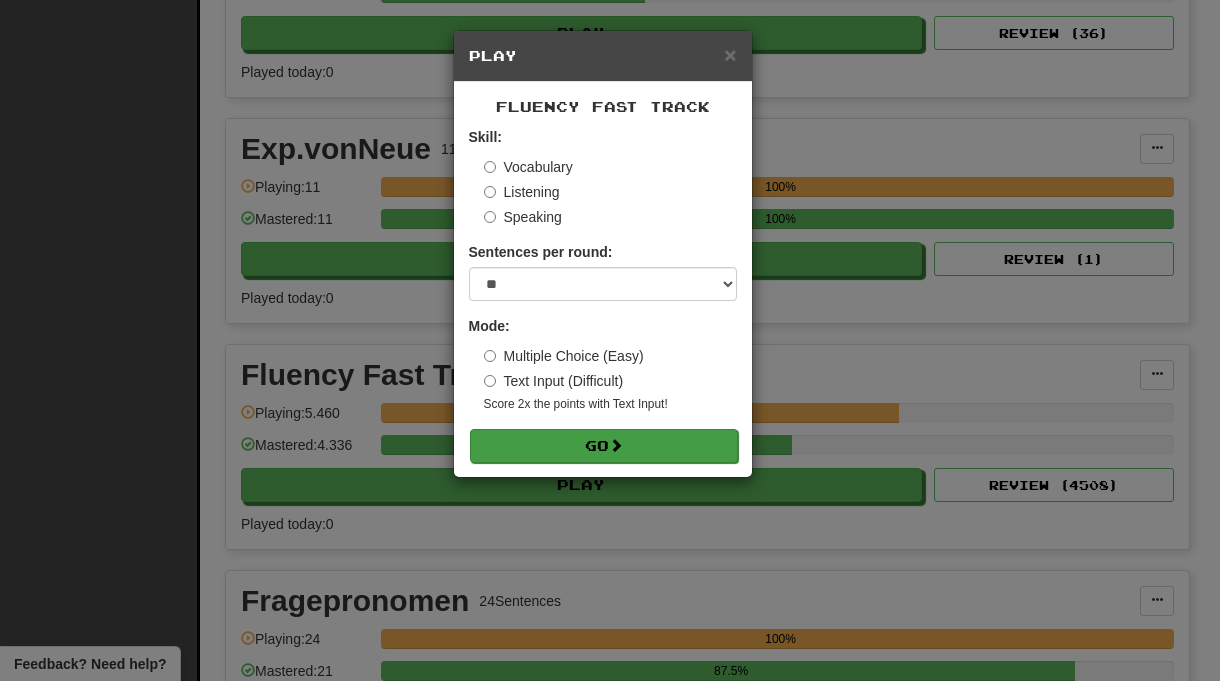 click on "Go" at bounding box center (604, 446) 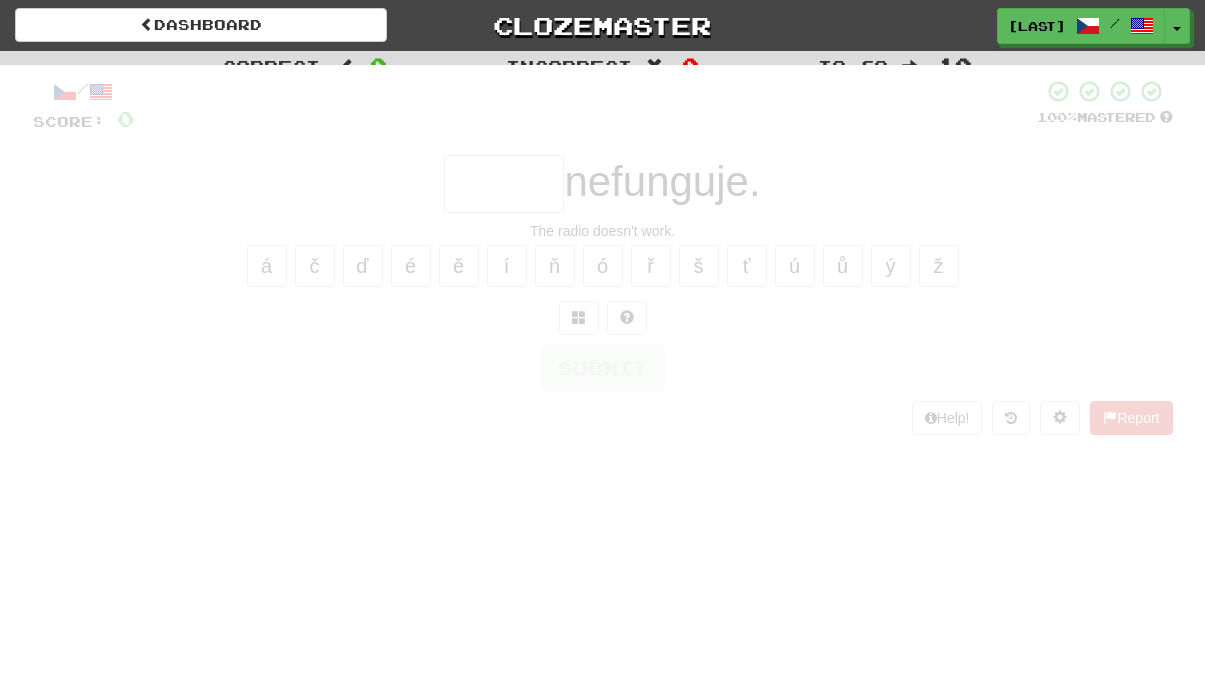 scroll, scrollTop: 0, scrollLeft: 0, axis: both 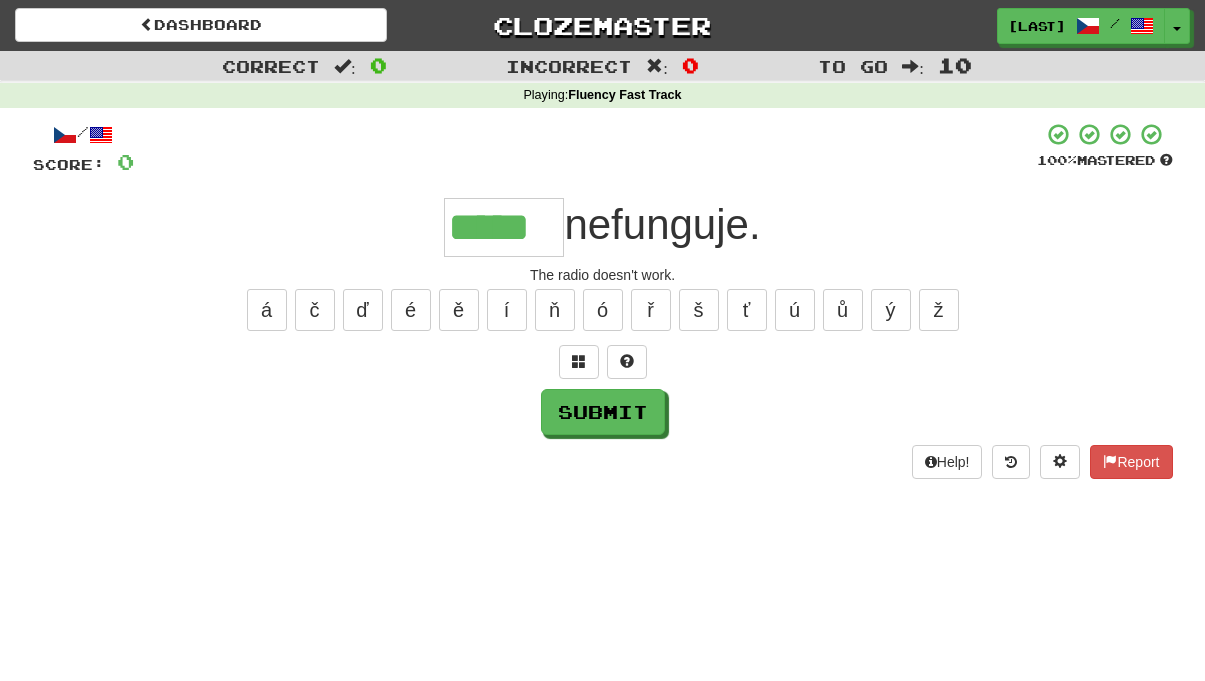 type on "*****" 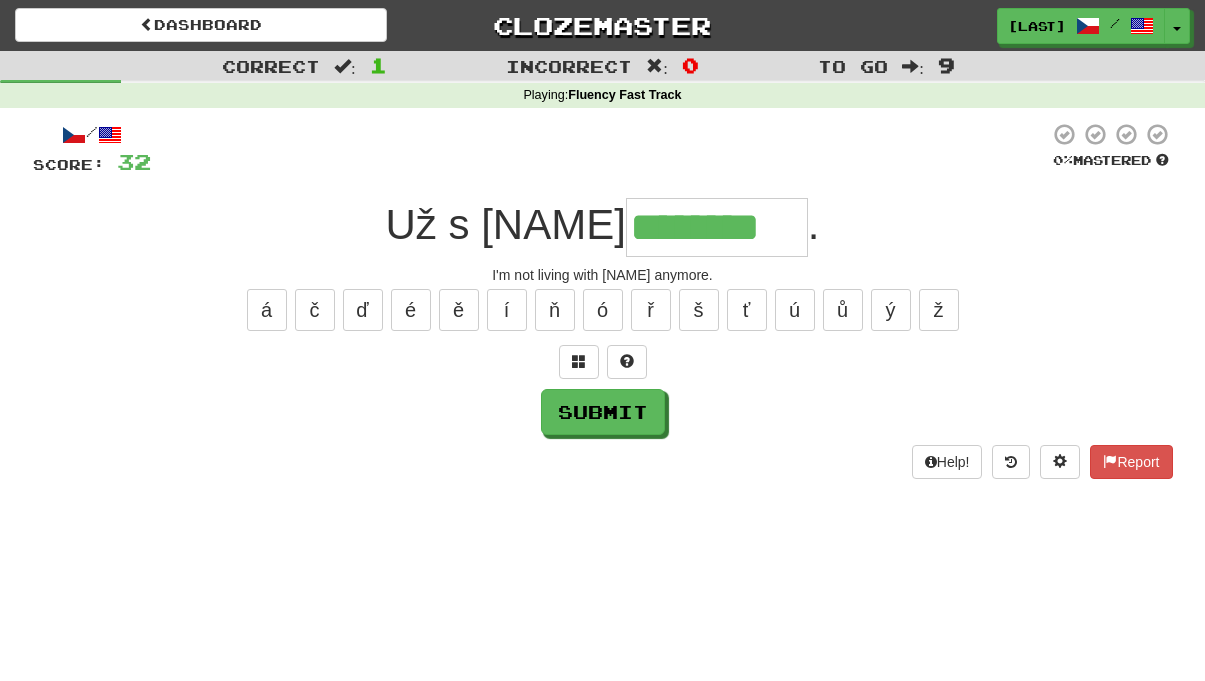 type on "********" 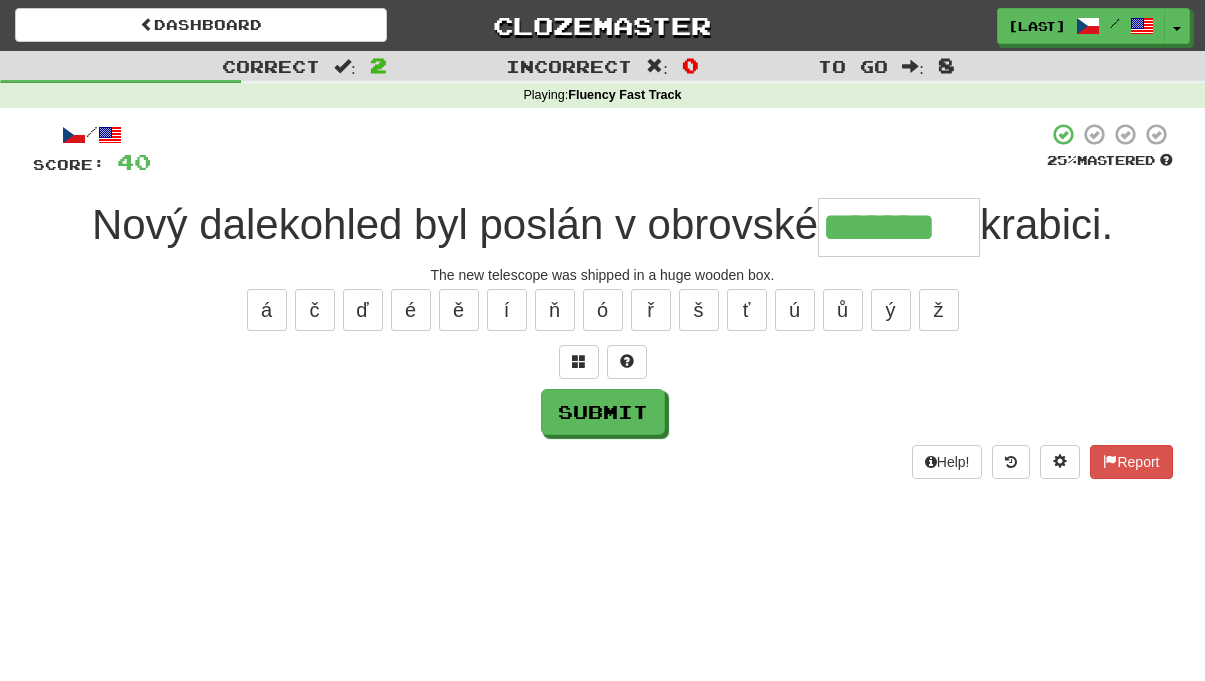 type on "*******" 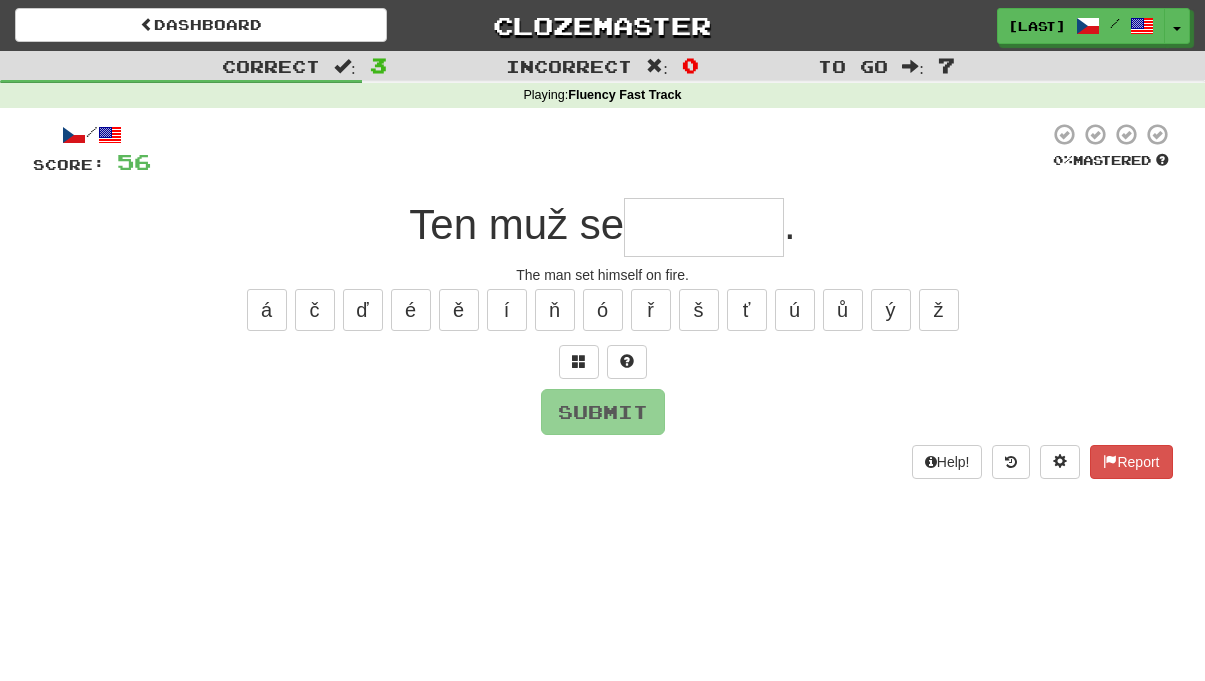 type on "*" 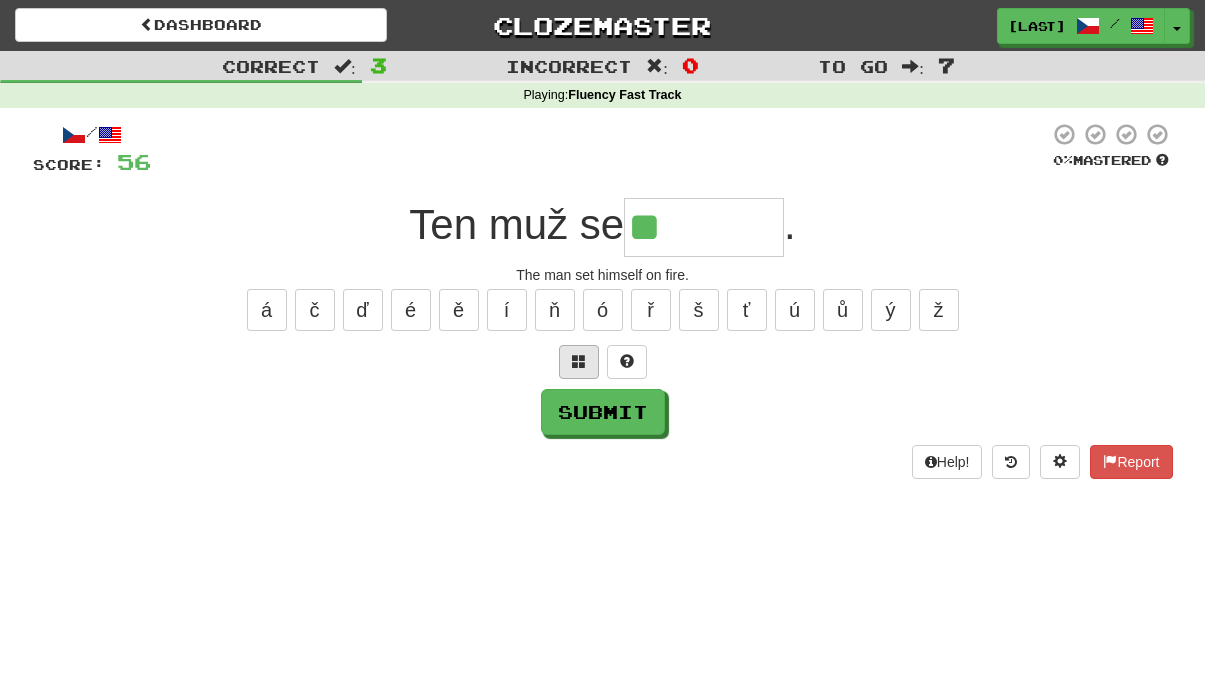 click at bounding box center (579, 362) 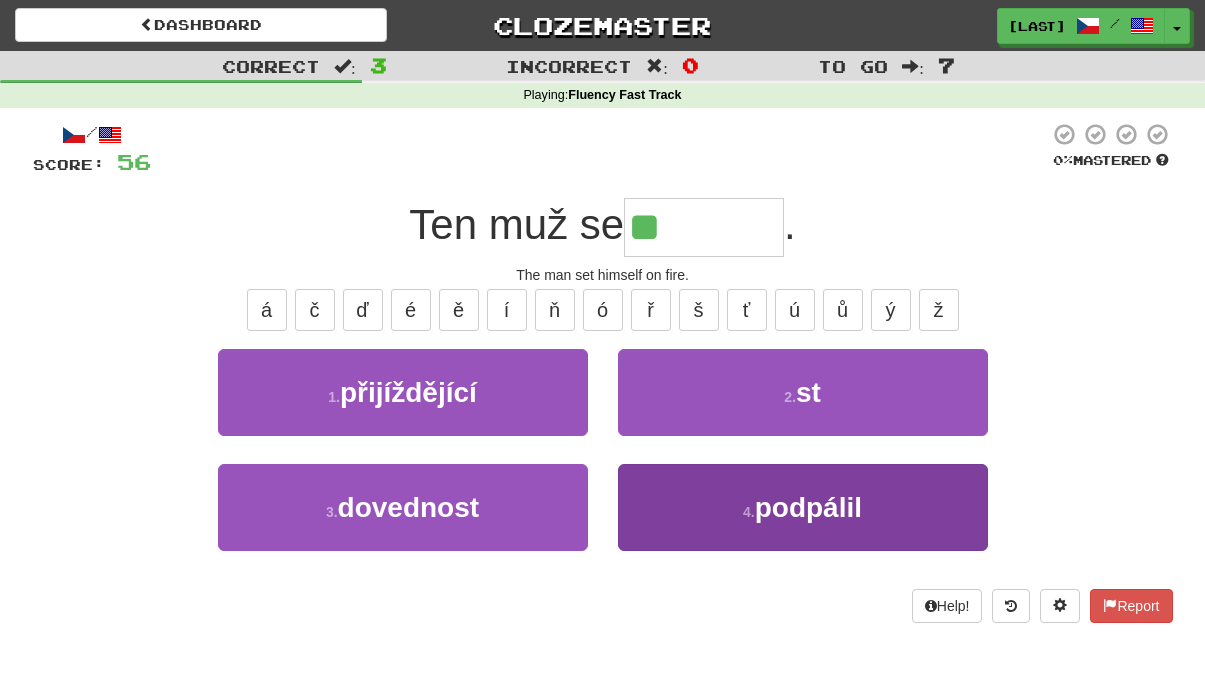 click on "4 .  podpálil" at bounding box center (803, 507) 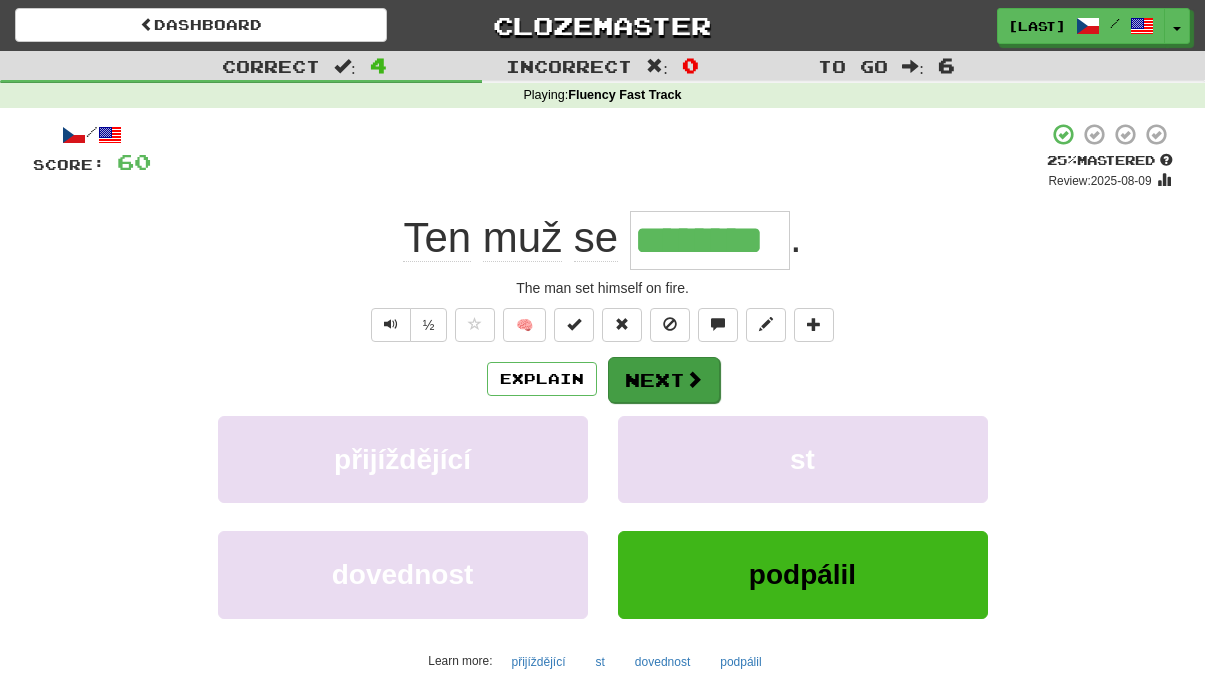 click on "Next" at bounding box center (664, 380) 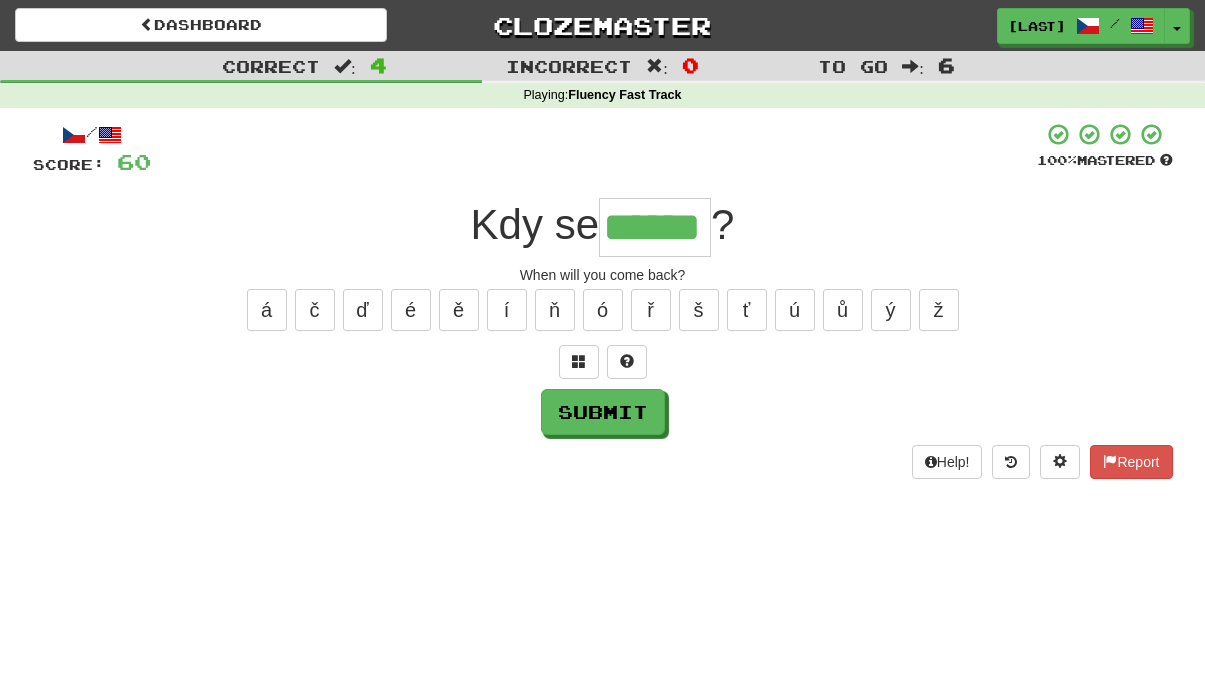 type on "******" 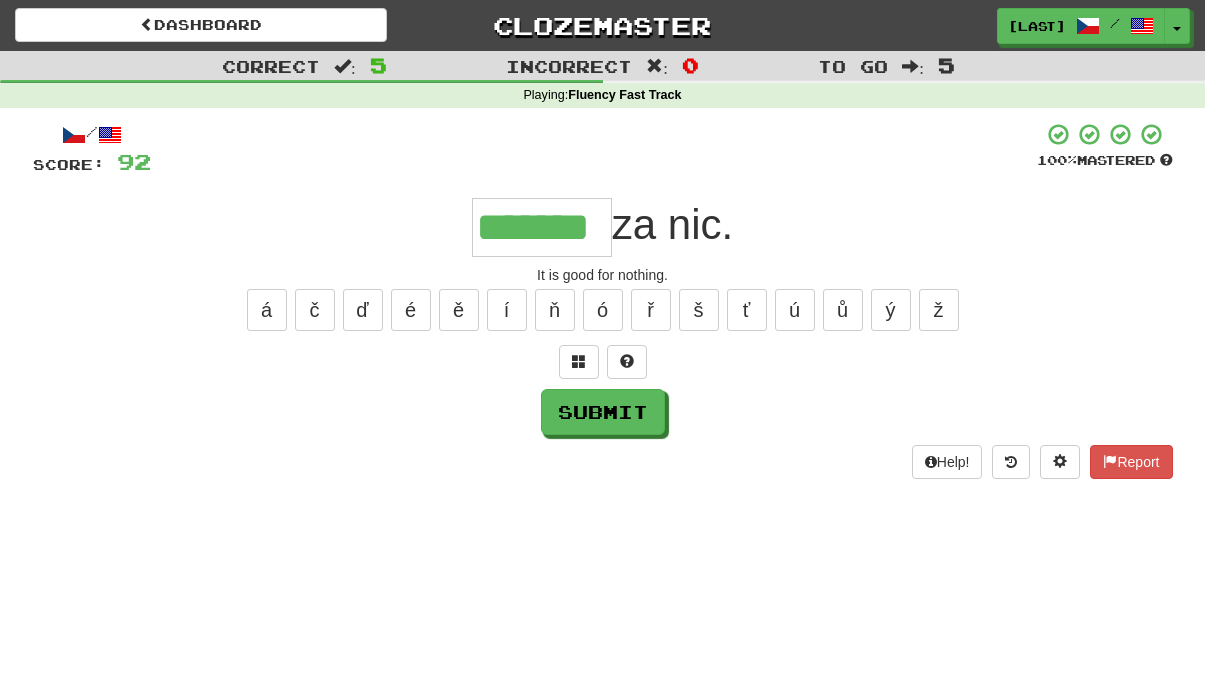 type on "*******" 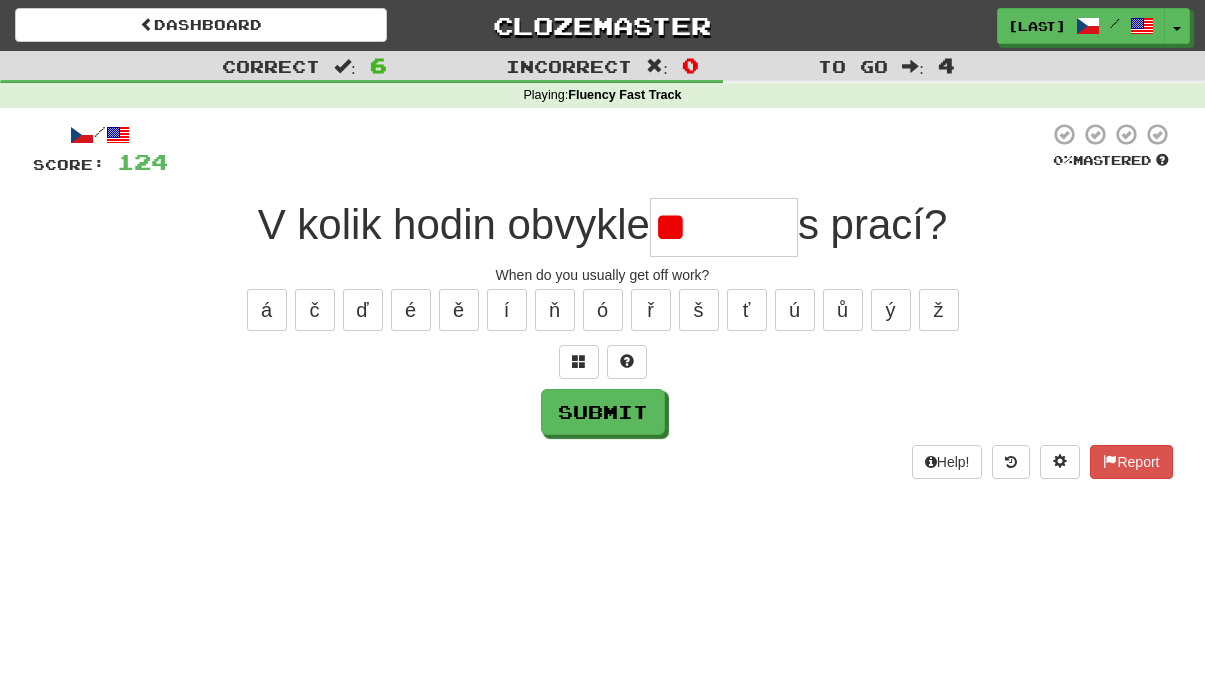 type on "*" 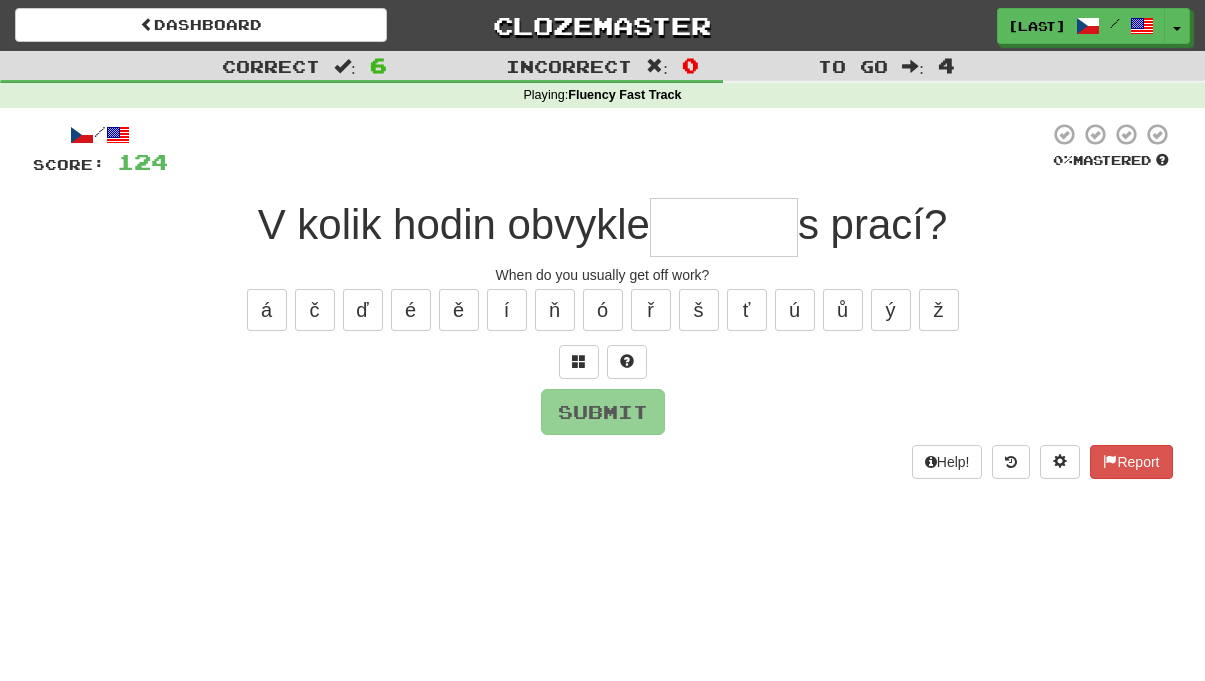 type on "*" 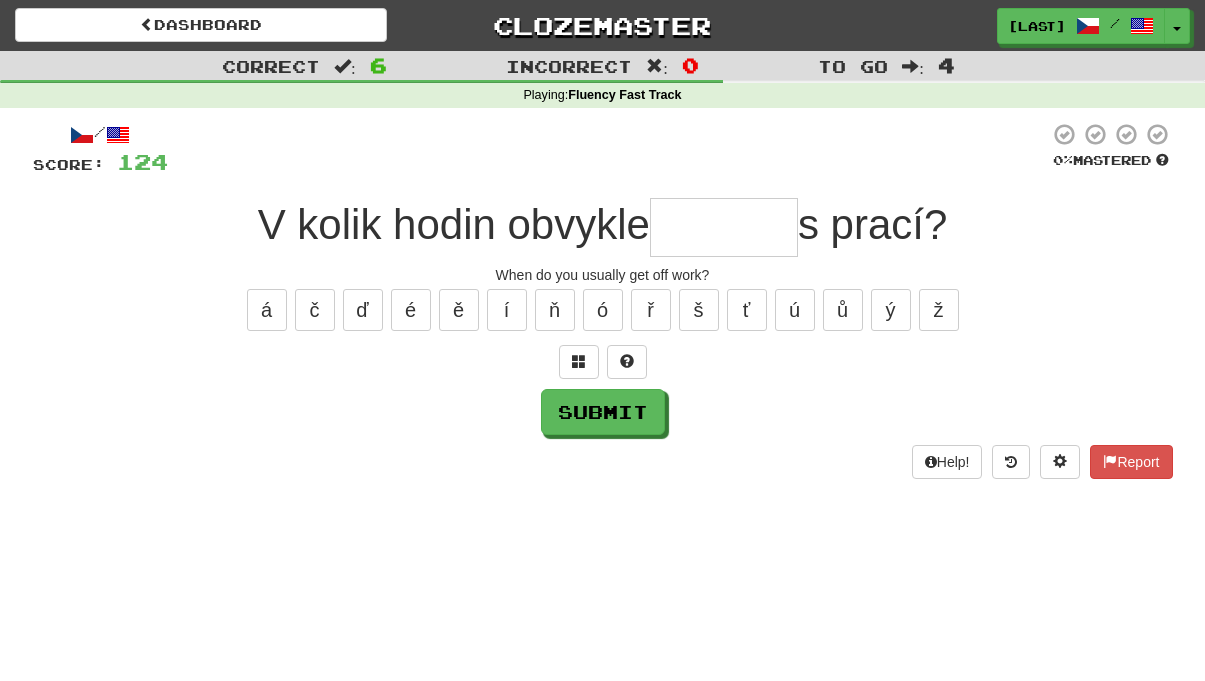 type on "*" 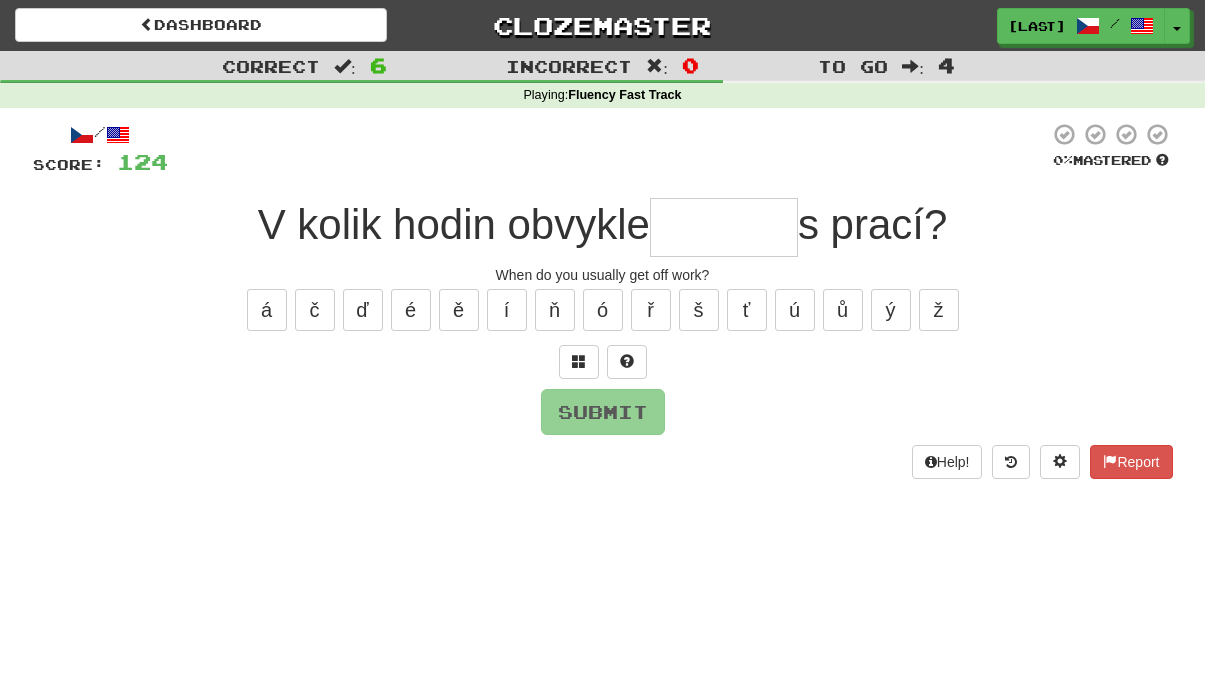 type on "*" 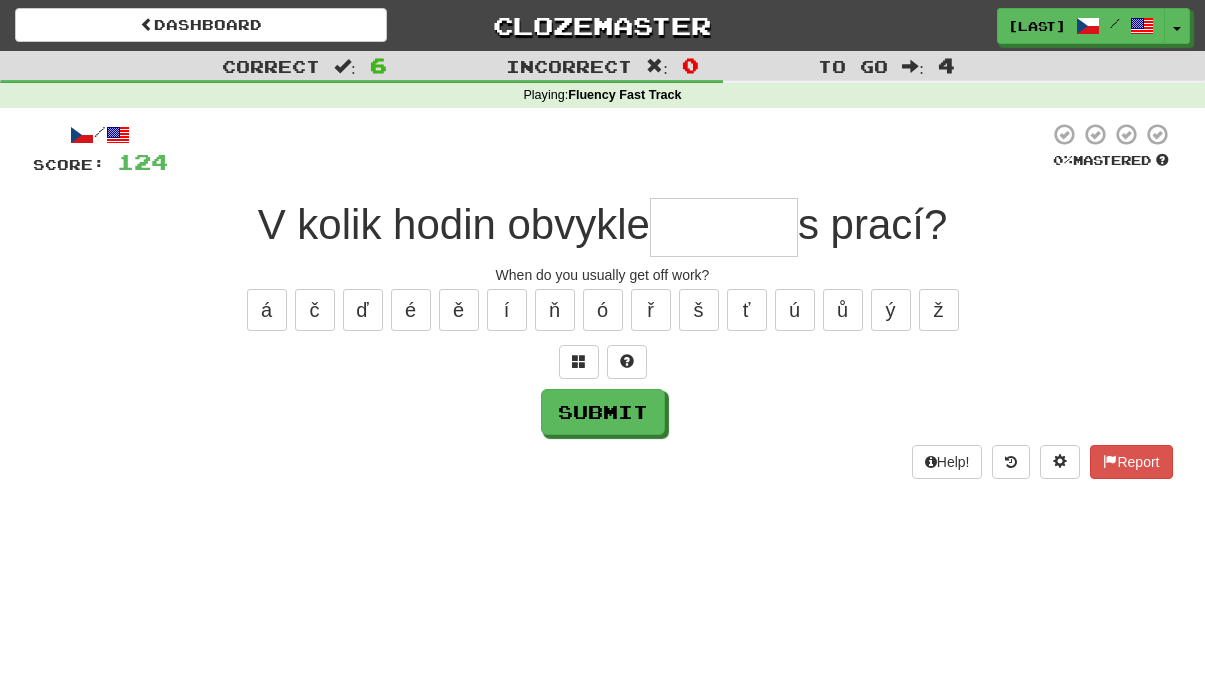type on "*" 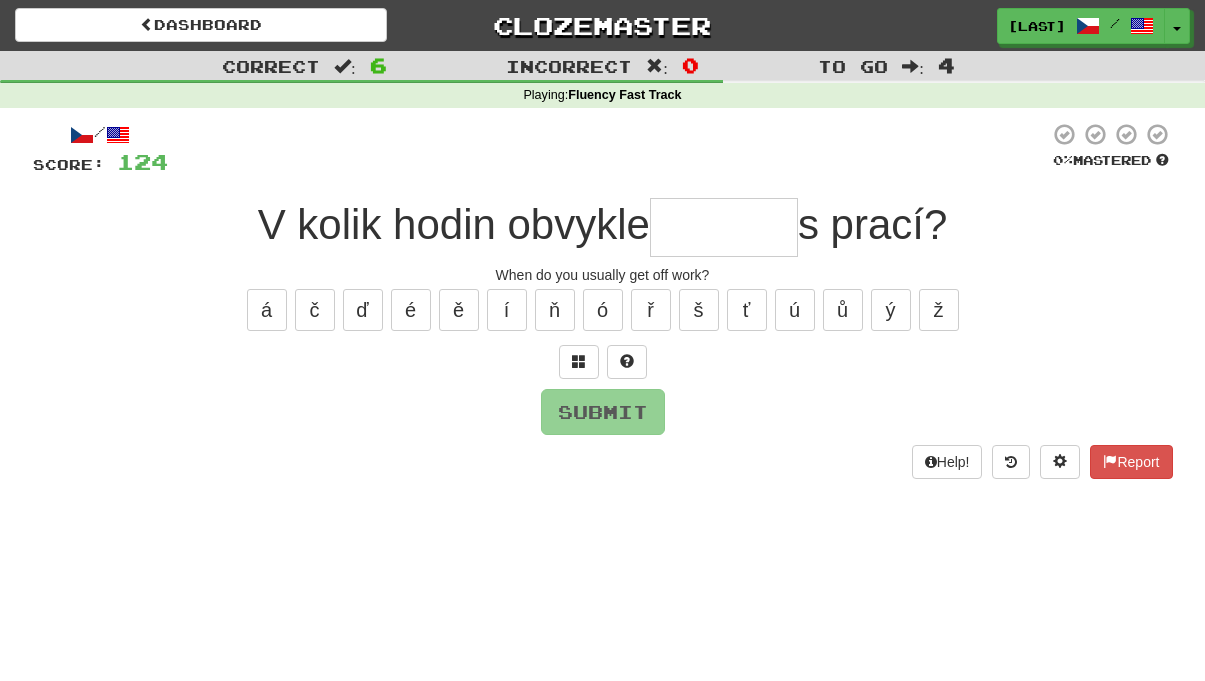 type on "*" 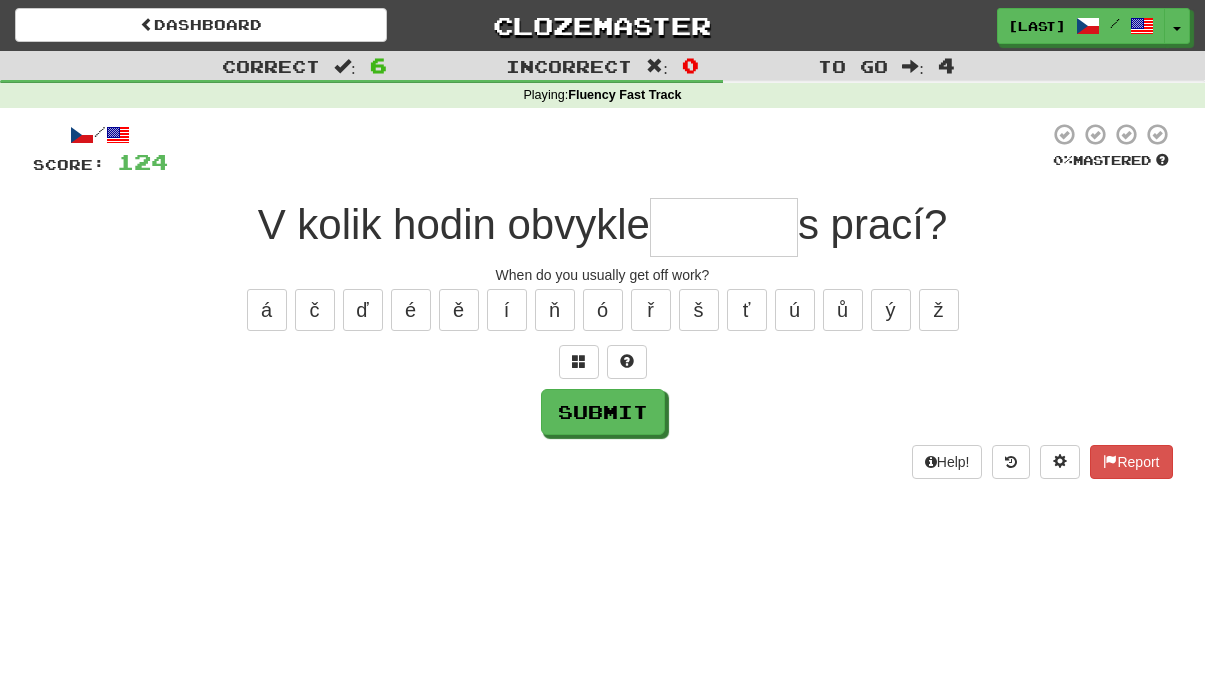 type on "*" 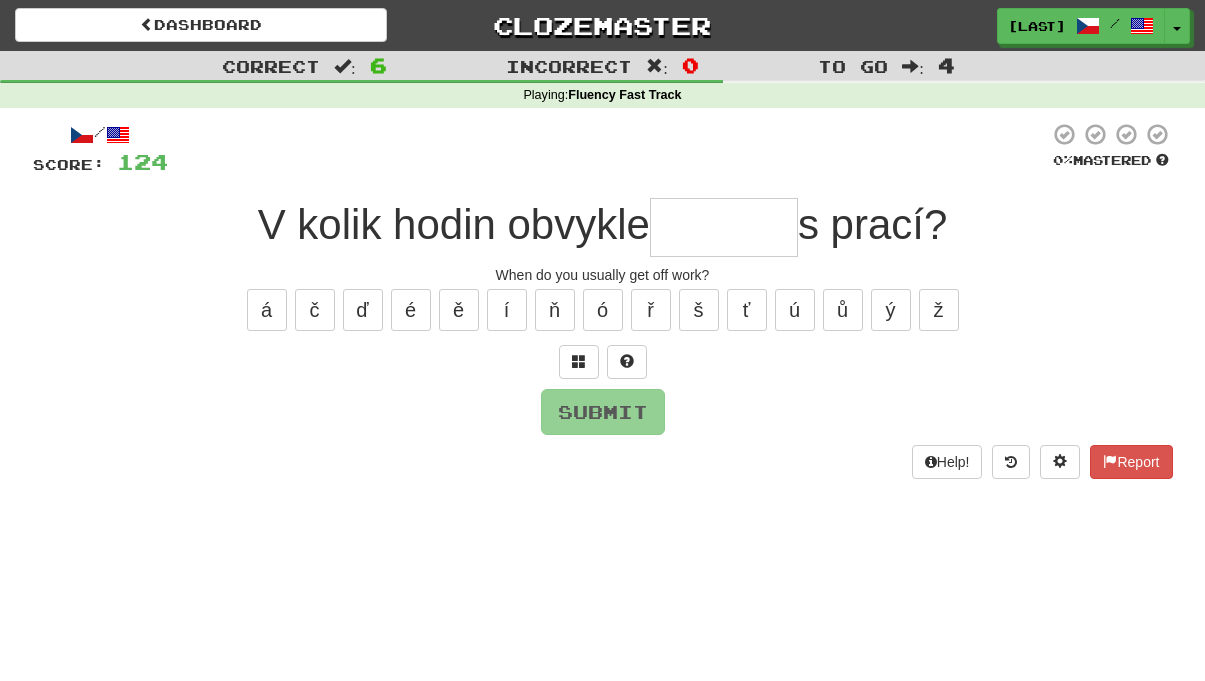 type on "*" 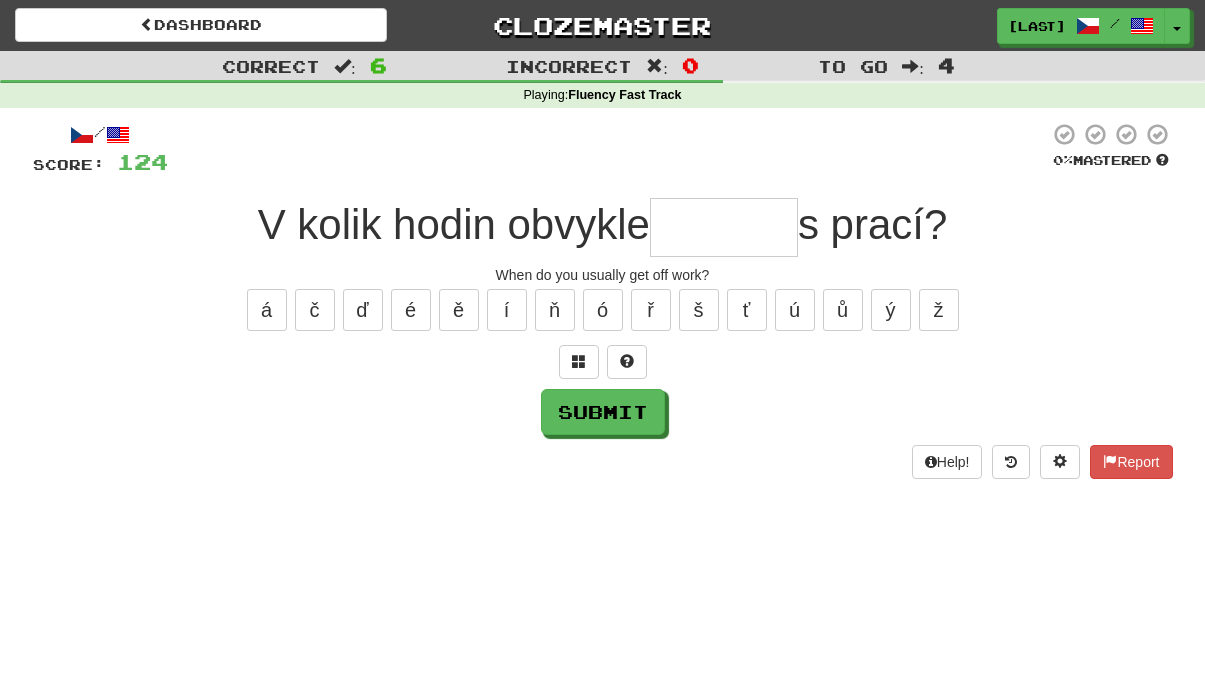 type on "*" 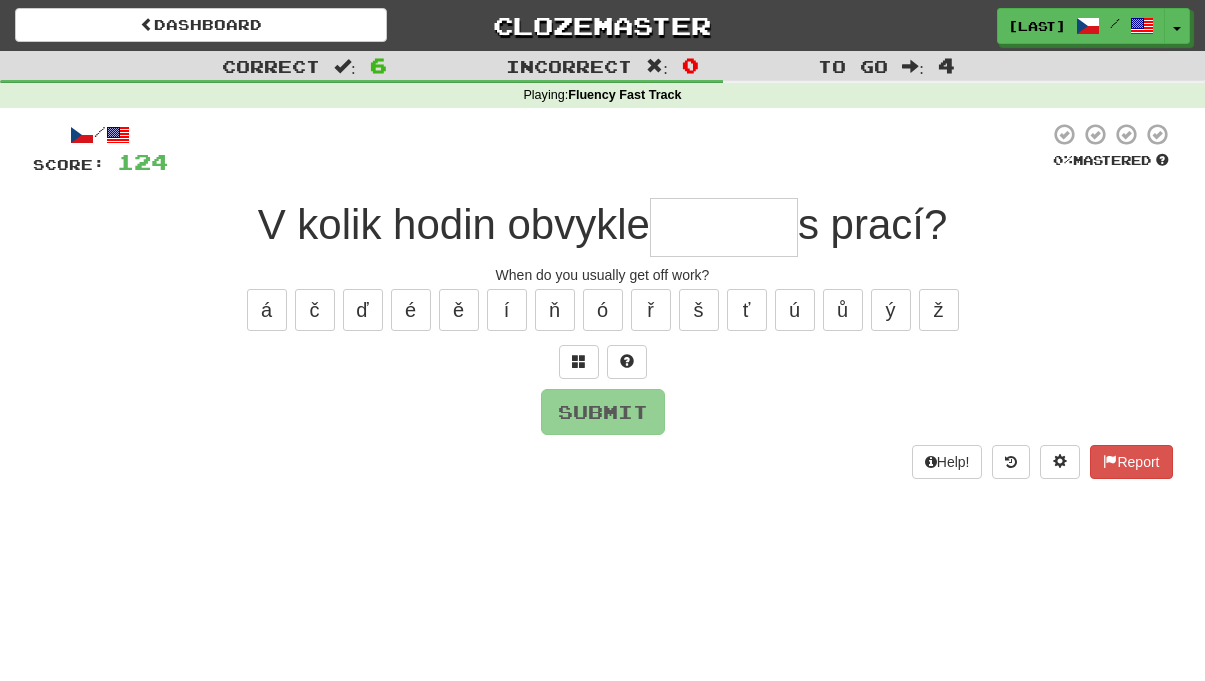 type on "*" 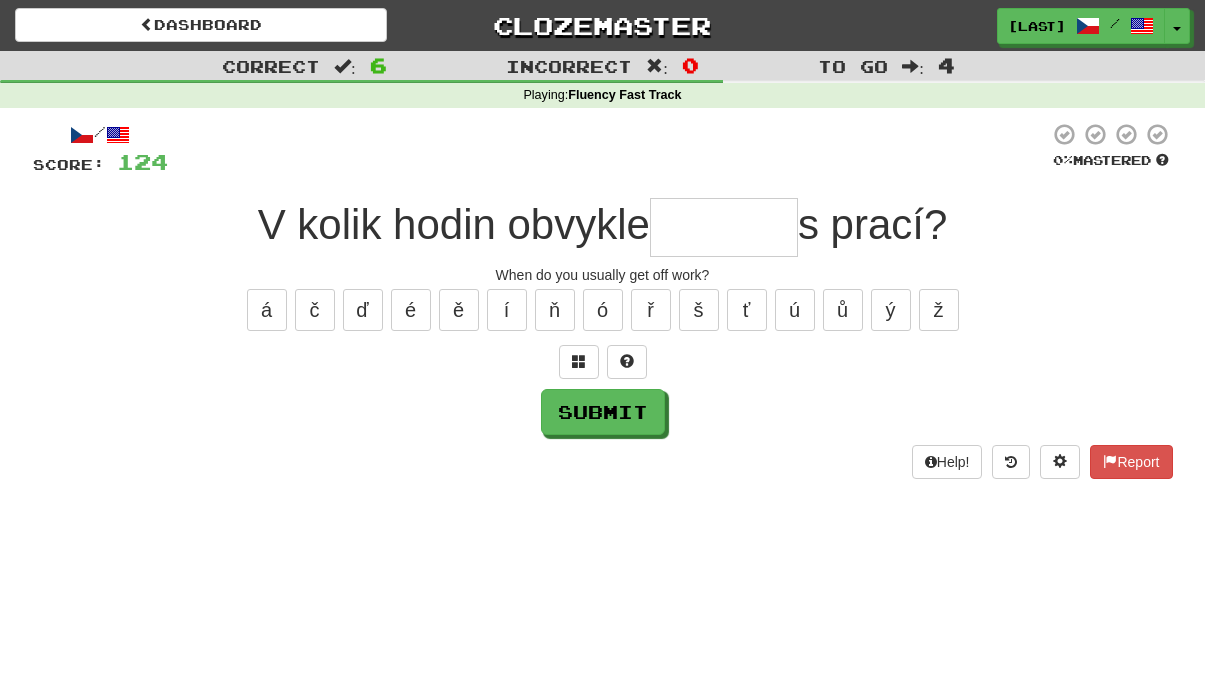 type on "*" 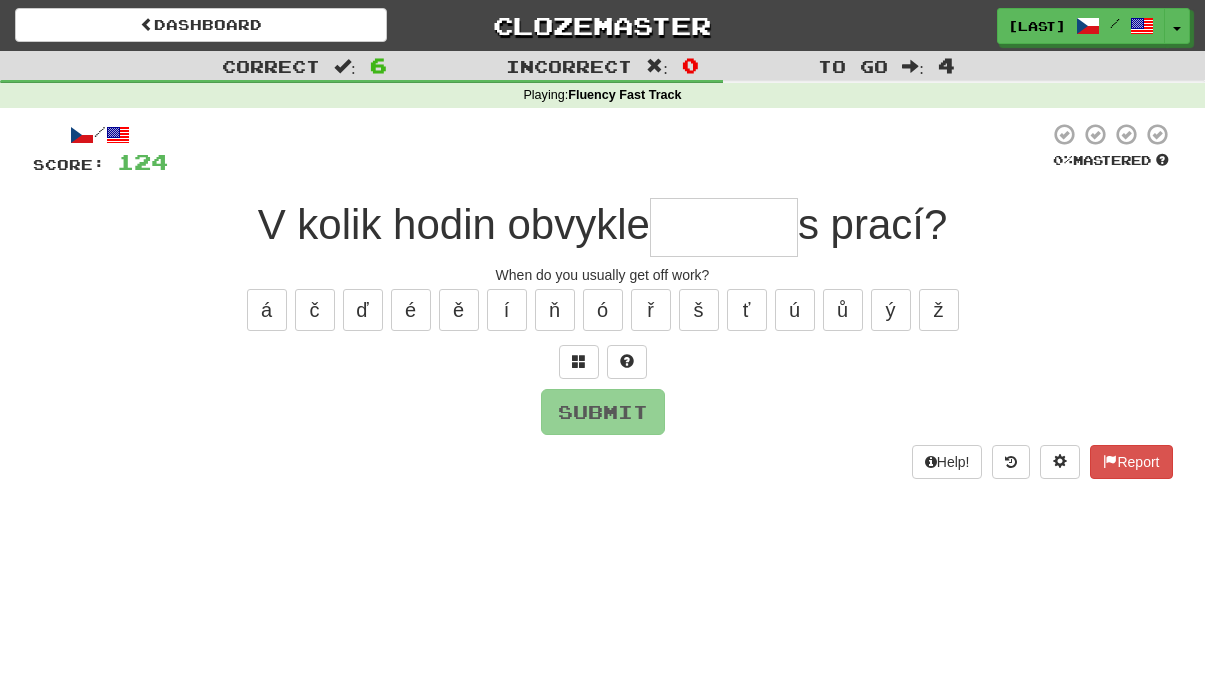 type on "*" 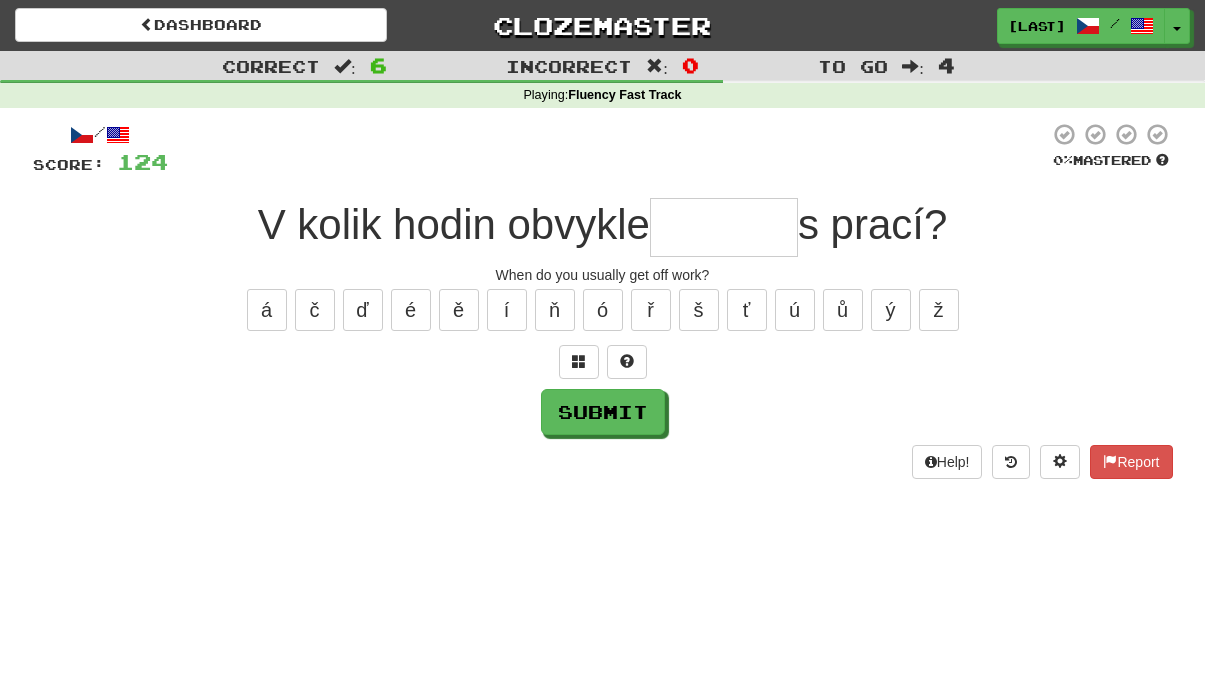 type on "*" 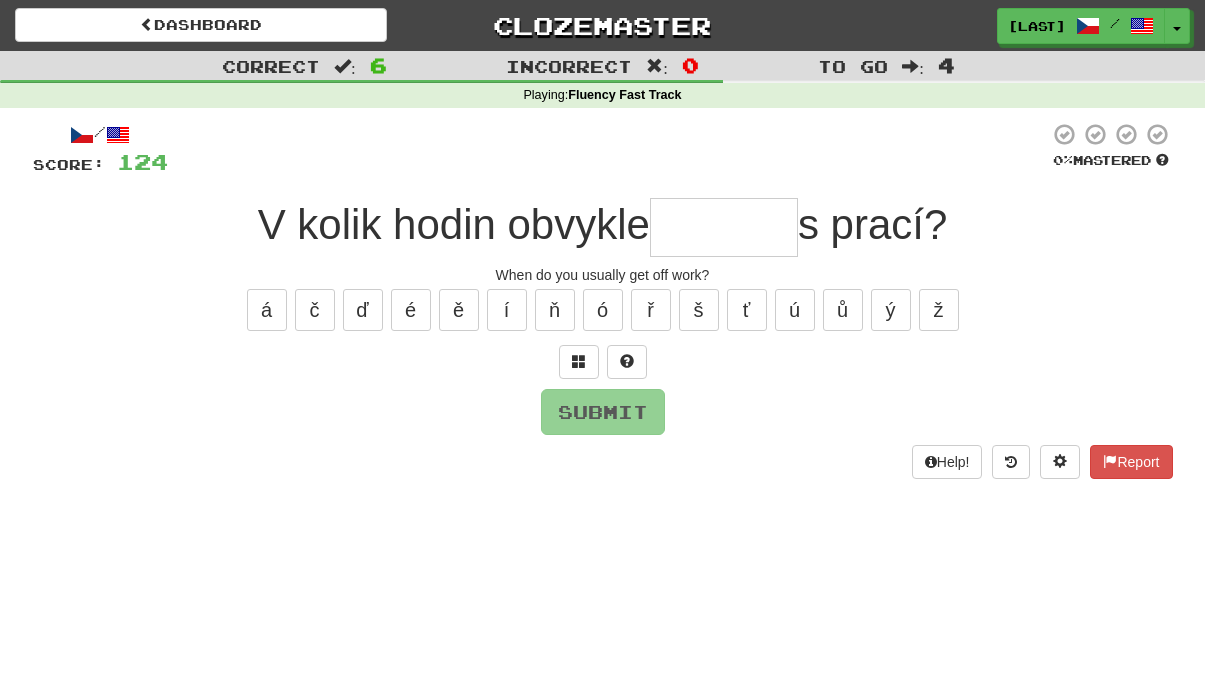 type on "*" 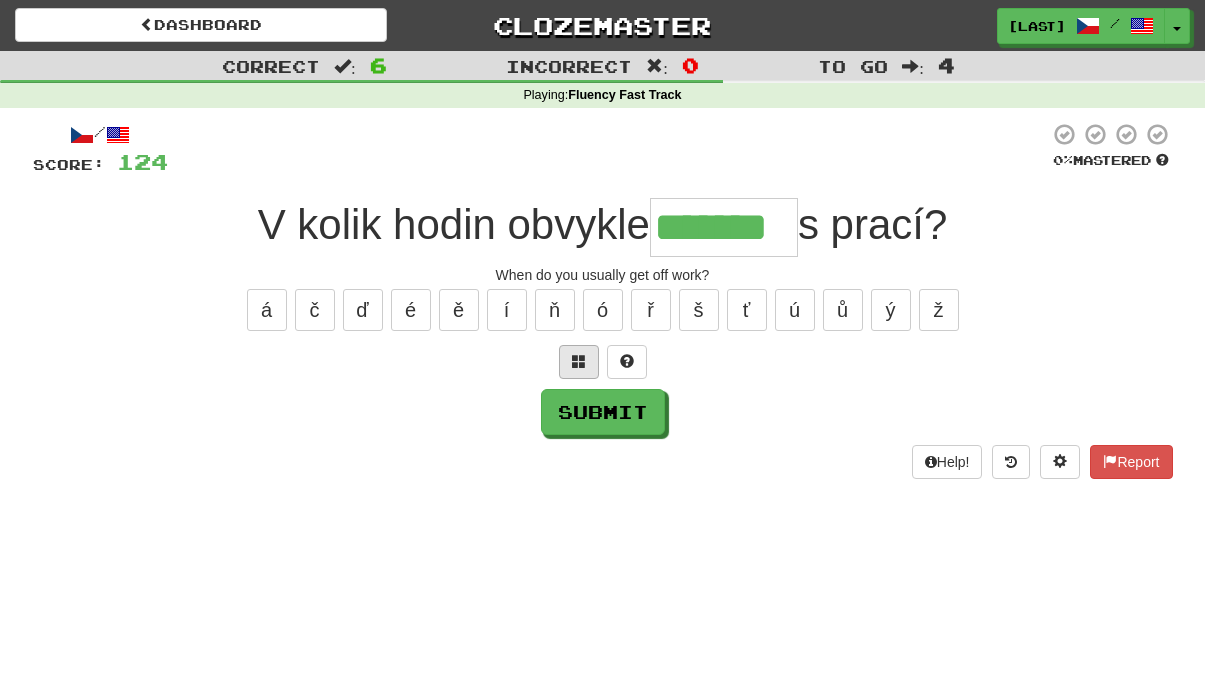 type on "*******" 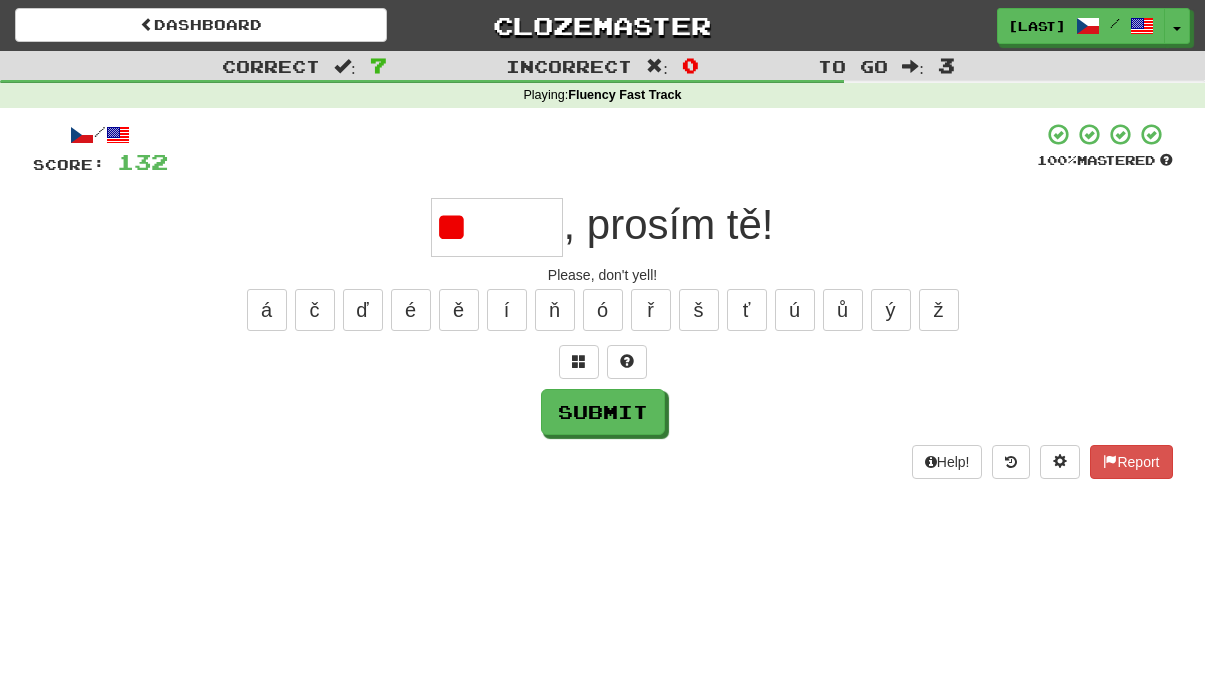 type on "*" 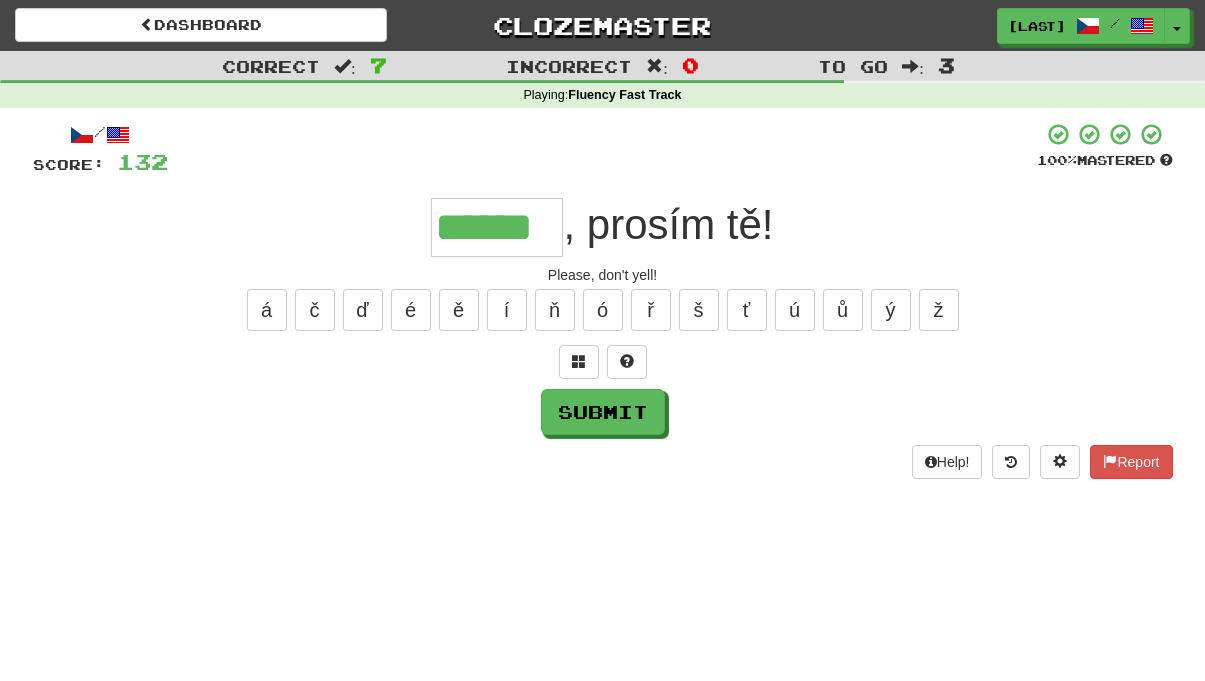 type on "******" 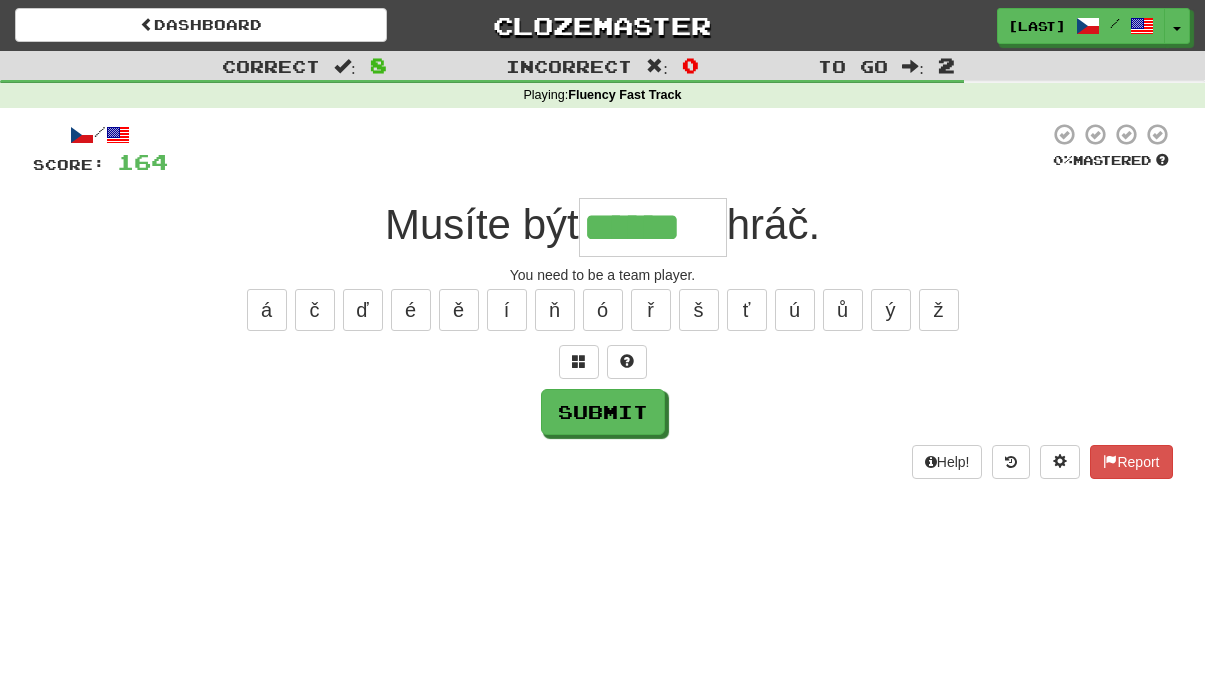 type on "******" 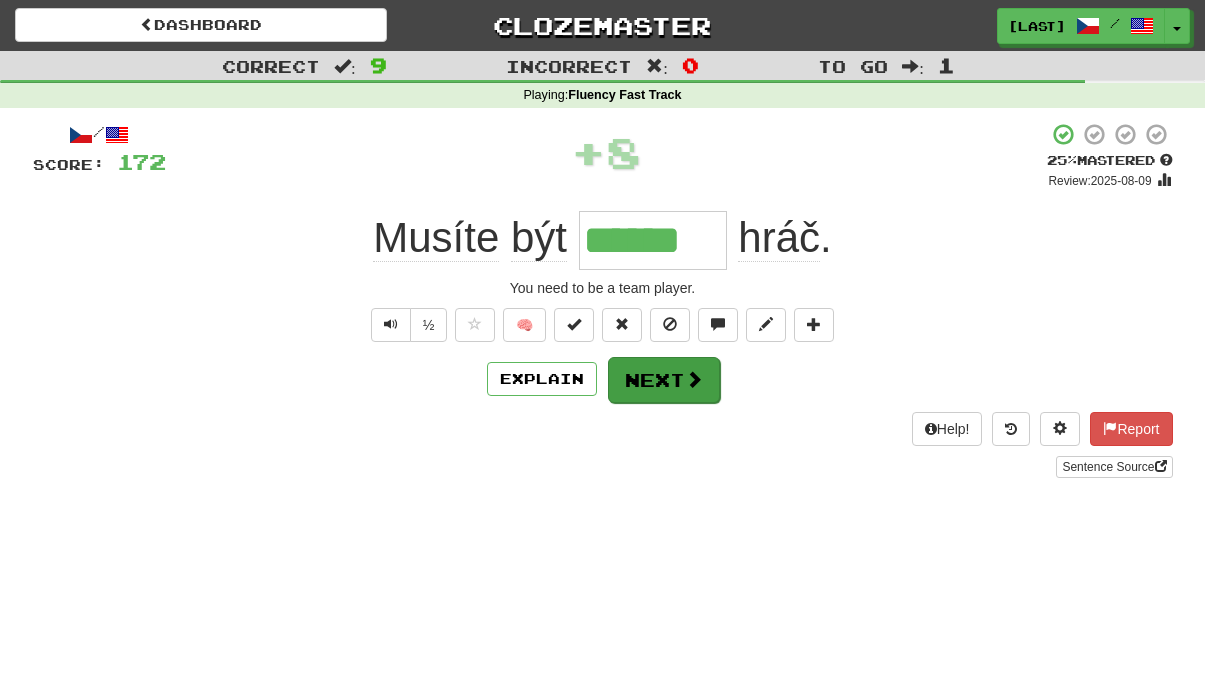click on "Next" at bounding box center (664, 380) 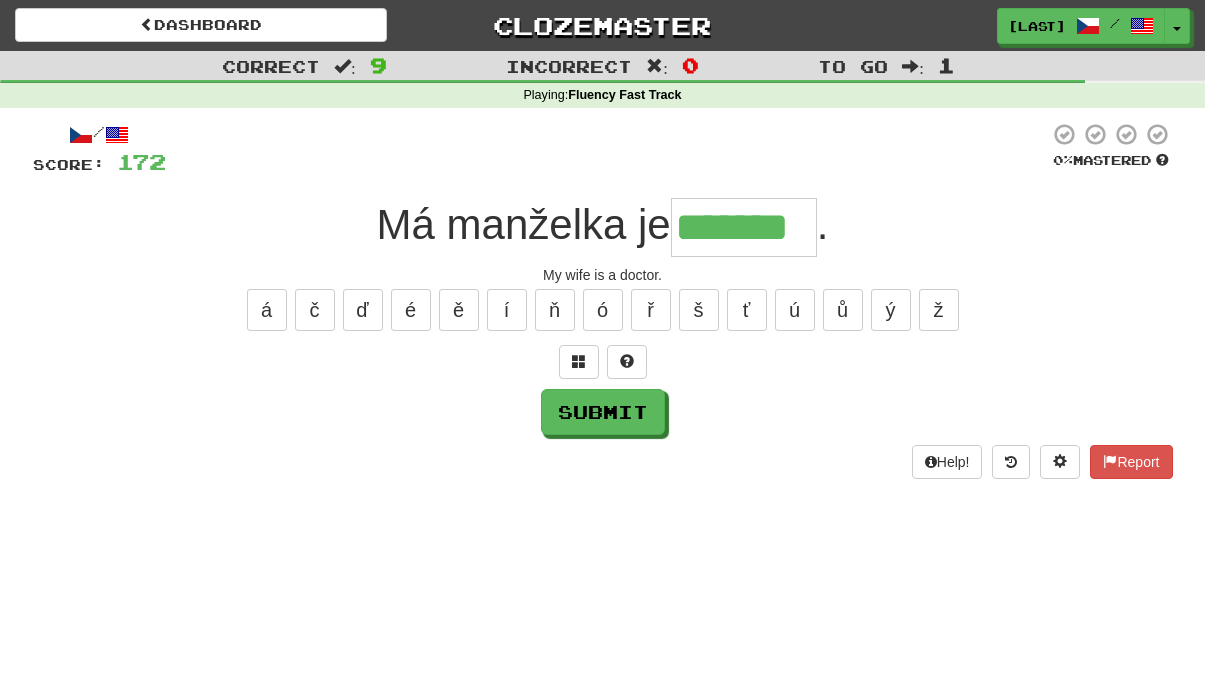 type on "*******" 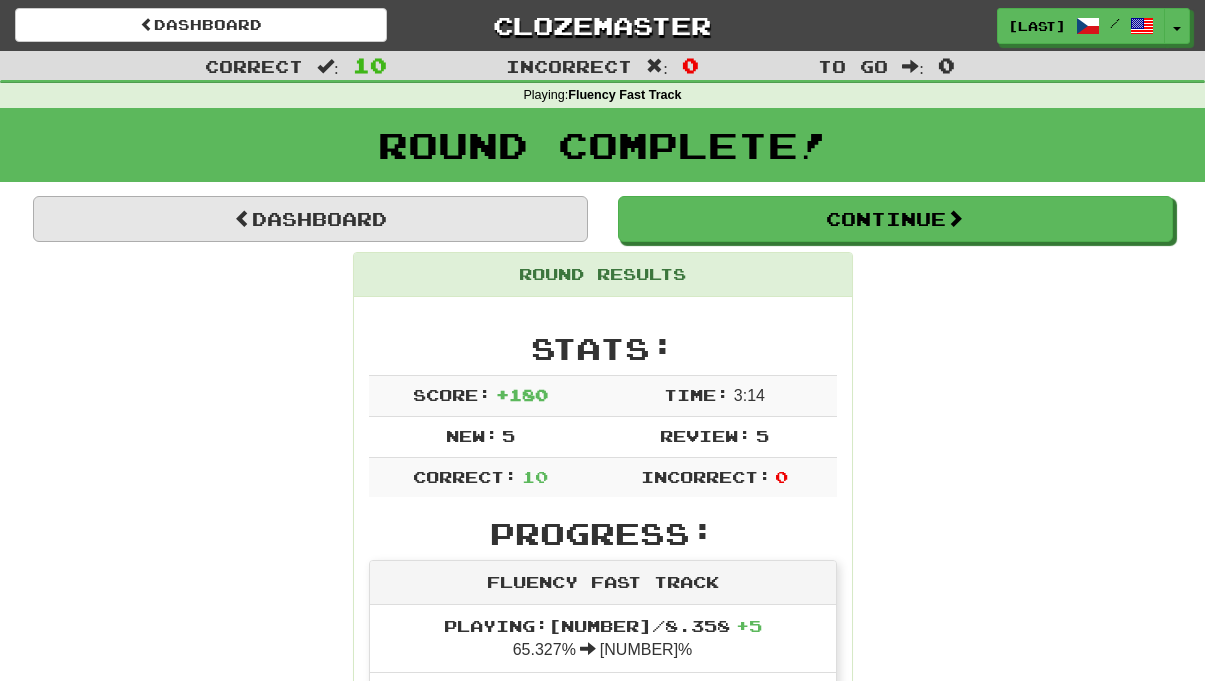 click on "Dashboard" at bounding box center [310, 219] 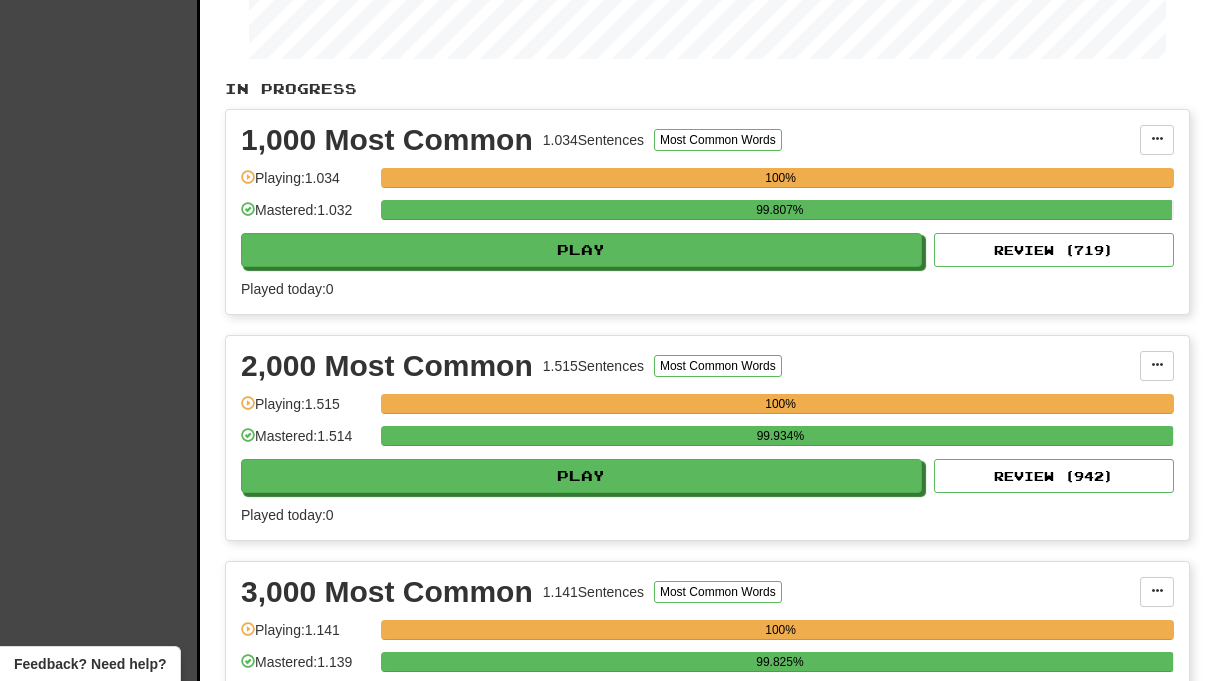 scroll, scrollTop: 548, scrollLeft: 0, axis: vertical 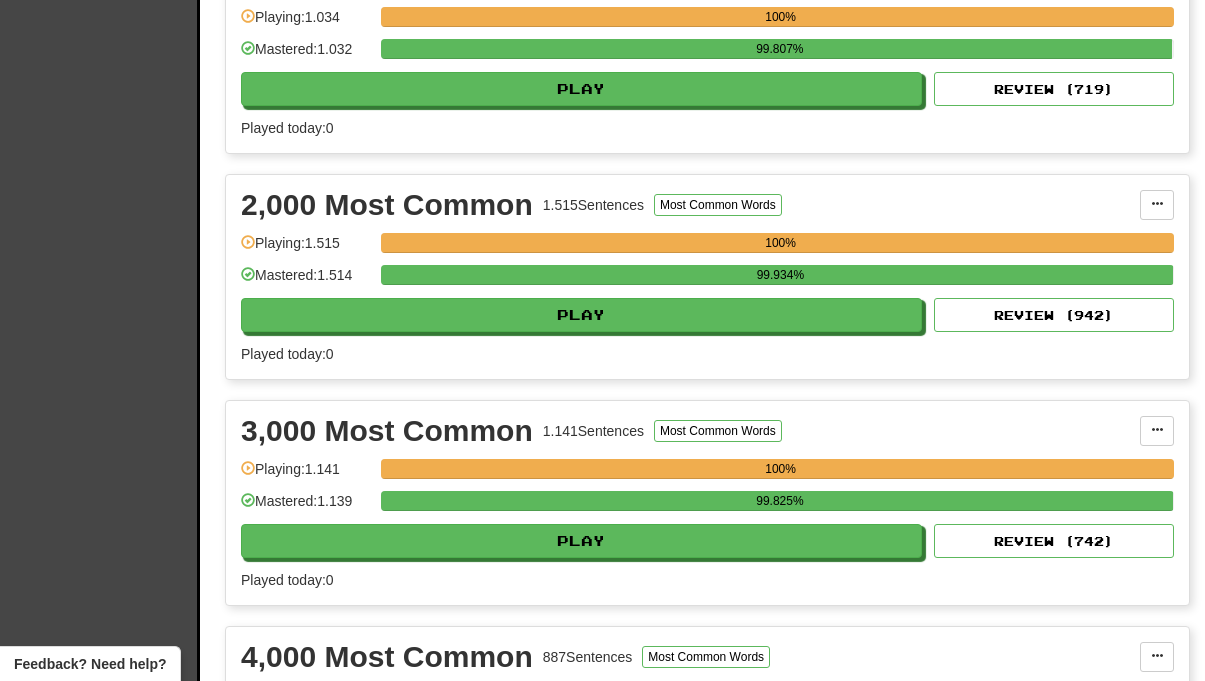 click on "In Progress 1,000 Most Common 1.034  Sentences Most Common Words Manage Sentences Unpin from Dashboard  Playing:  1.034 100%  Mastered:  1.032 99.807% Play Review ( 719 ) Played today:  0 2,000 Most Common 1.515  Sentences Most Common Words Manage Sentences Unpin from Dashboard  Playing:  1.515 100%  Mastered:  1.514 99.934% Play Review ( 942 ) Played today:  0 3,000 Most Common 1.141  Sentences Most Common Words Manage Sentences Unpin from Dashboard  Playing:  1.141 100%  Mastered:  1.139 99.825% Play Review ( 742 ) Played today:  0 4,000 Most Common 887  Sentences Most Common Words Manage Sentences Unpin from Dashboard  Playing:  887 100%  Mastered:  887 100% Play Review ( 587 ) Played today:  0 5,000 Most Common 793  Sentences Most Common Words Manage Sentences Unpin from Dashboard  Playing:  793 100%  Mastered:  793 100% Play Review ( 527 ) Played today:  0 10,000 Most Common 2.196  Sentences Most Common Words Manage Sentences Unpin from Dashboard  Playing:  1.440 65.574%  Mastered:  815 37.113% Play 848" at bounding box center (707, 3798) 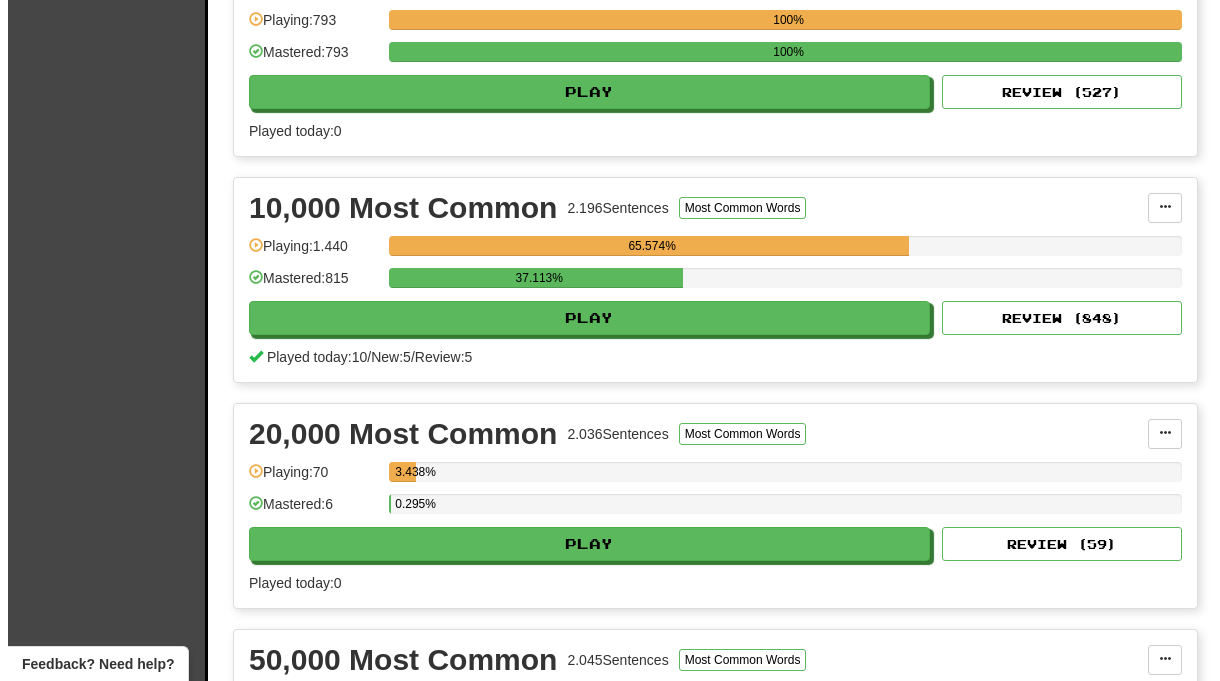 scroll, scrollTop: 1468, scrollLeft: 0, axis: vertical 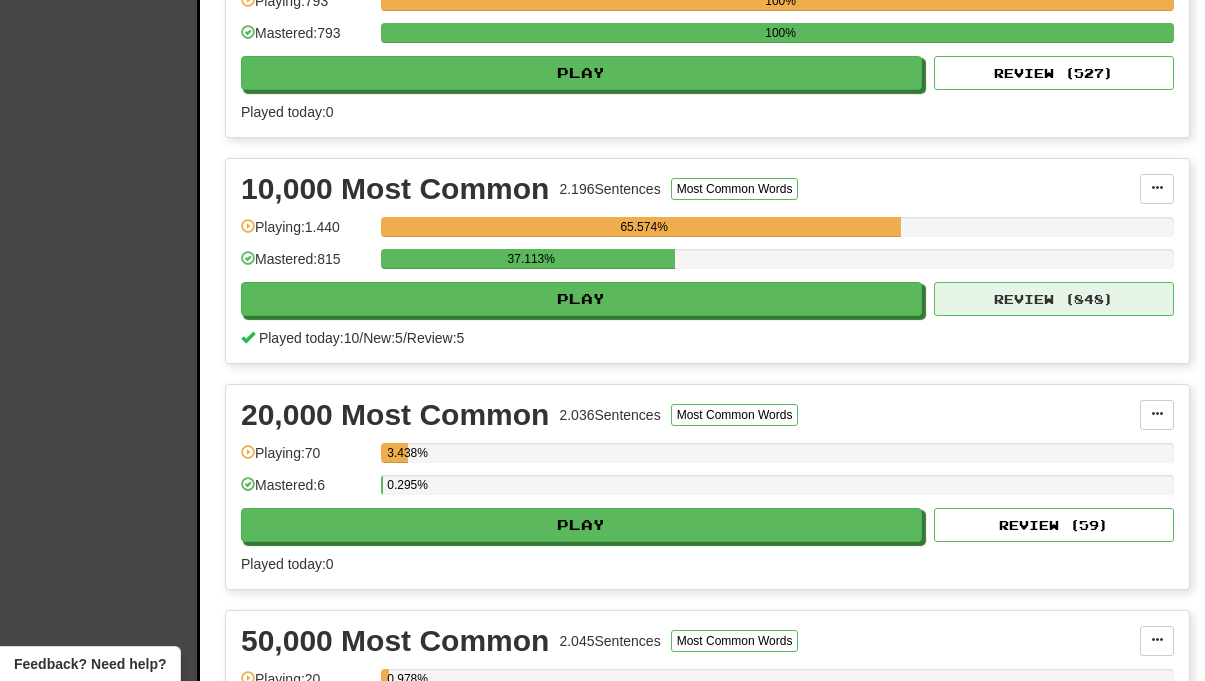 click on "Review ( 848 )" at bounding box center (1054, 299) 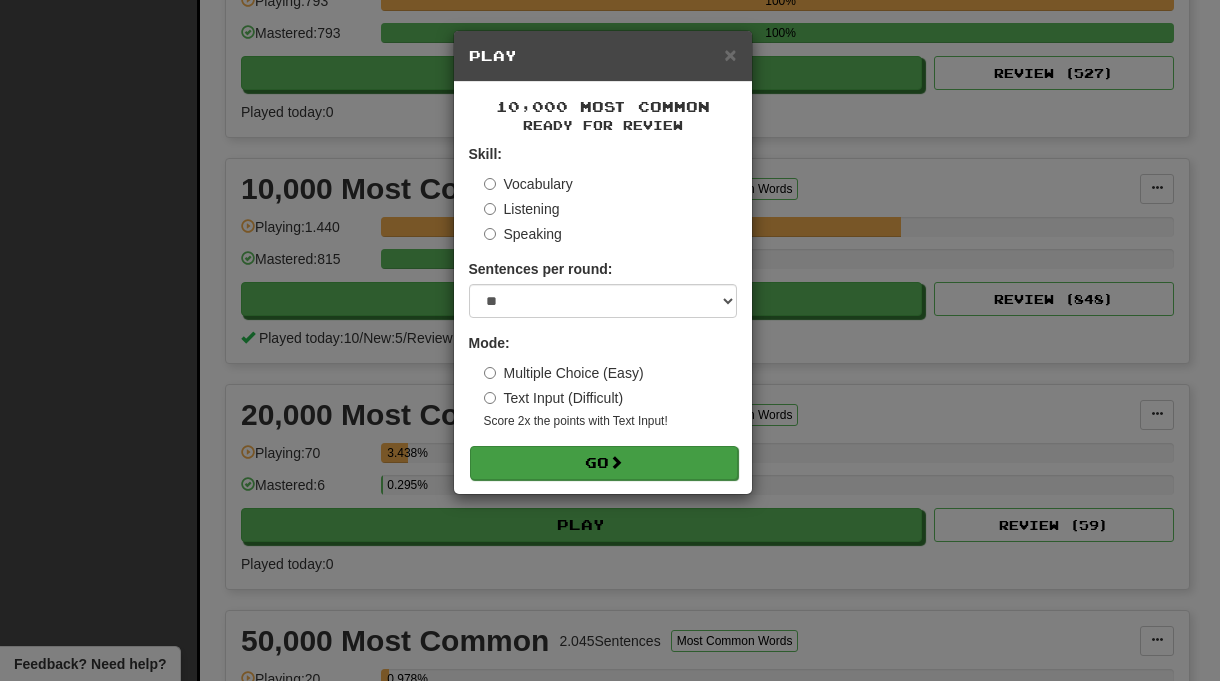 click on "Go" at bounding box center [604, 463] 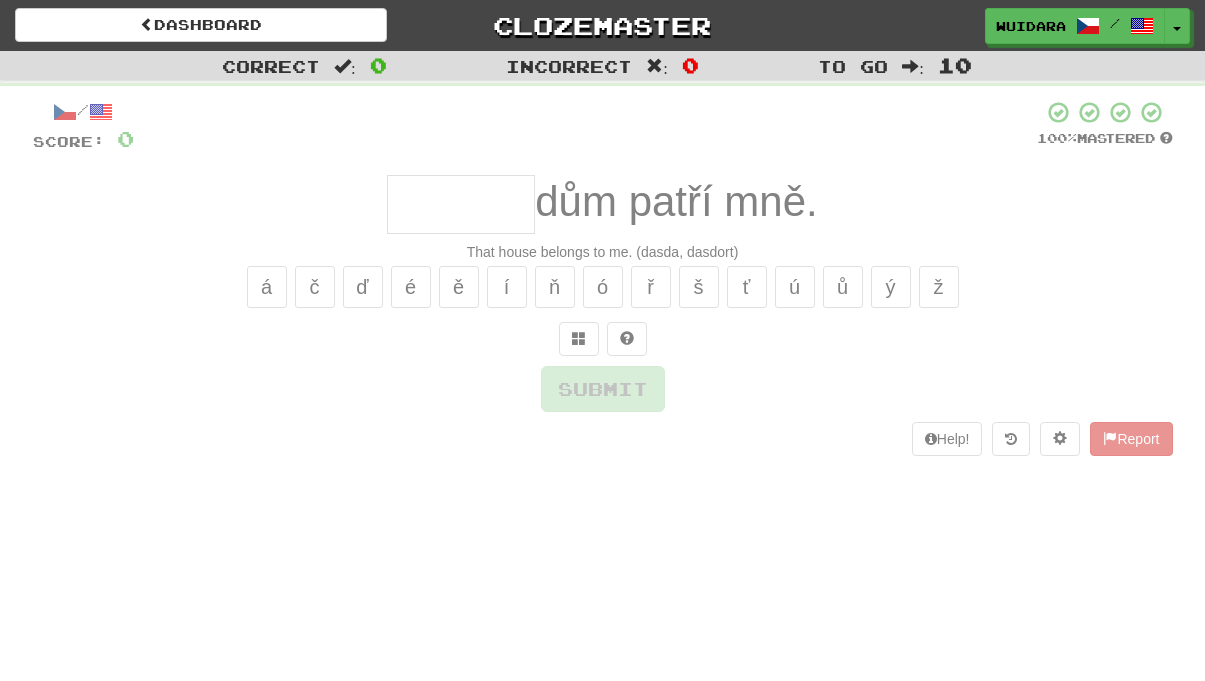 scroll, scrollTop: 0, scrollLeft: 0, axis: both 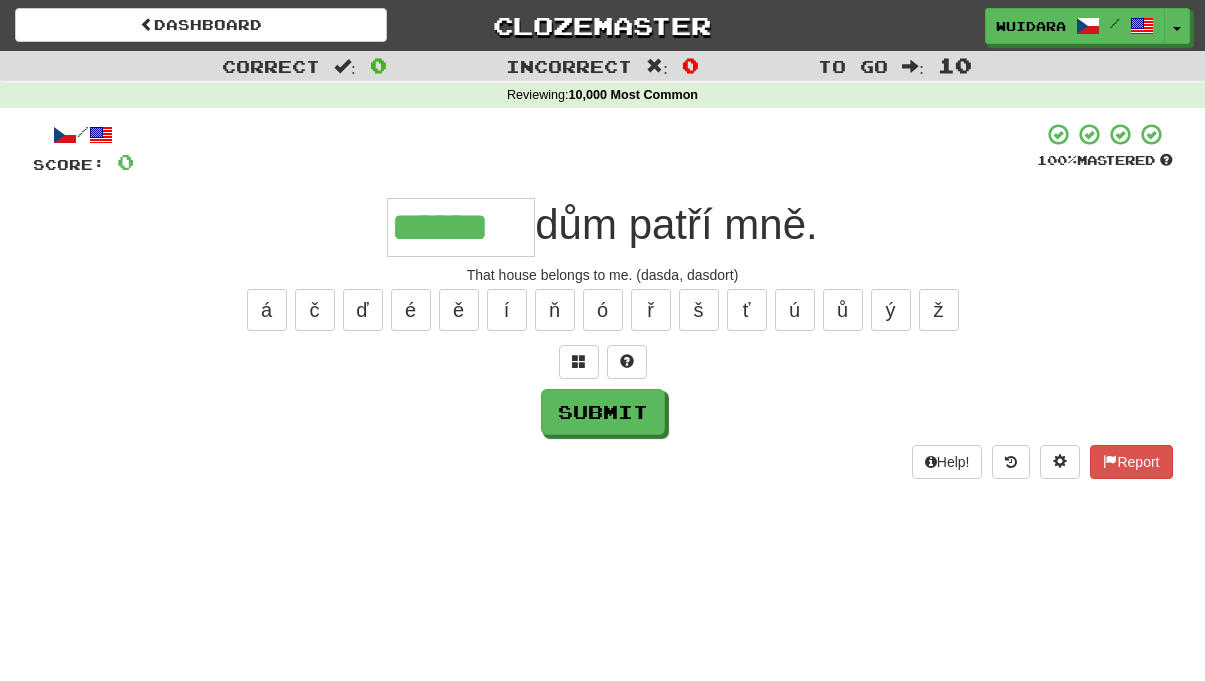 type on "******" 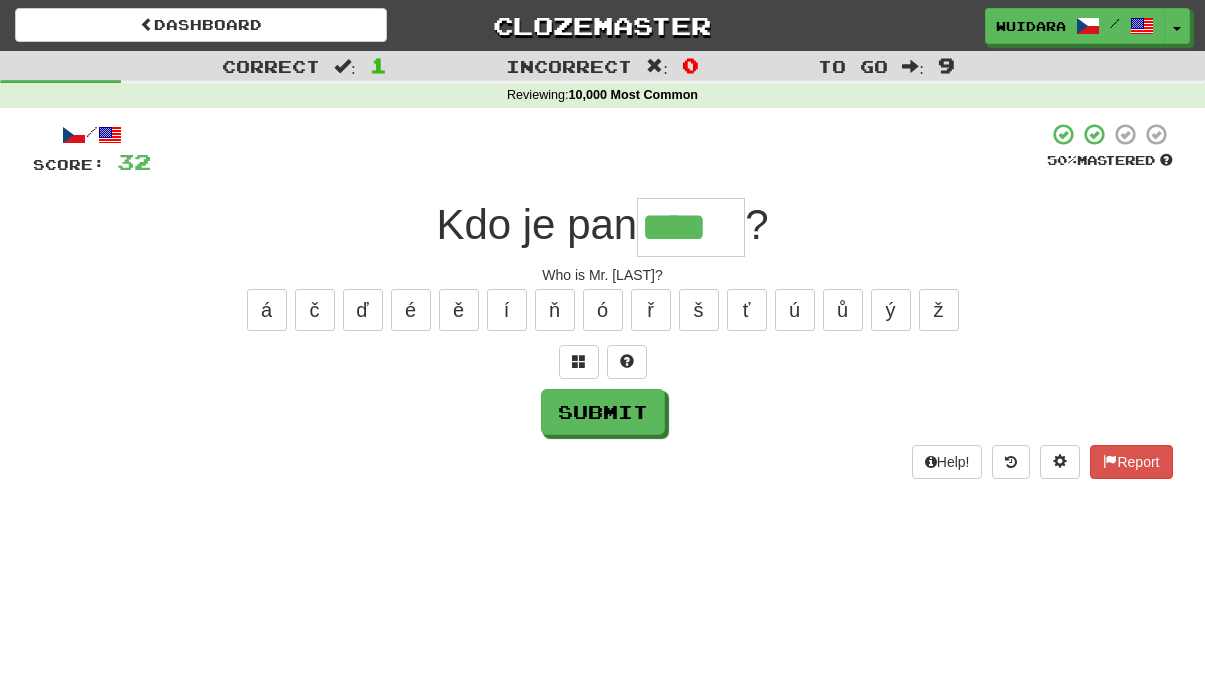 type on "****" 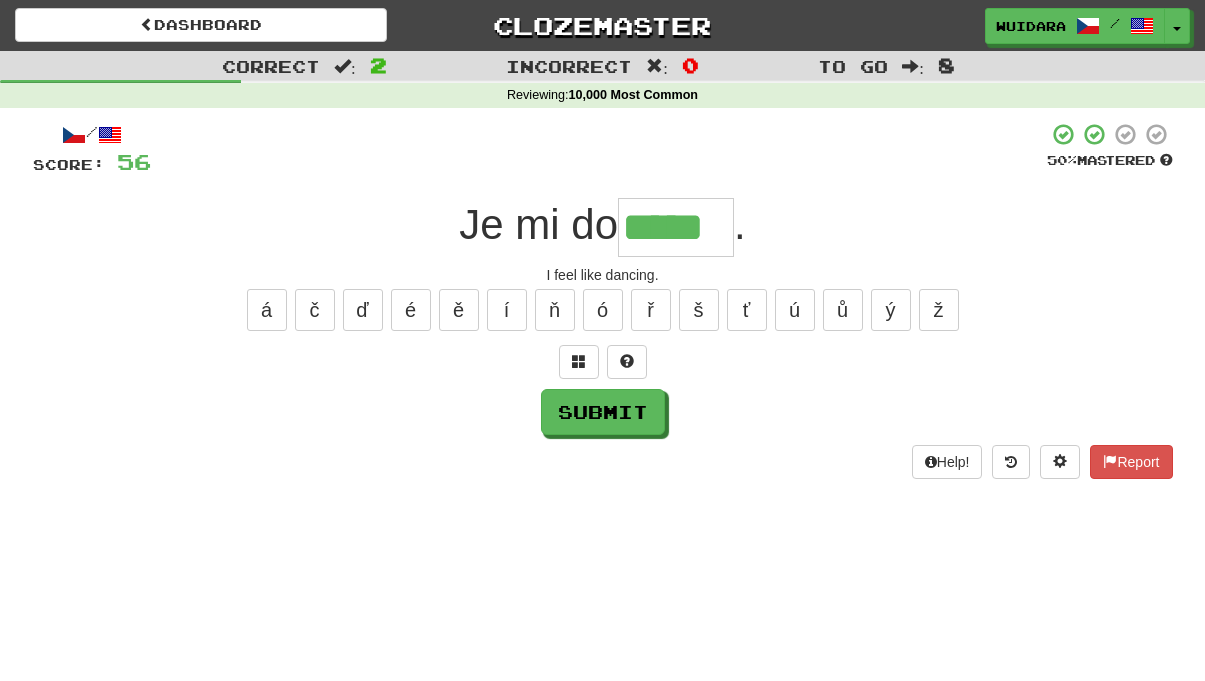 type on "*****" 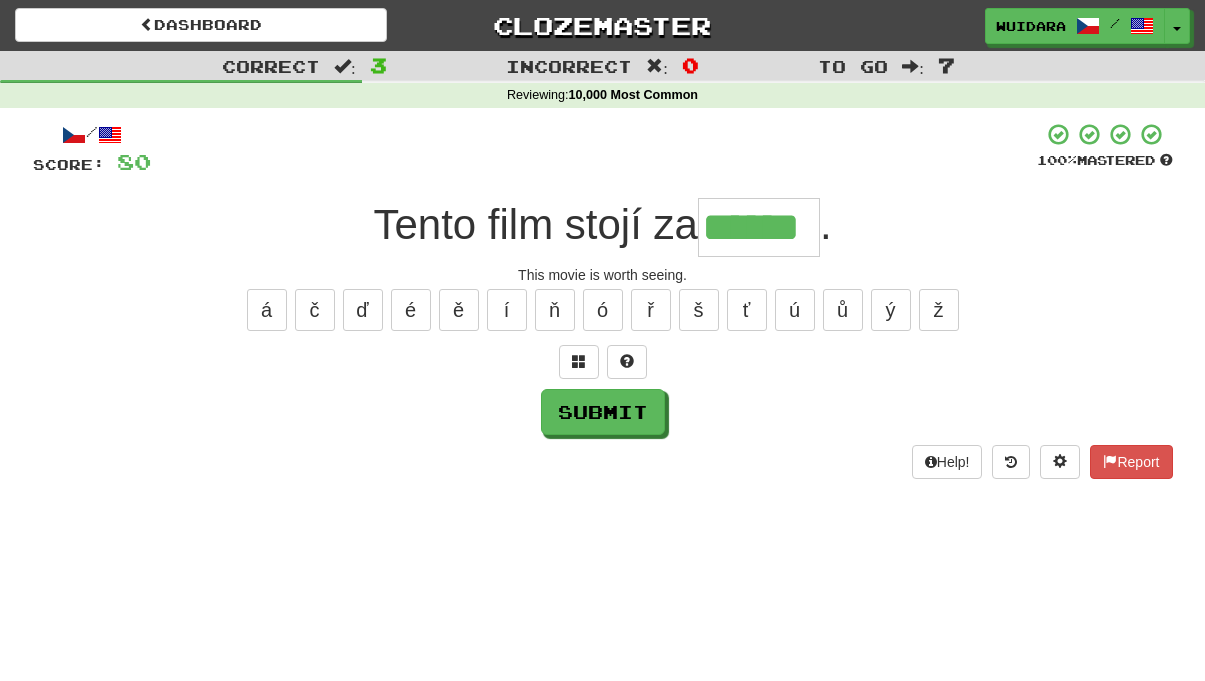 type on "******" 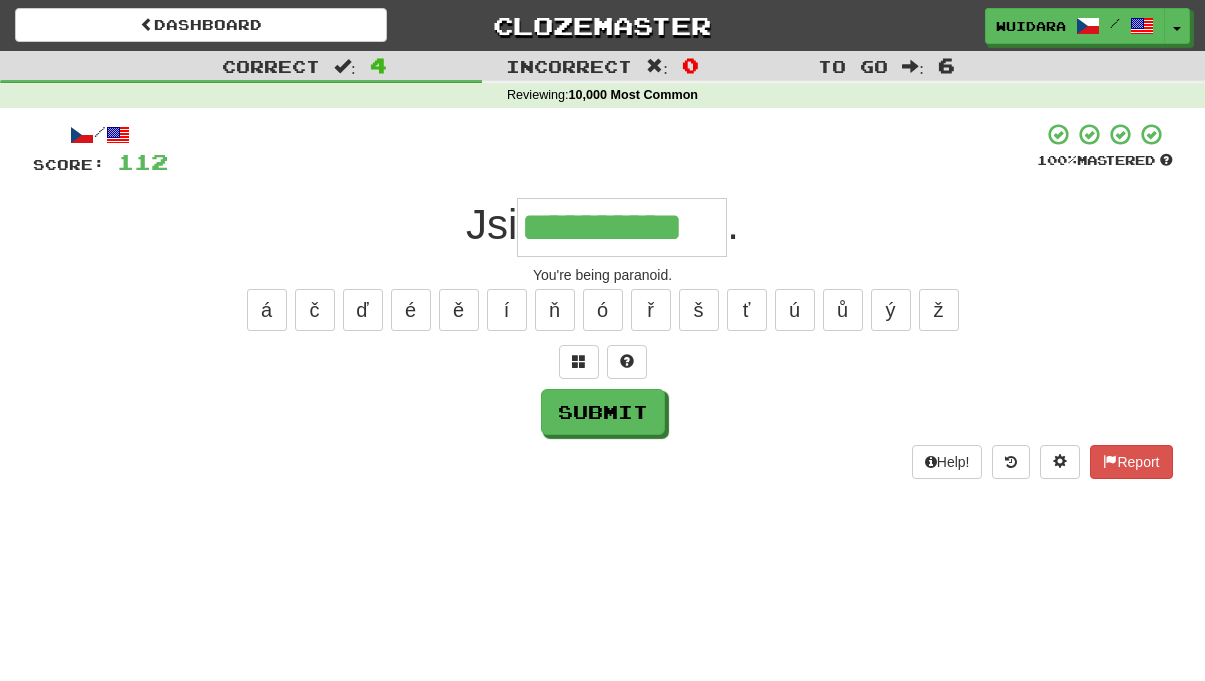 type on "**********" 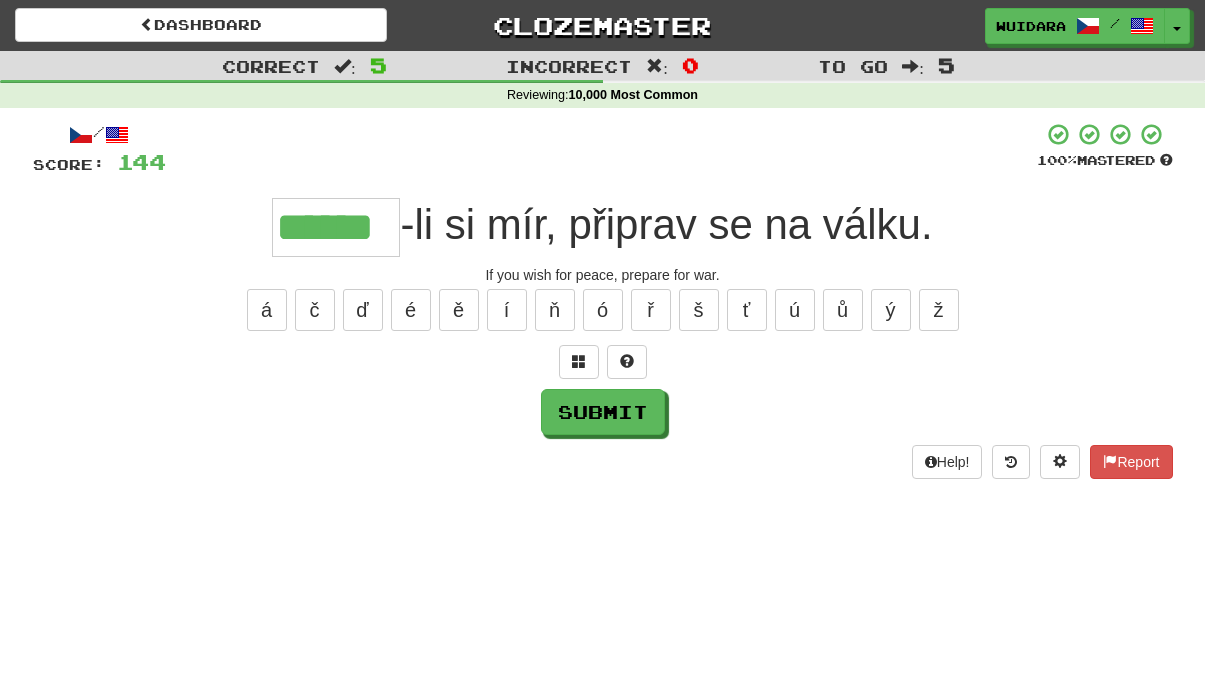 type on "******" 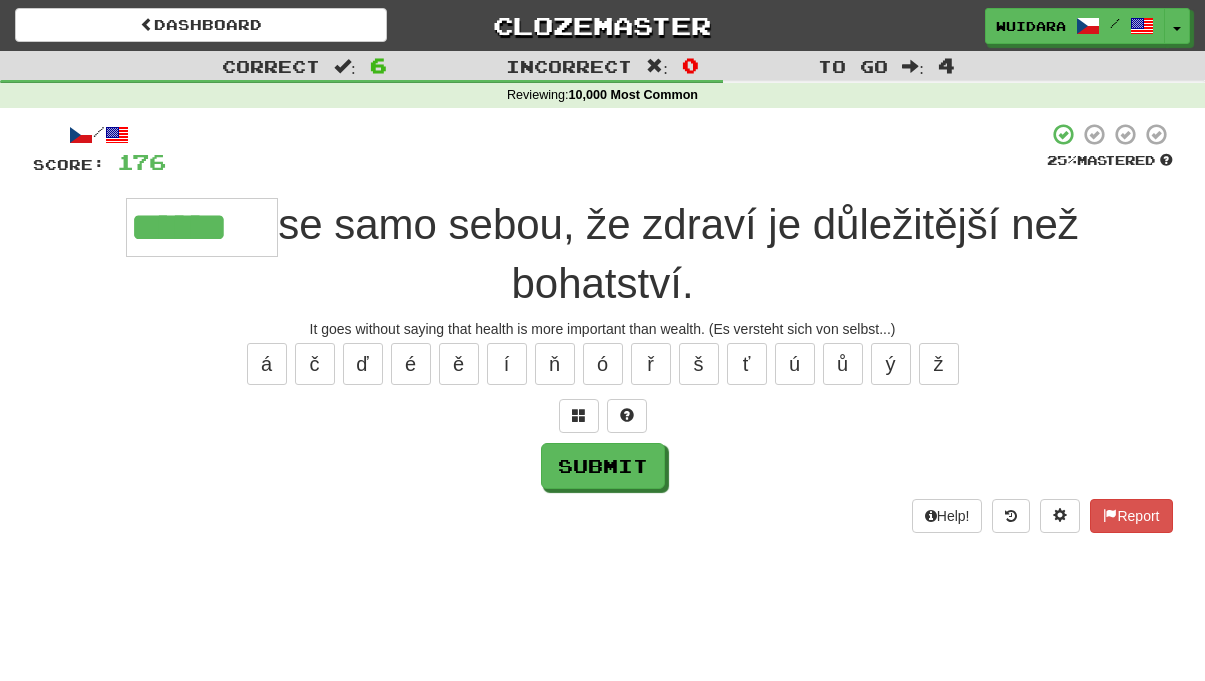 type on "******" 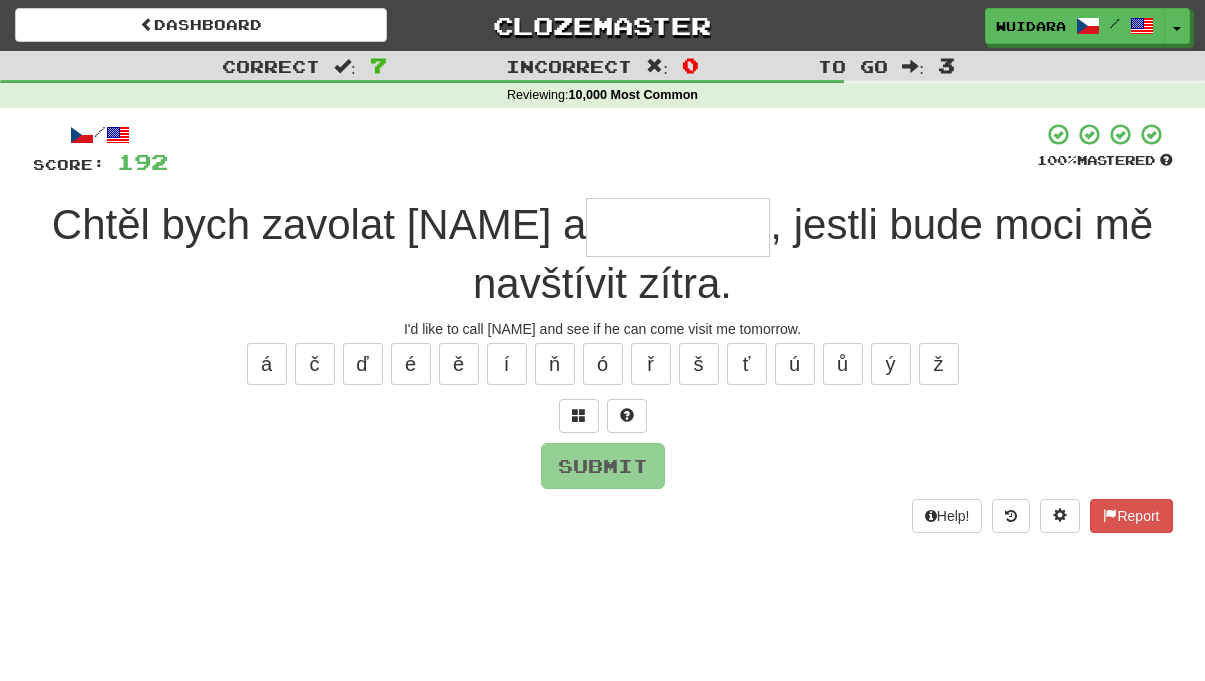 type on "*" 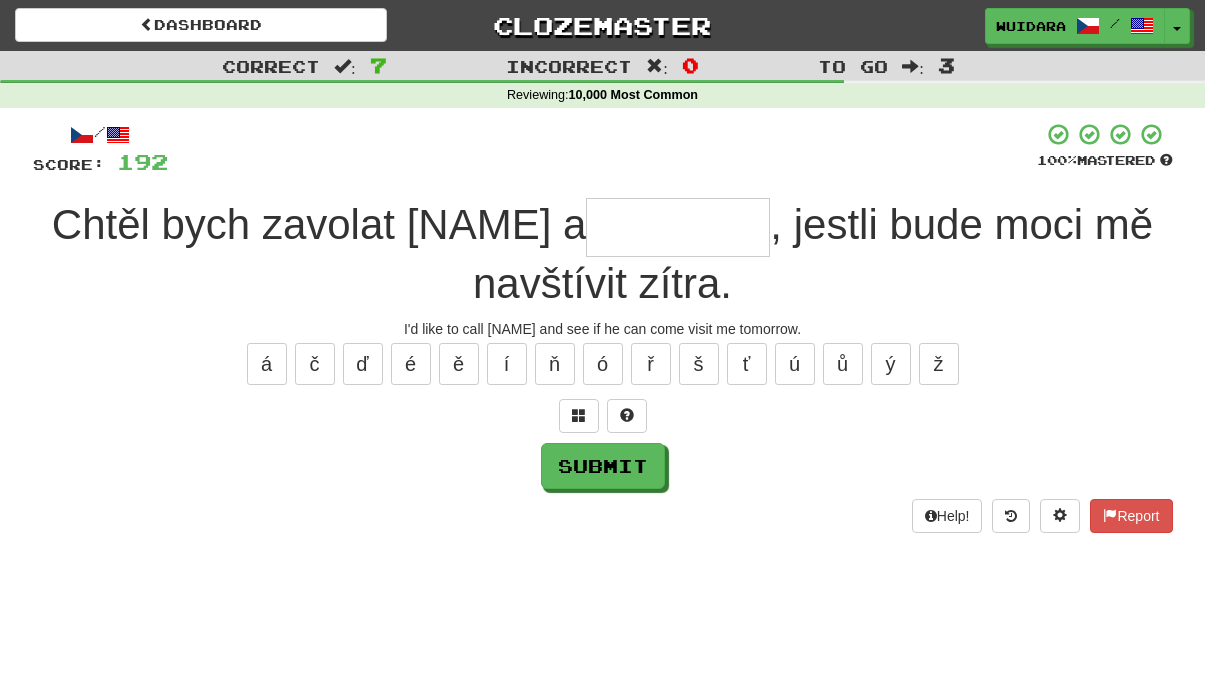 type on "*" 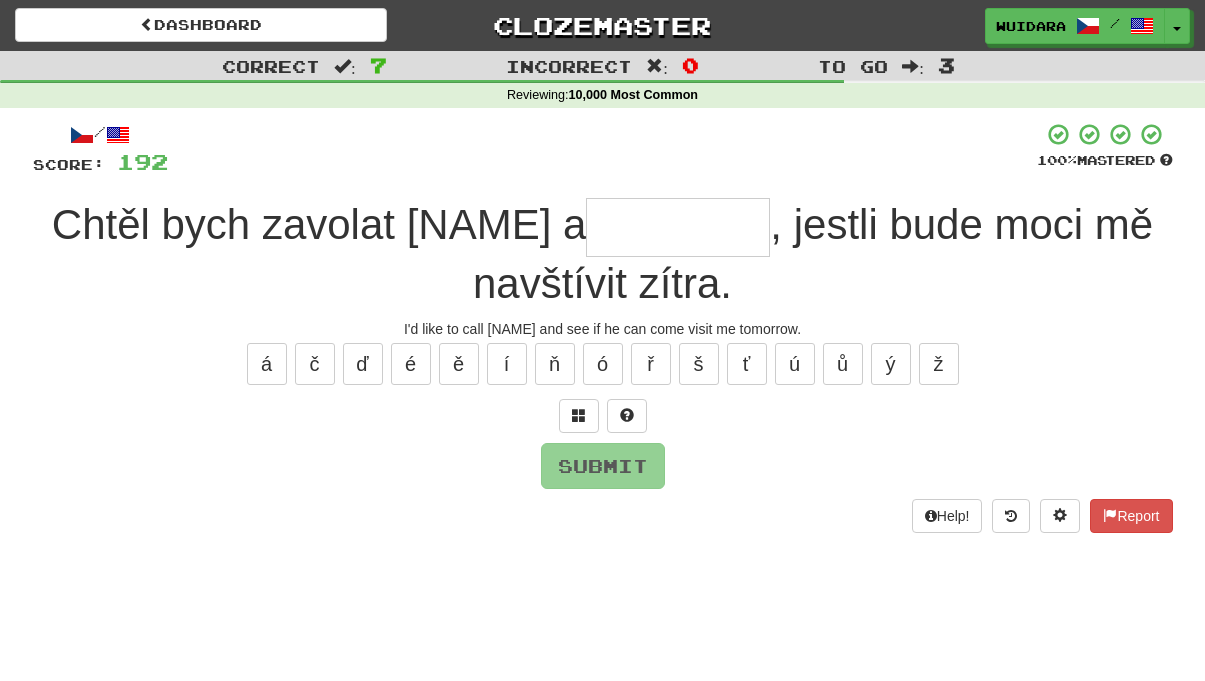 type on "*" 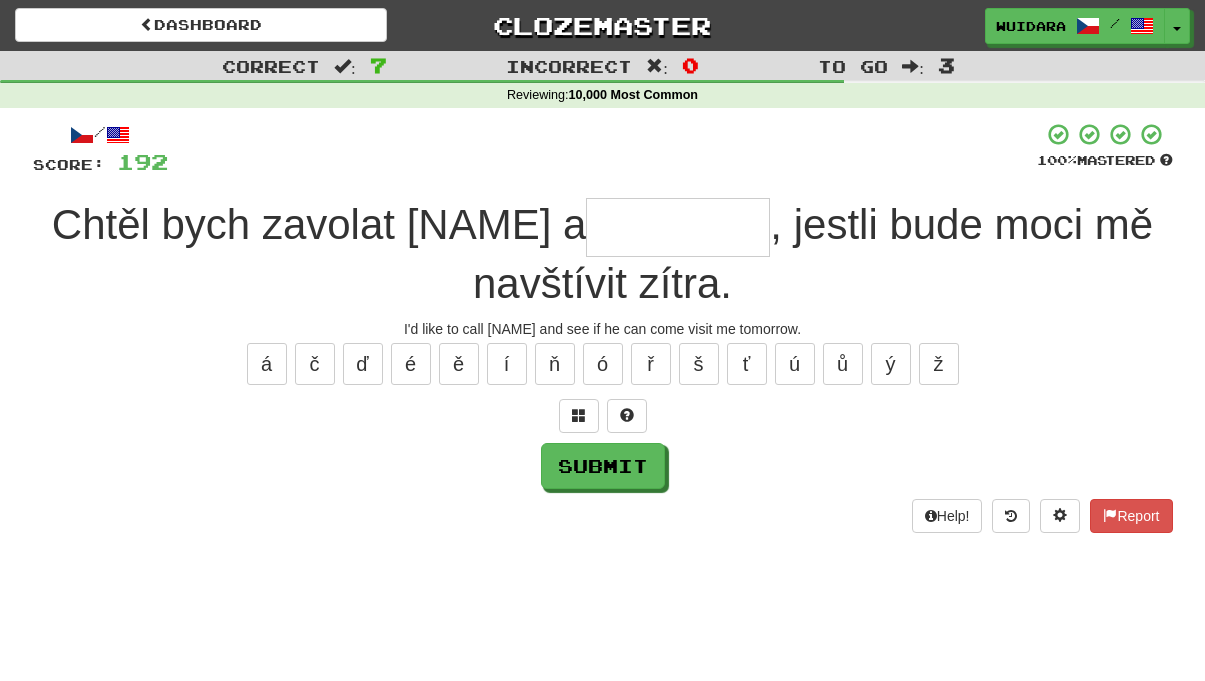 type on "*" 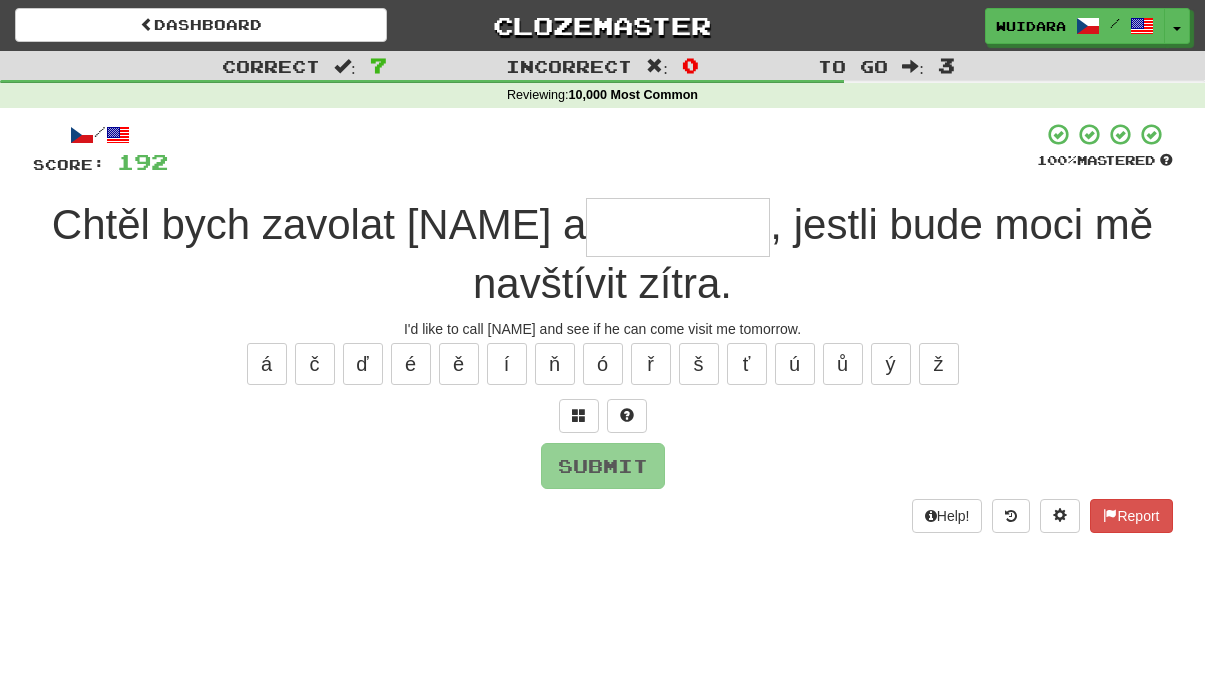 type on "*" 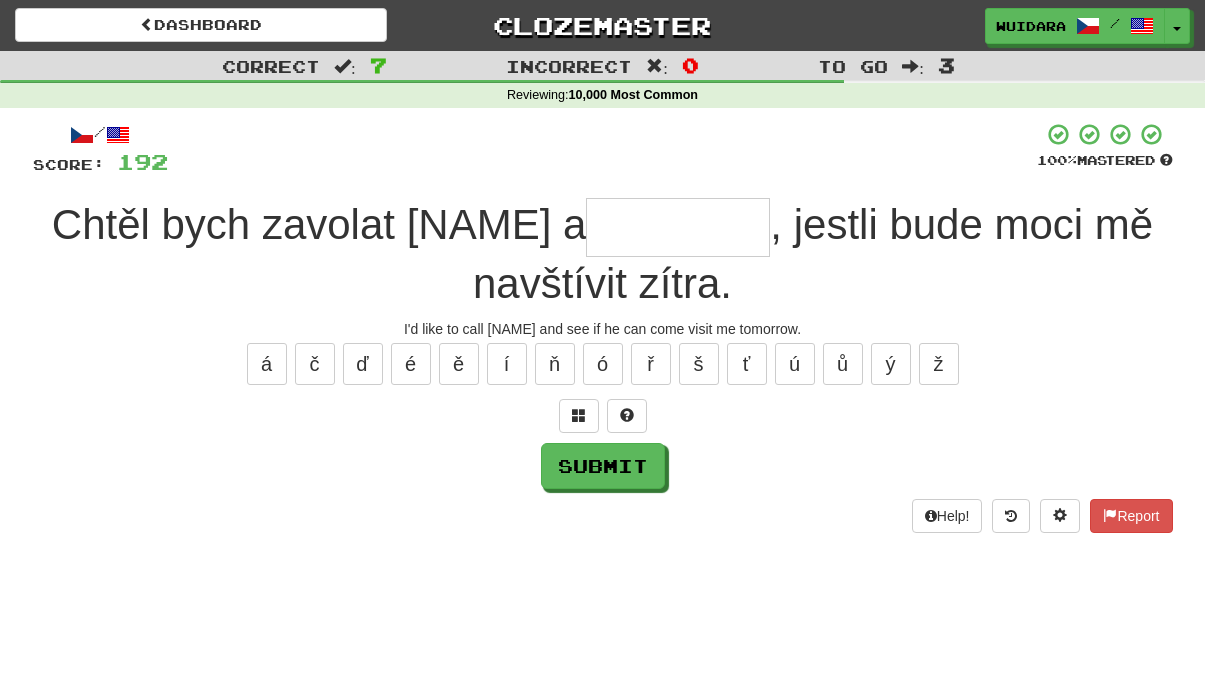 type on "*" 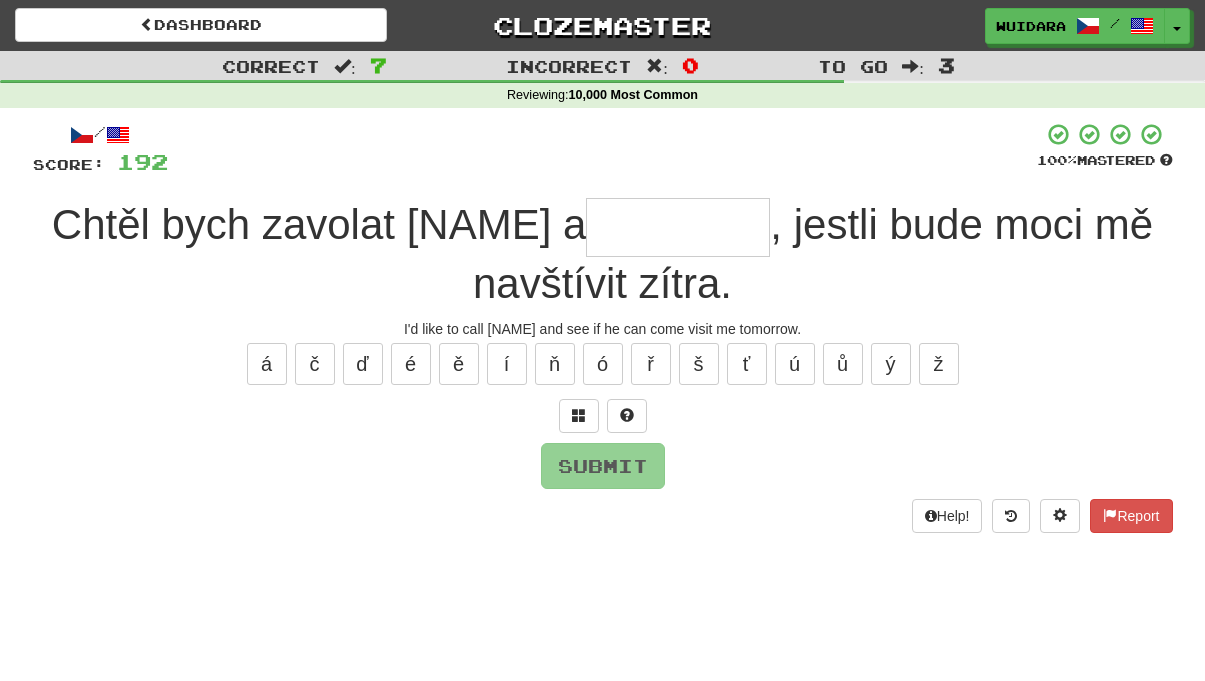 type on "*" 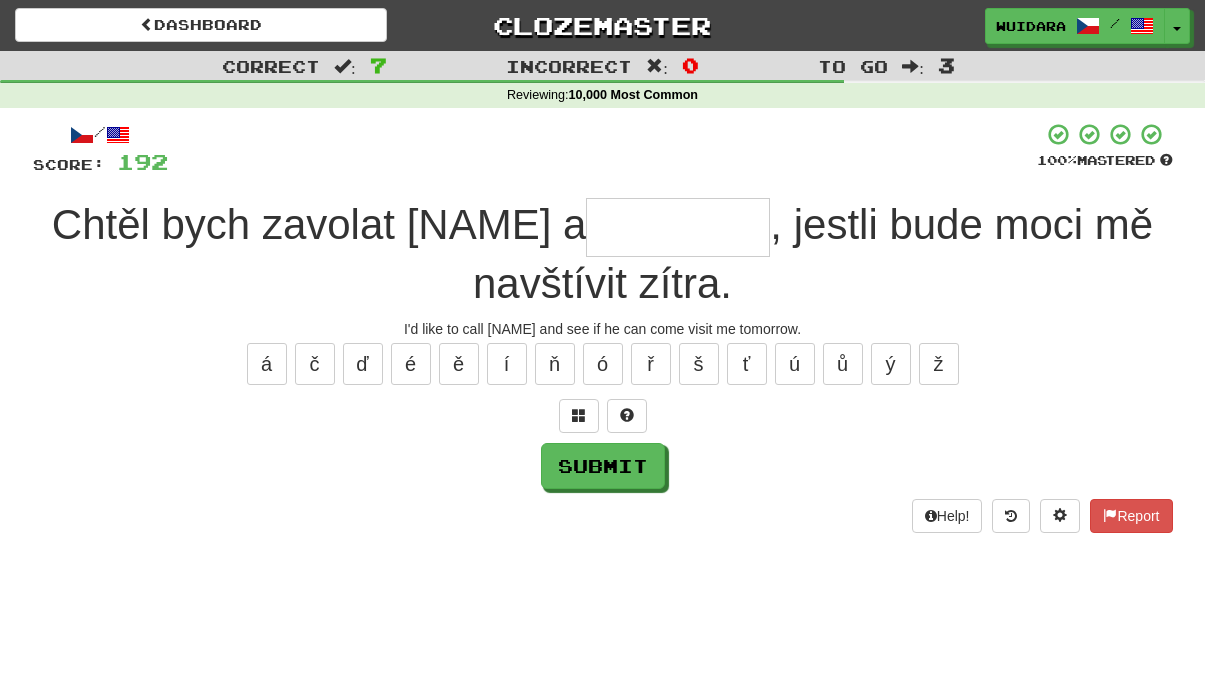 type on "*" 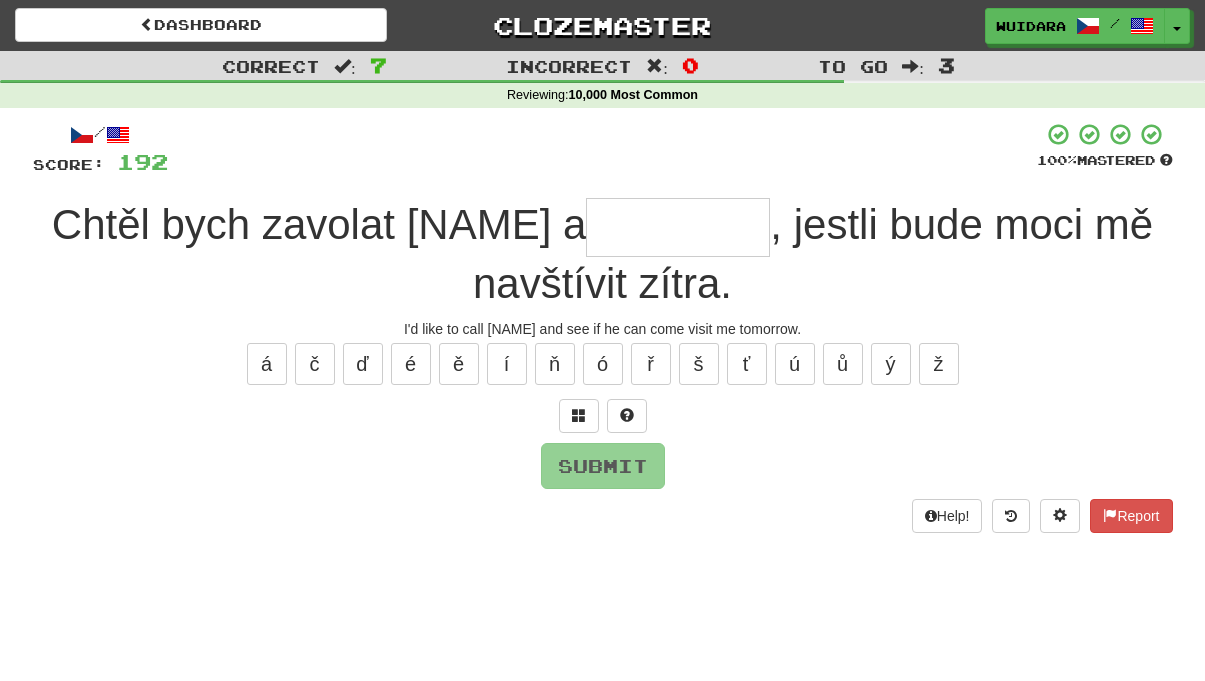 type on "*" 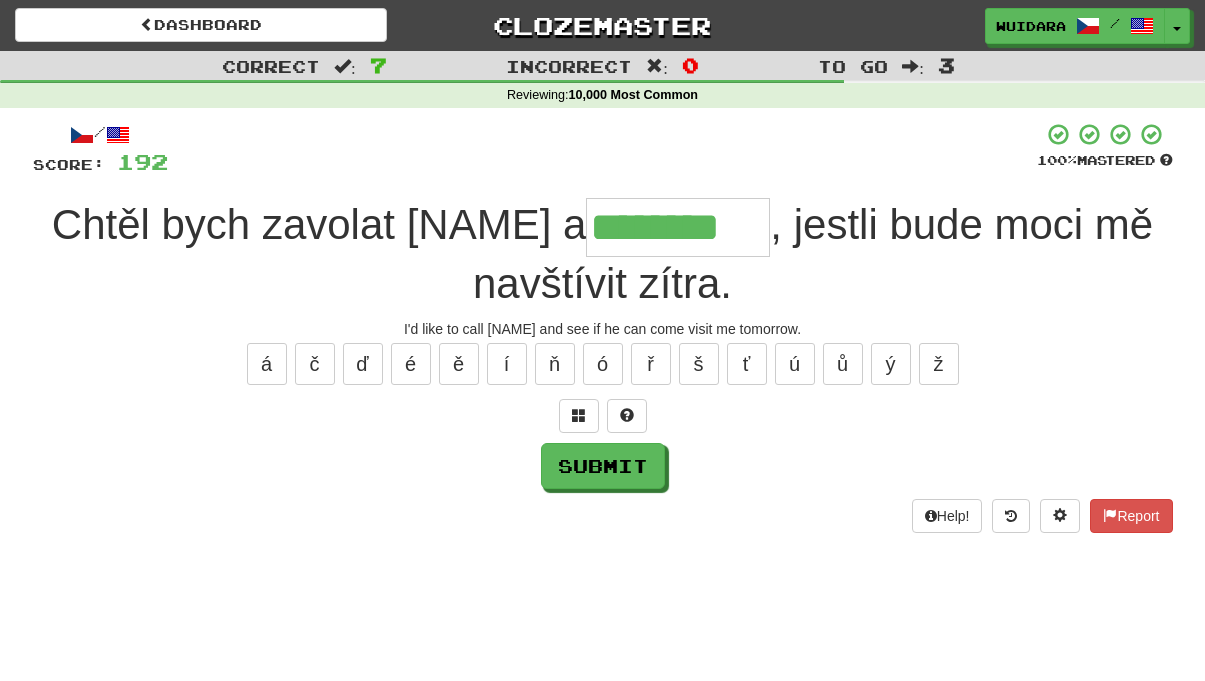 type on "********" 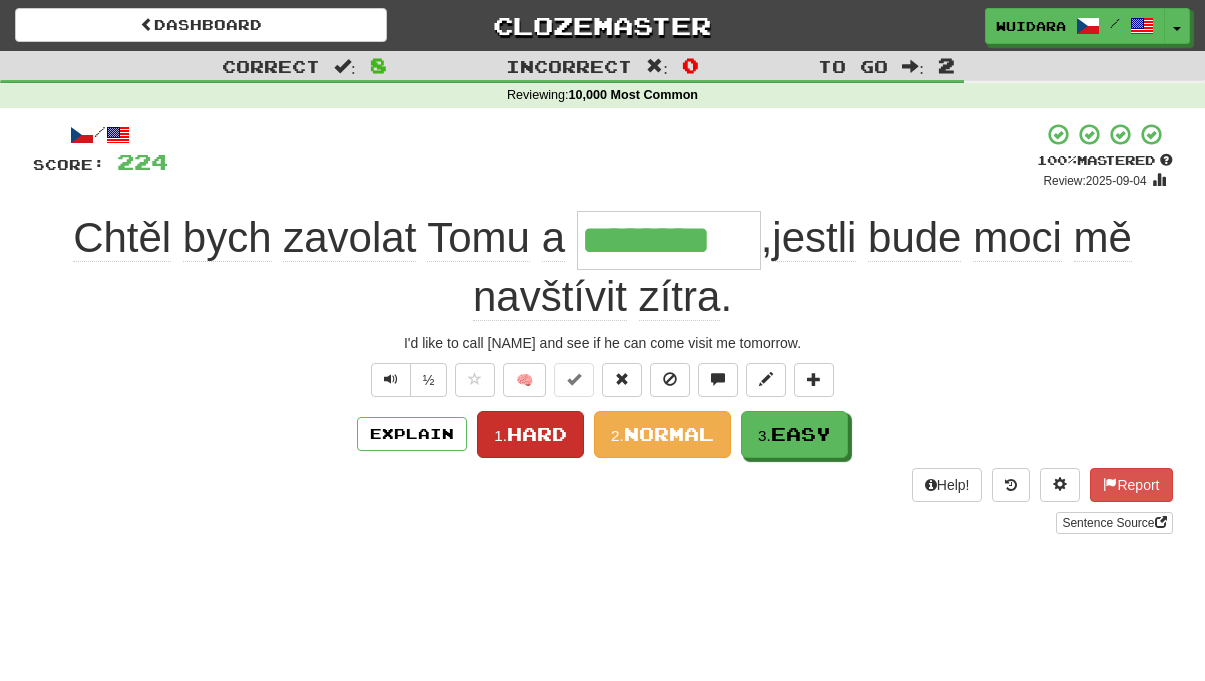 click on "1.  Hard" at bounding box center (530, 434) 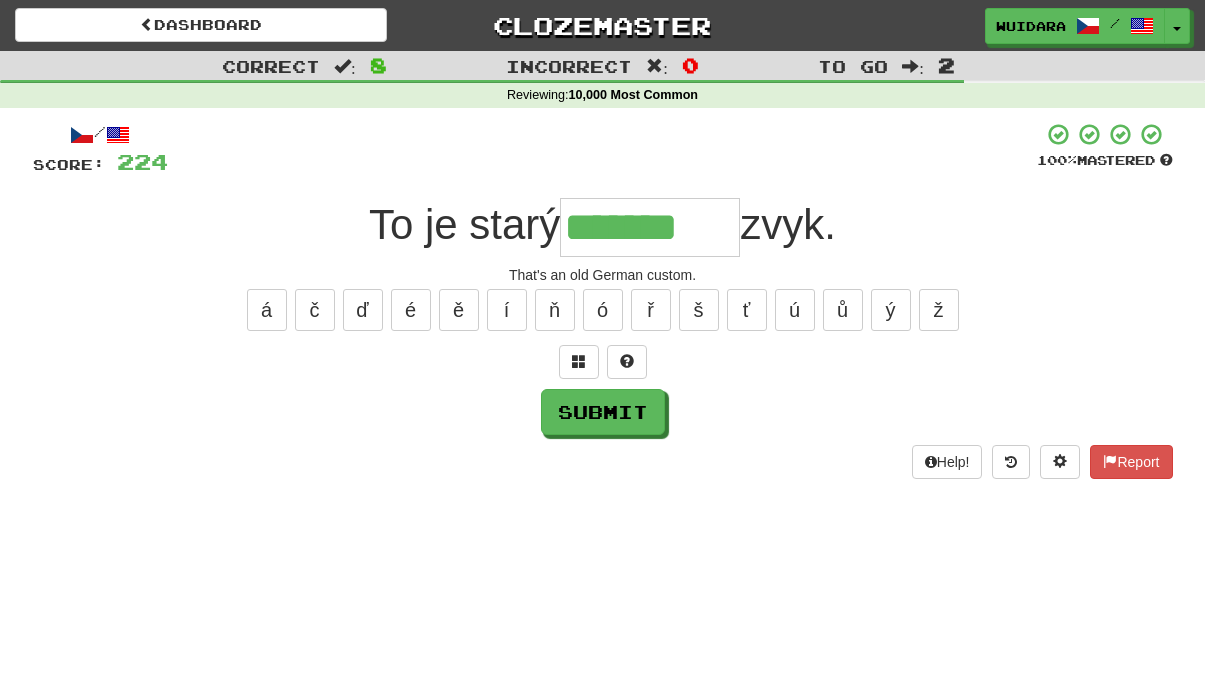 type on "*******" 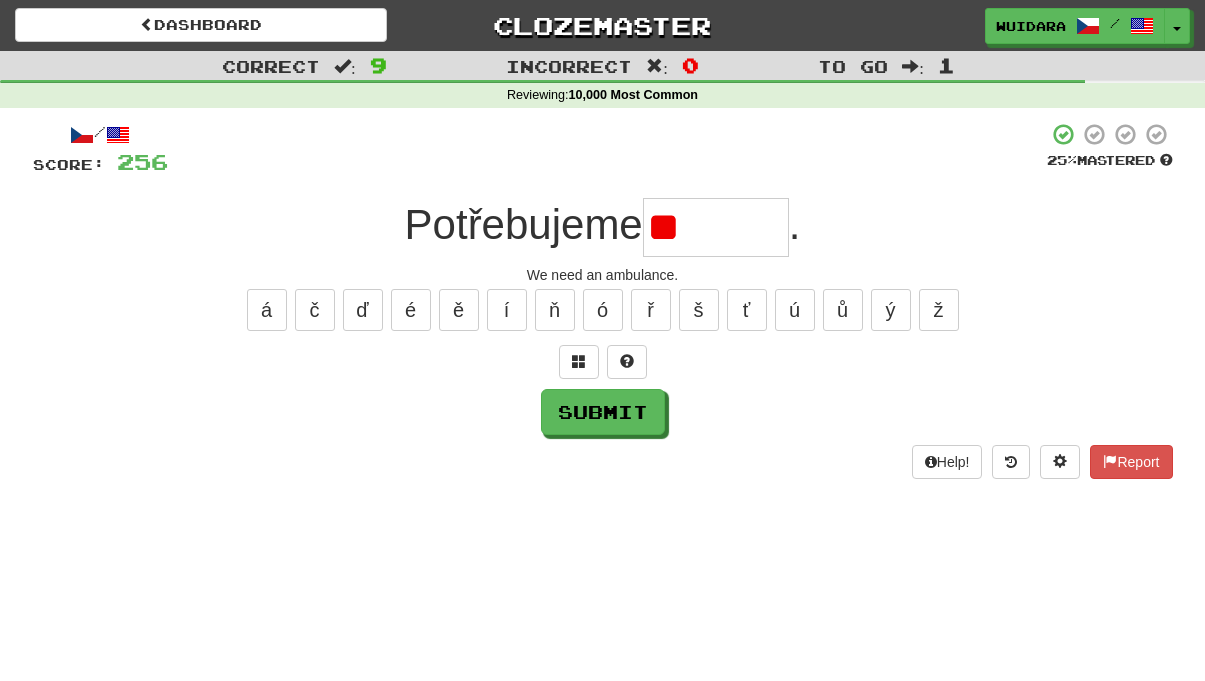 type on "*" 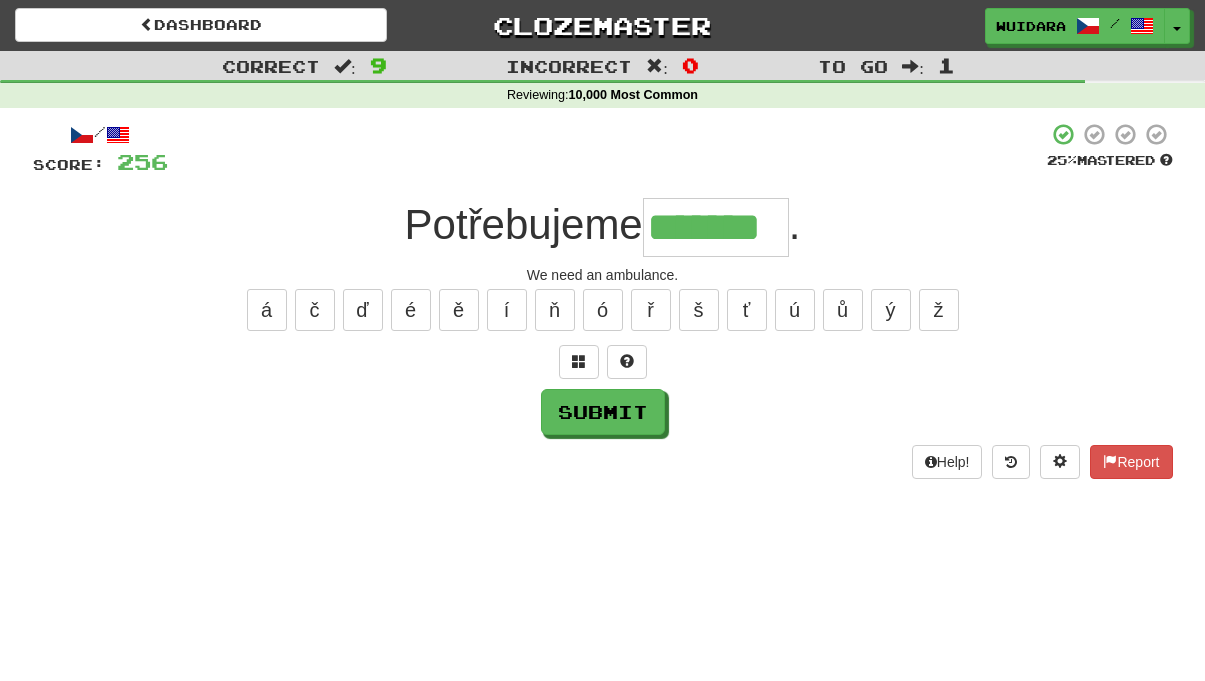 type on "*******" 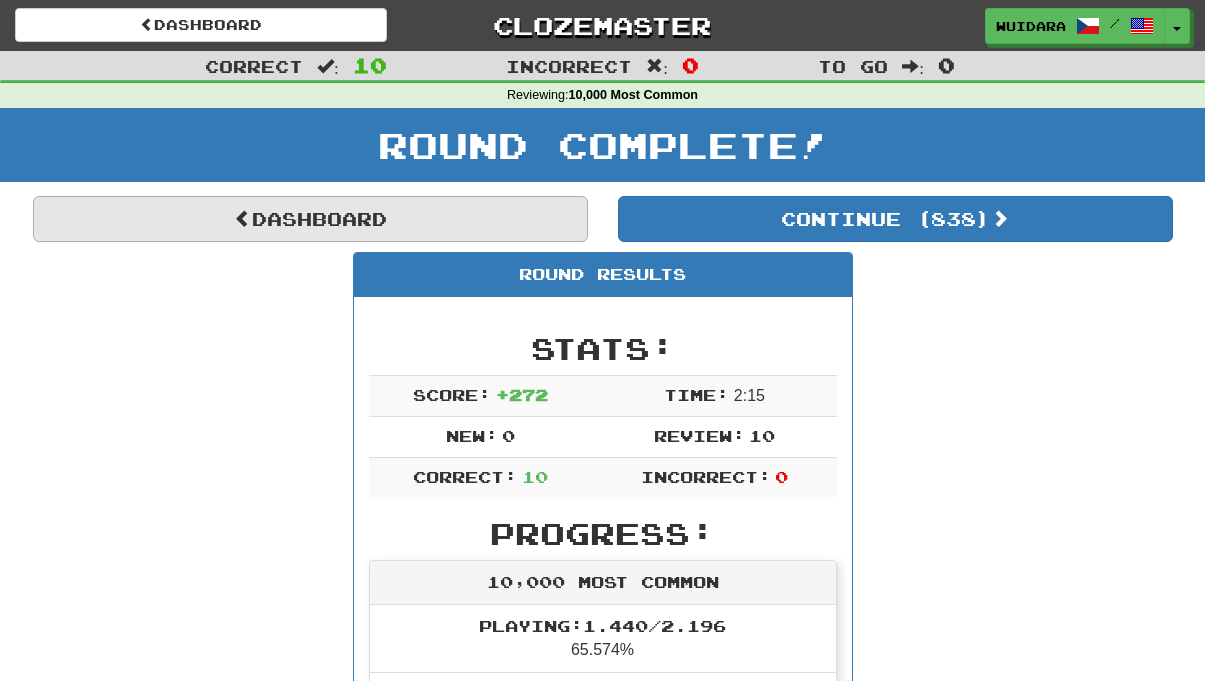 click on "Dashboard" at bounding box center [310, 219] 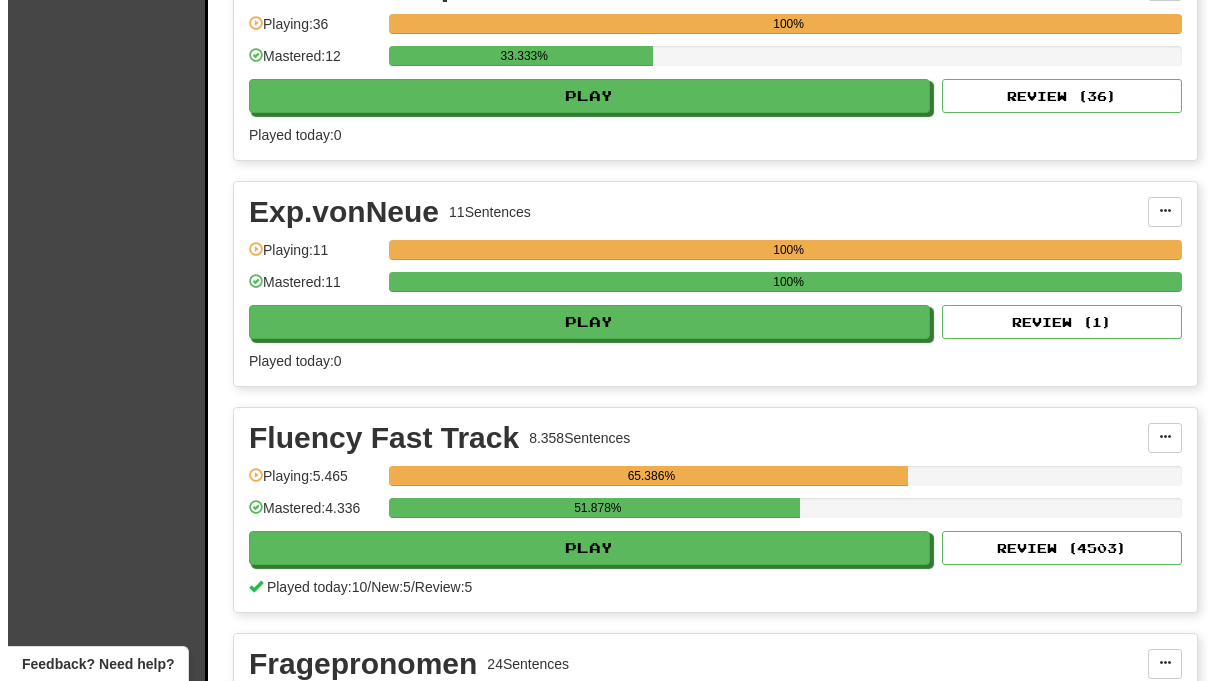scroll, scrollTop: 2915, scrollLeft: 0, axis: vertical 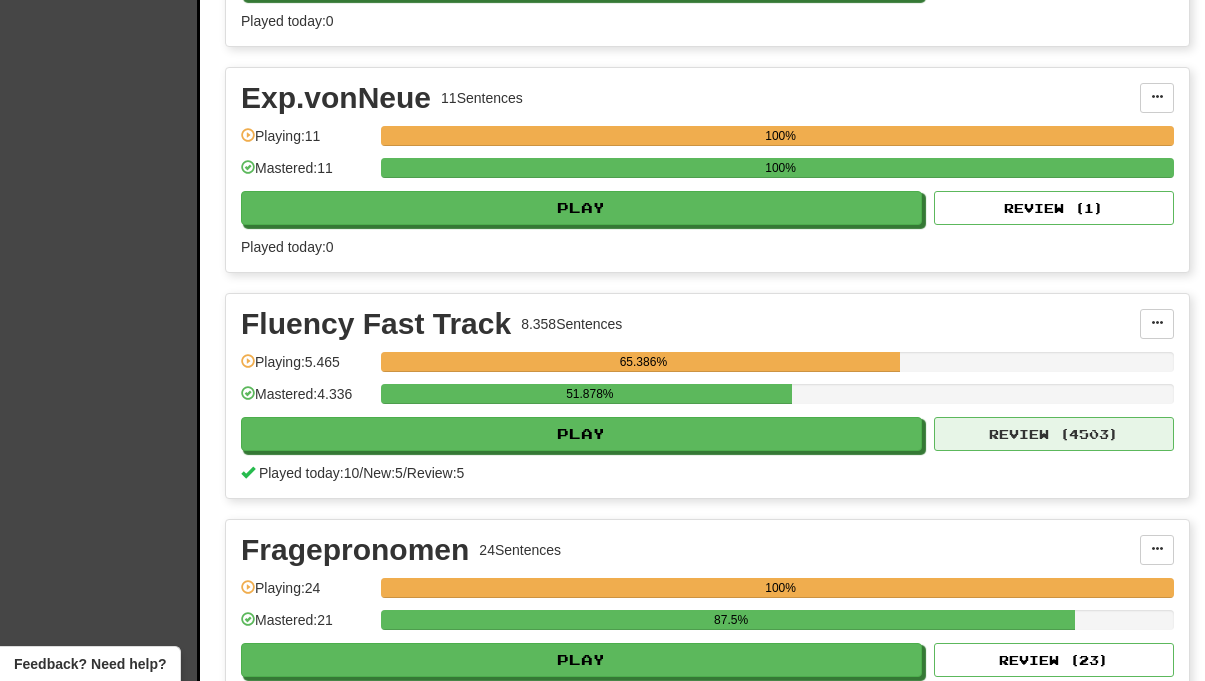 click on "Review ( 4503 )" at bounding box center (1054, 434) 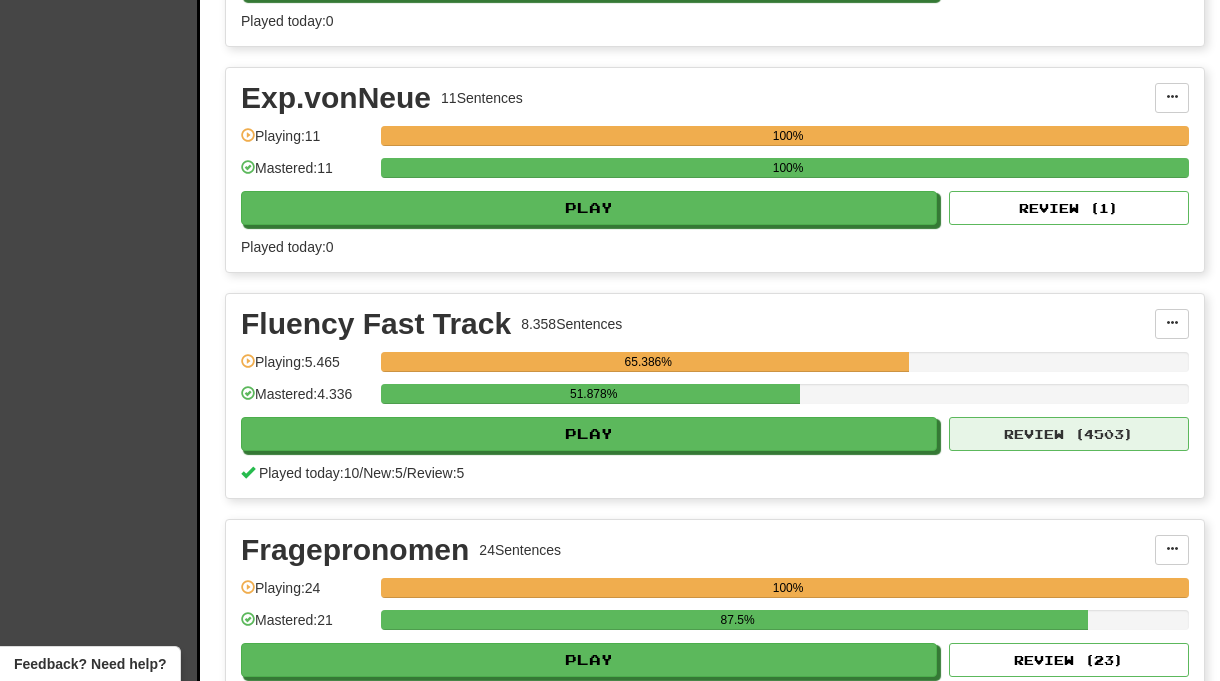 select on "**" 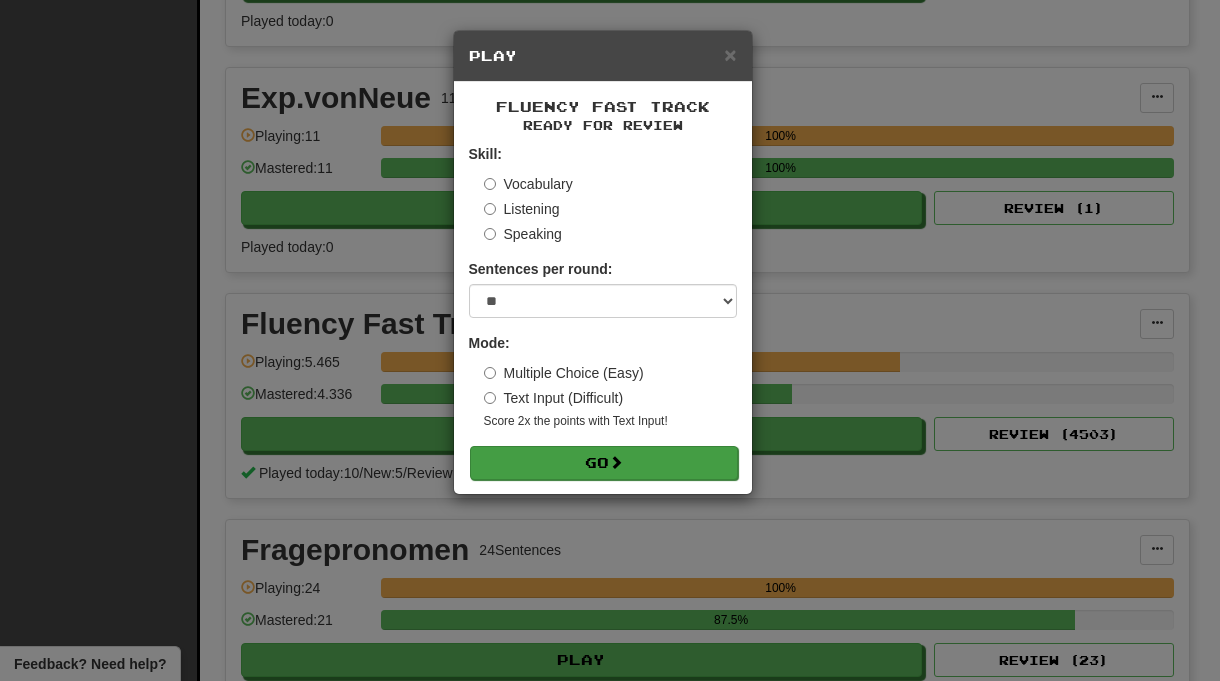 click on "Go" at bounding box center [604, 463] 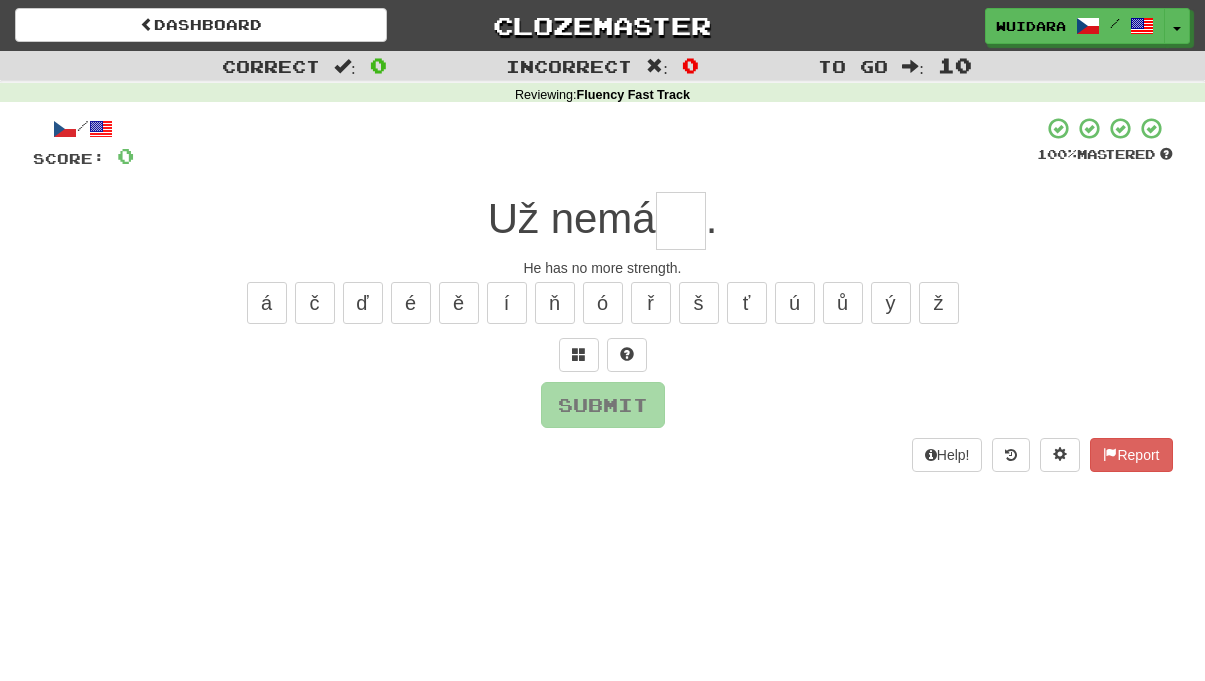 scroll, scrollTop: 0, scrollLeft: 0, axis: both 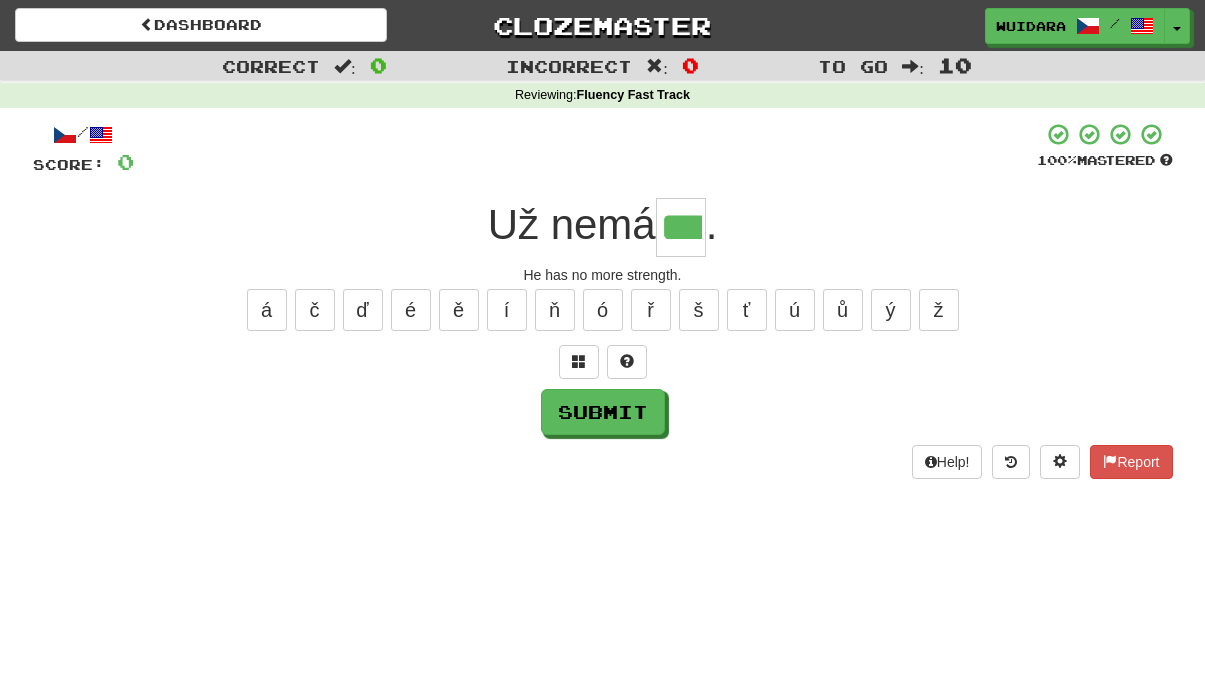 type on "***" 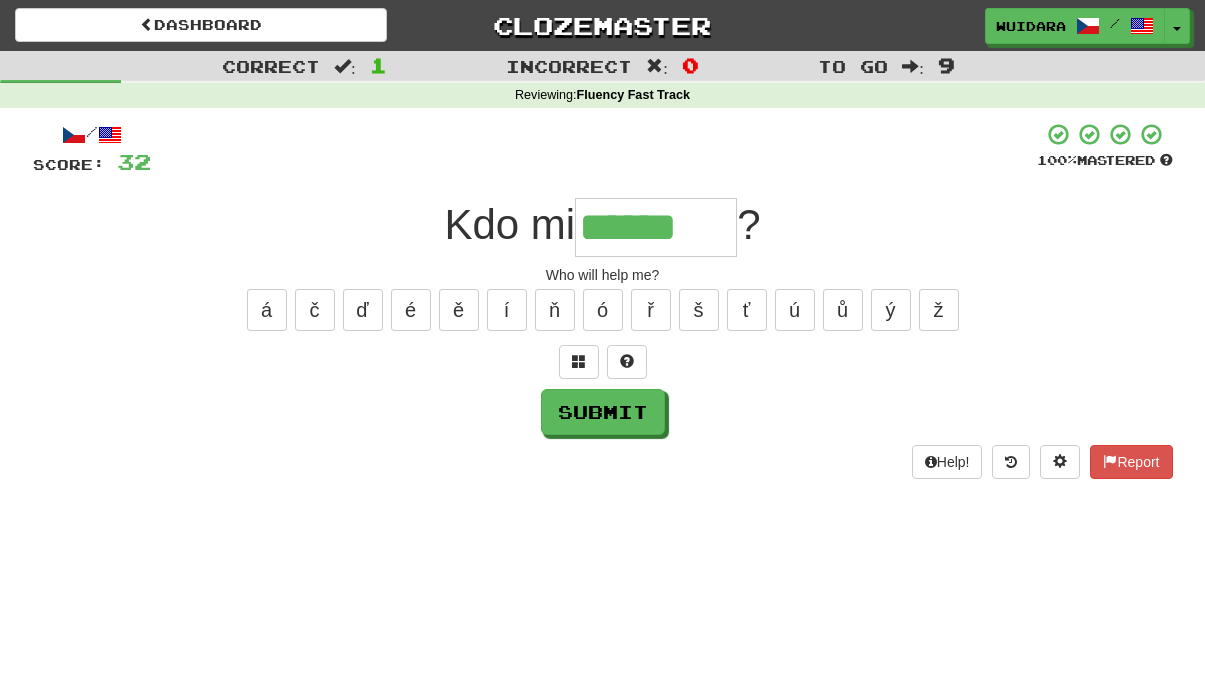 type on "******" 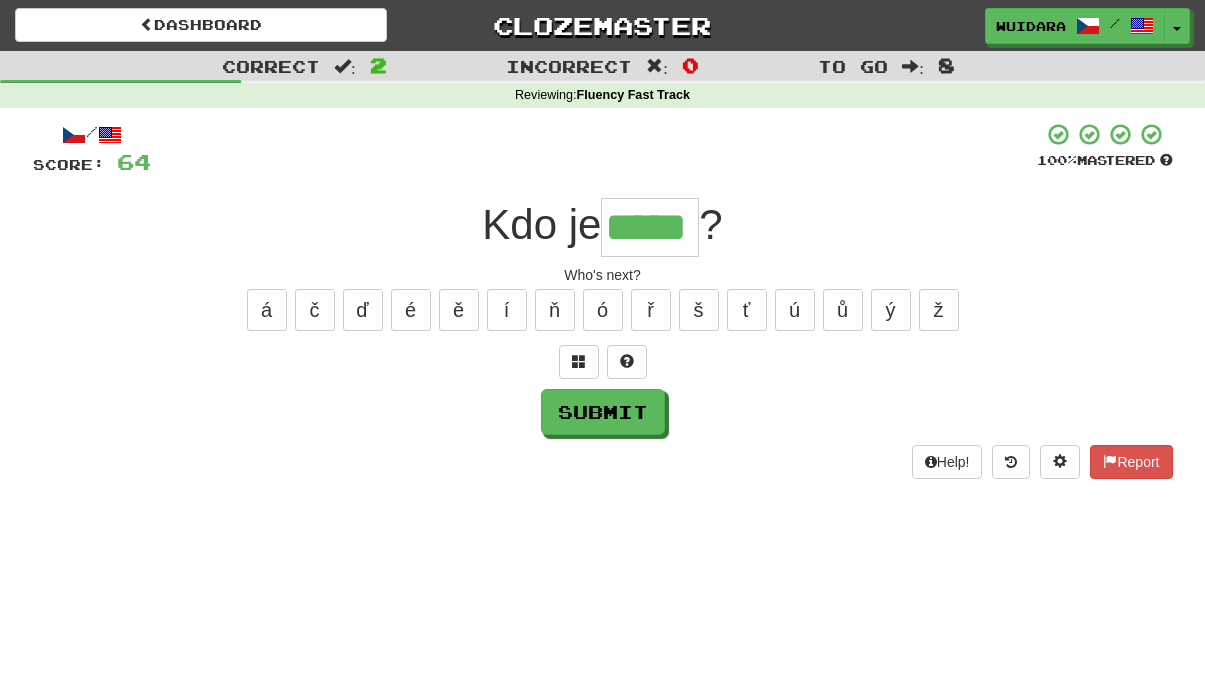 type on "*****" 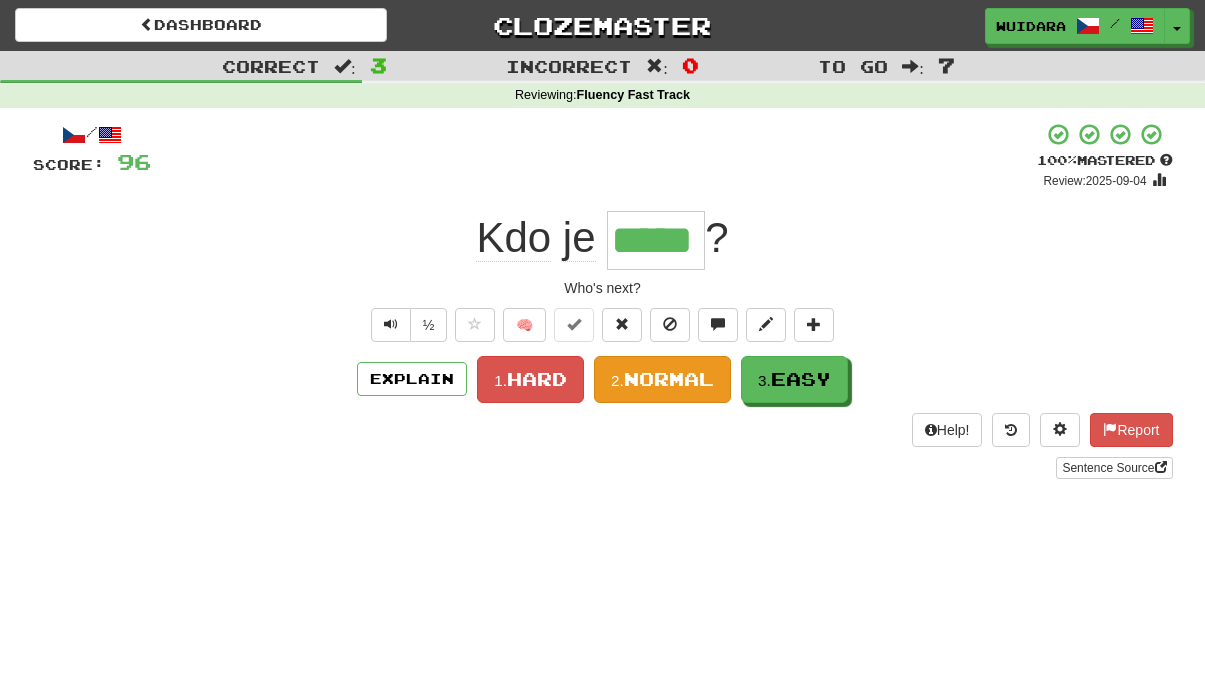 click on "Normal" at bounding box center [669, 379] 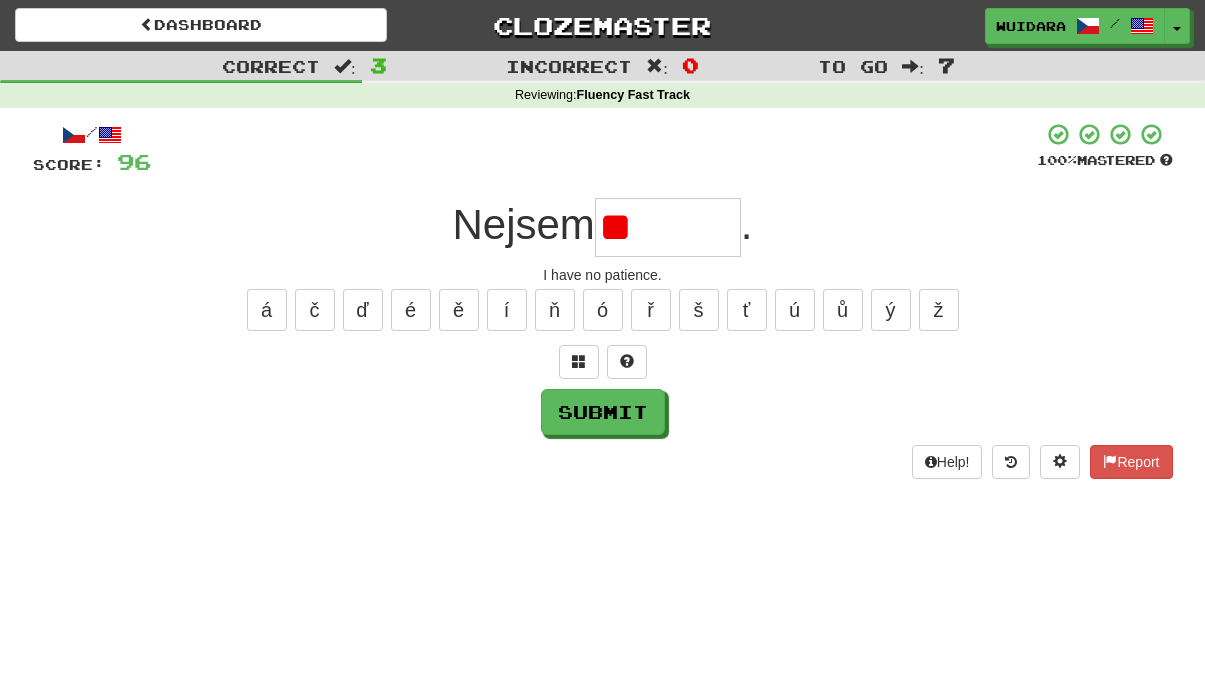 type on "*" 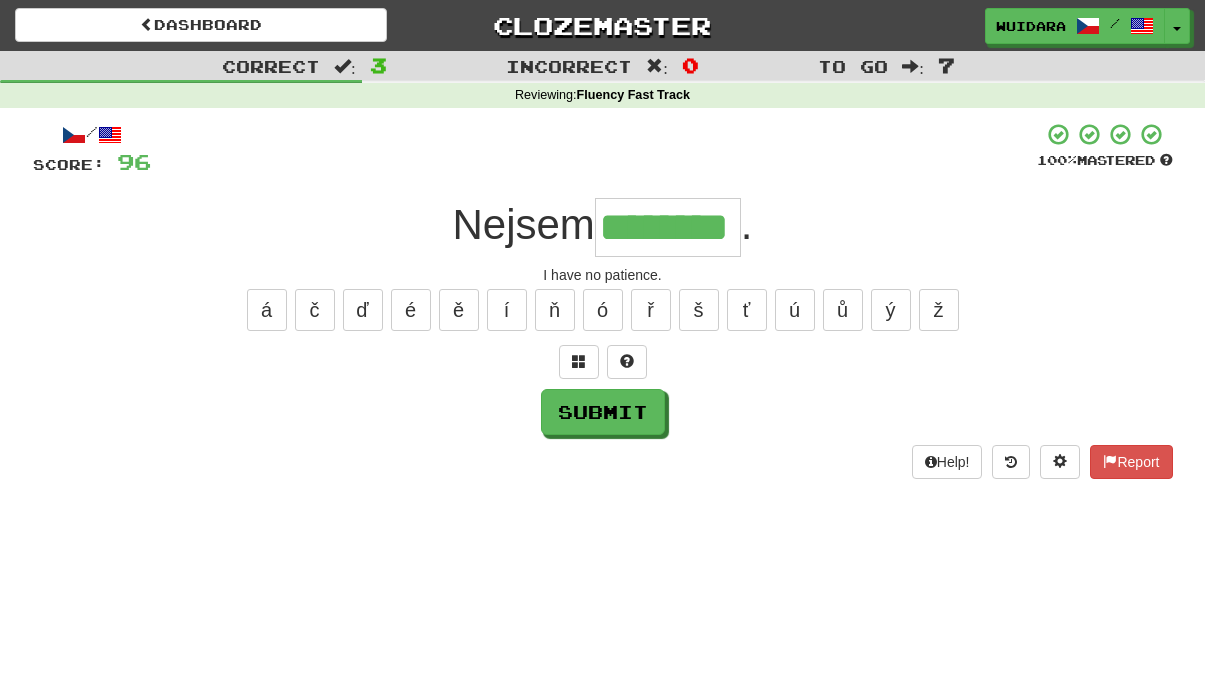 type on "********" 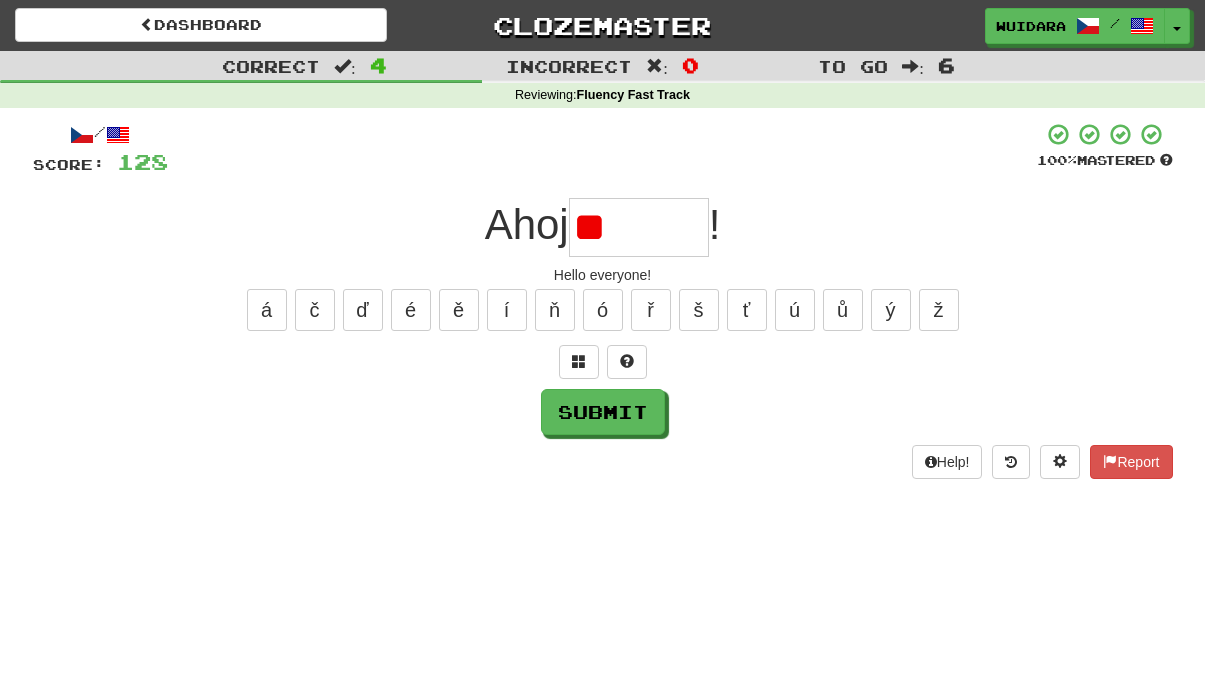 type on "*" 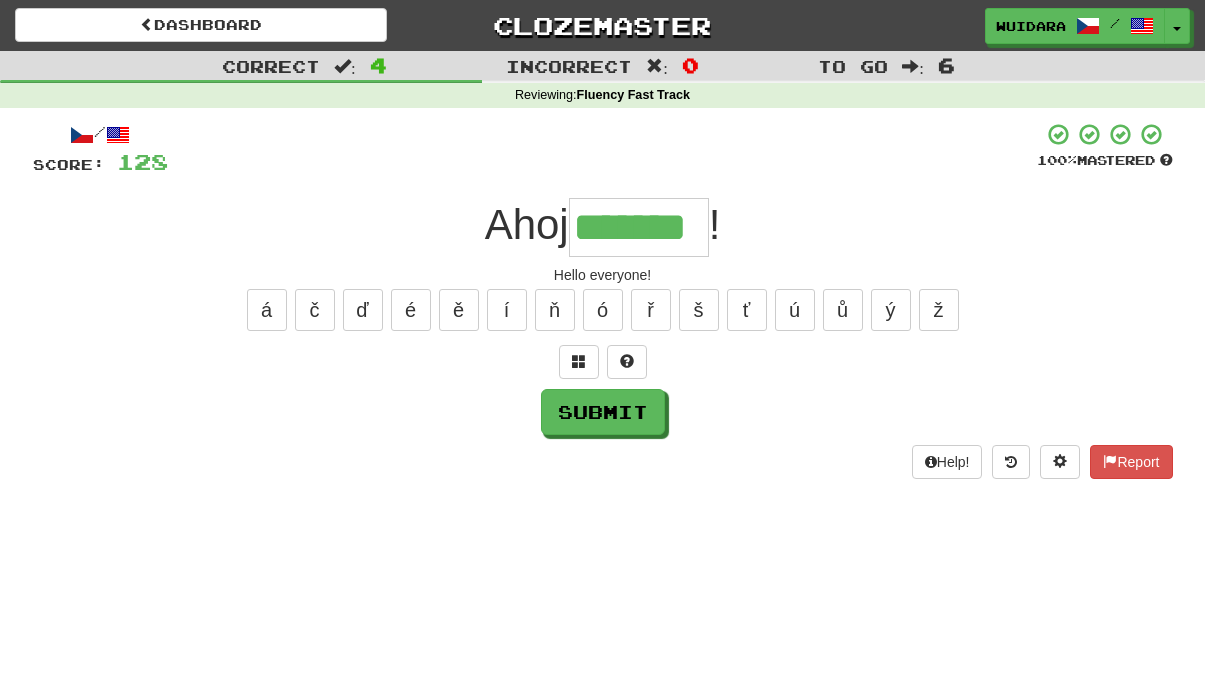 type on "*******" 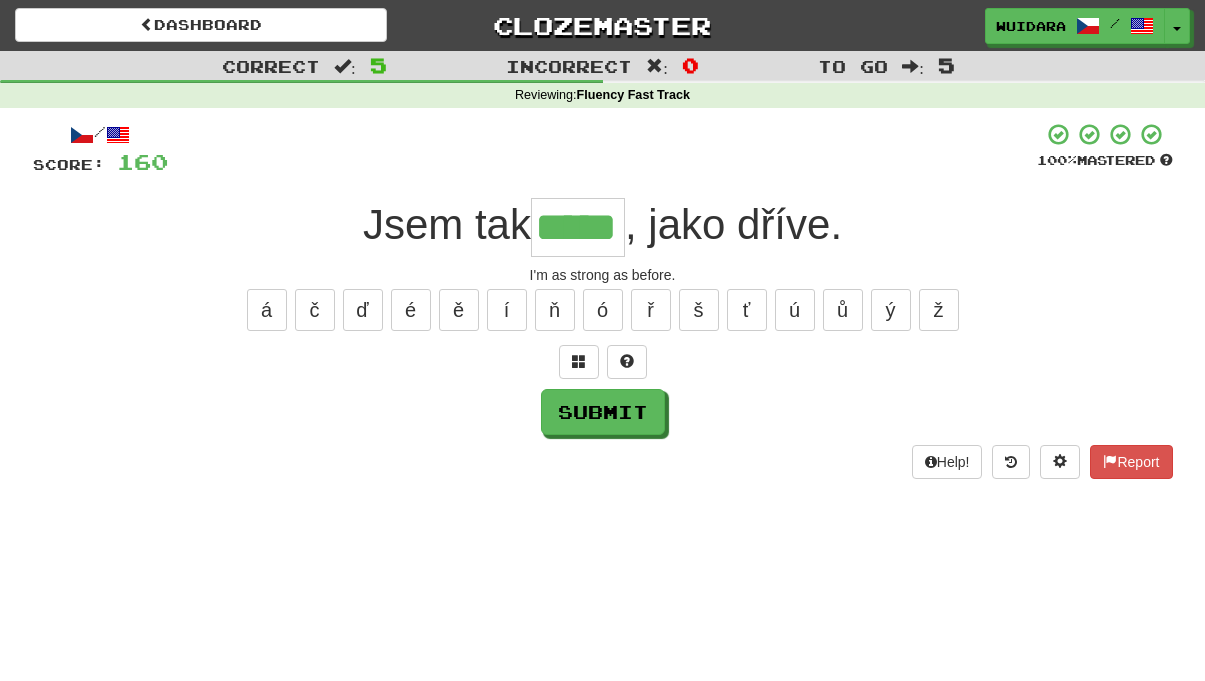 type on "*****" 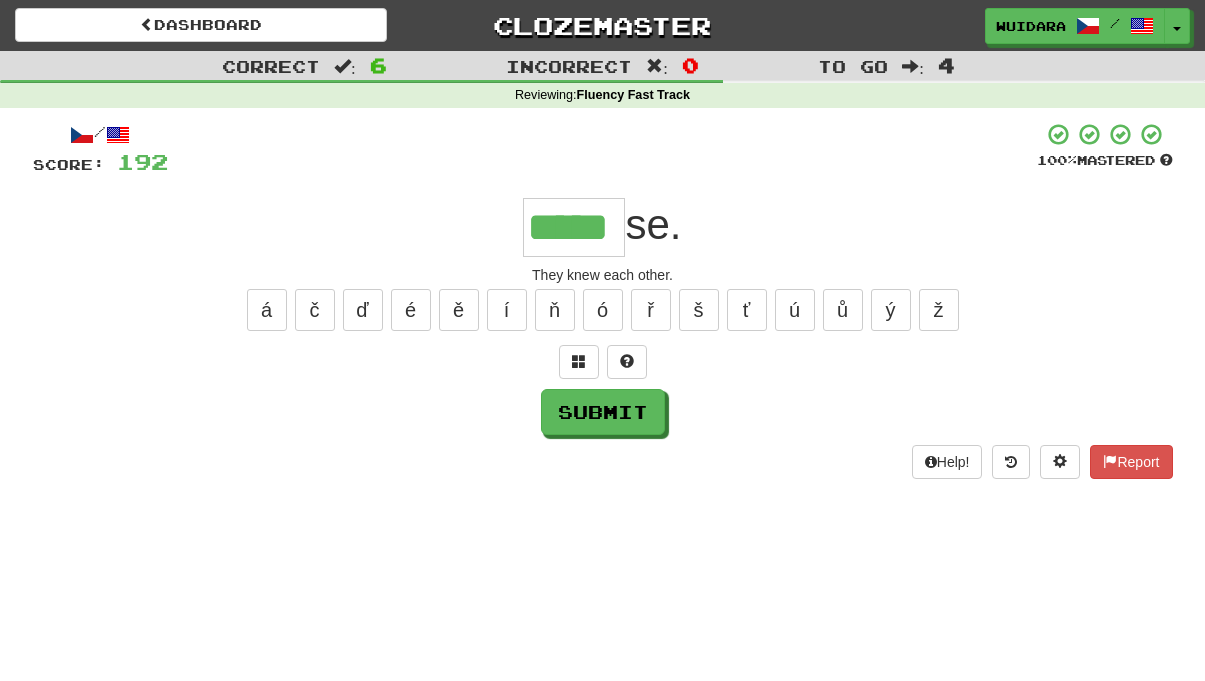 type on "*****" 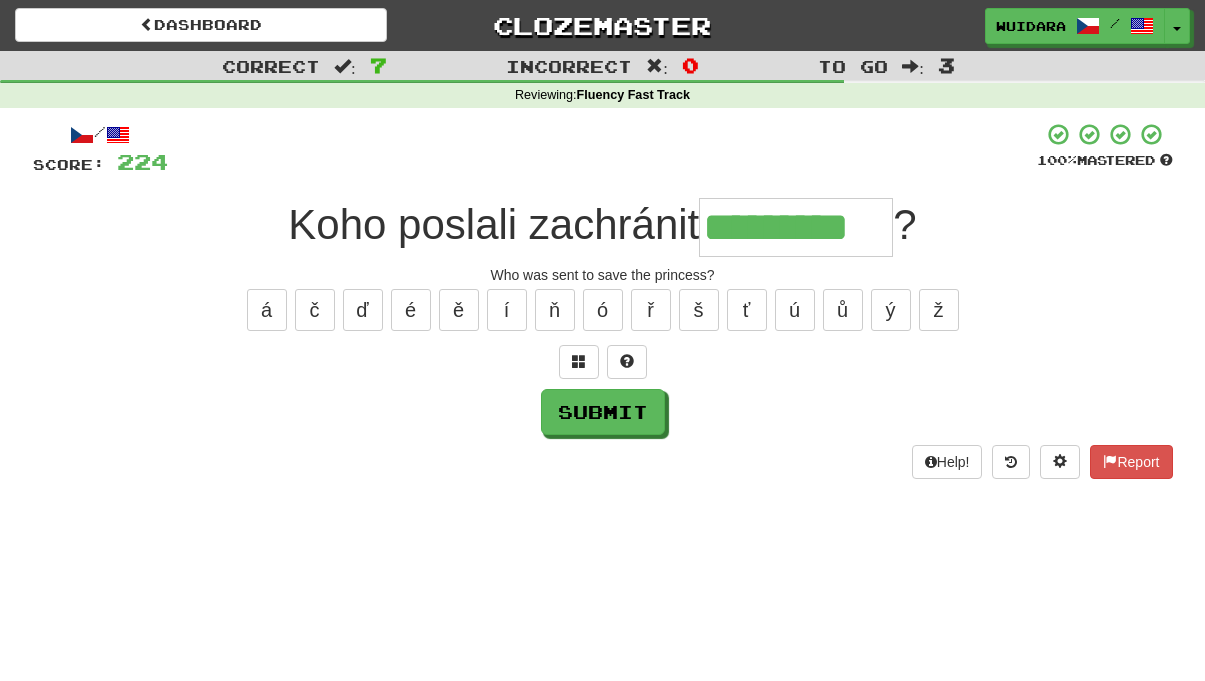 type on "*********" 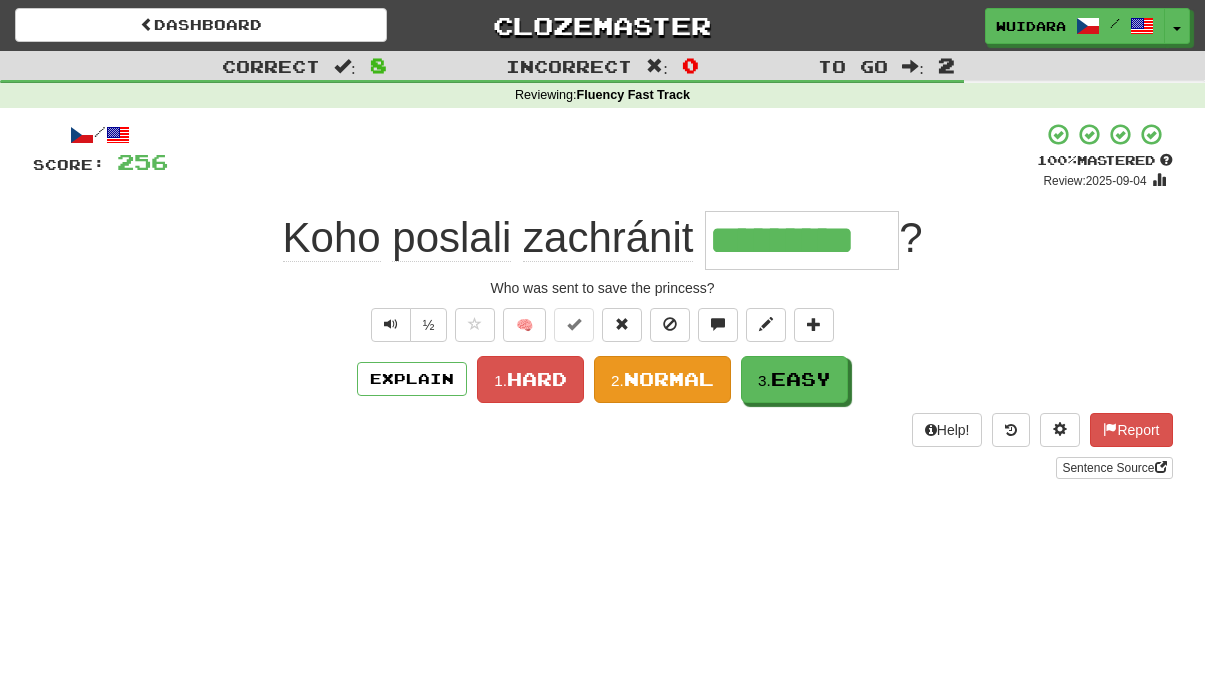 click on "Normal" at bounding box center [669, 379] 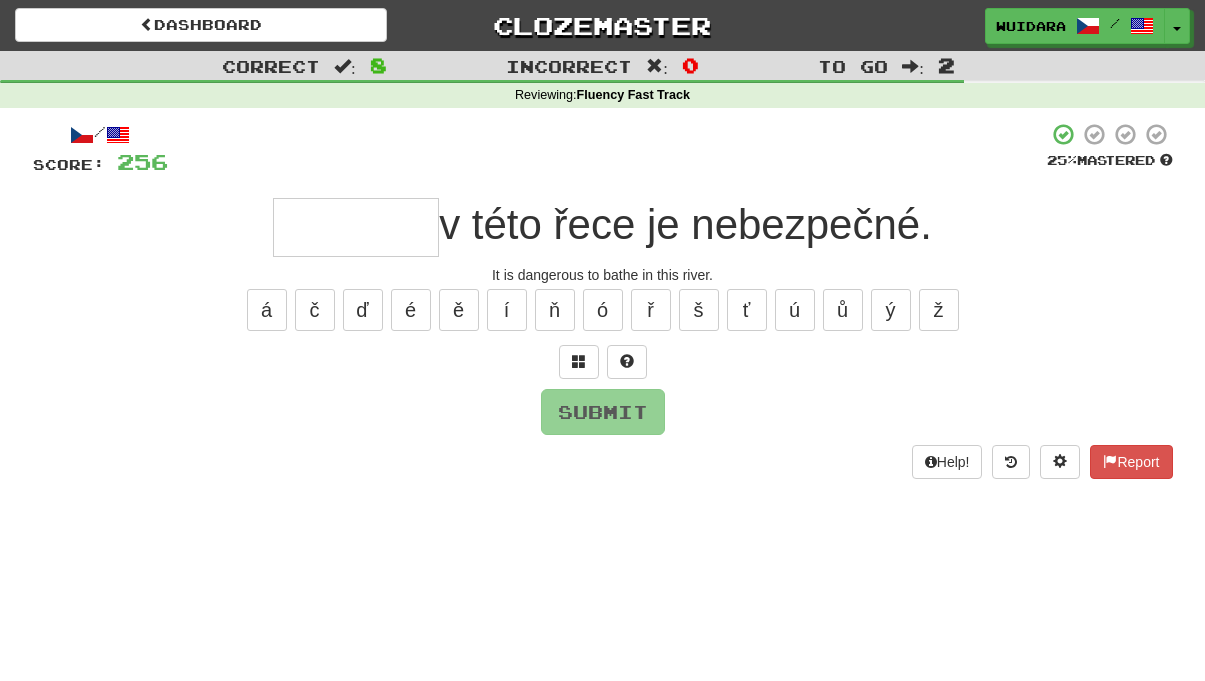 type on "*" 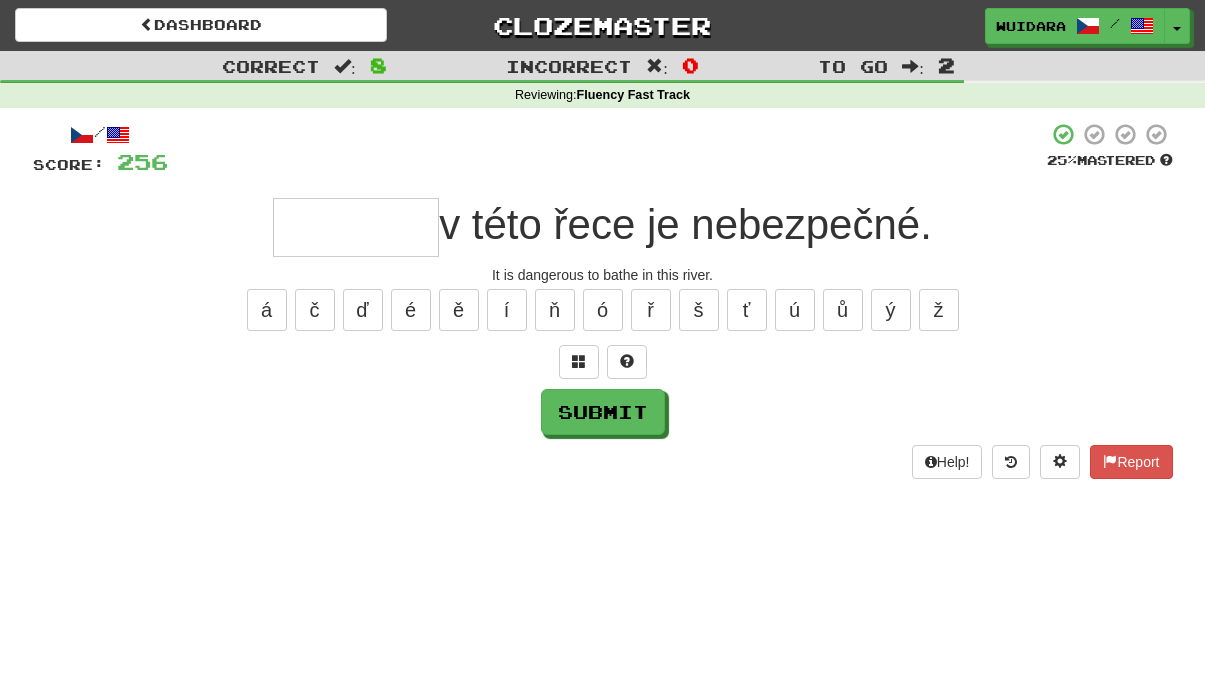 type on "*" 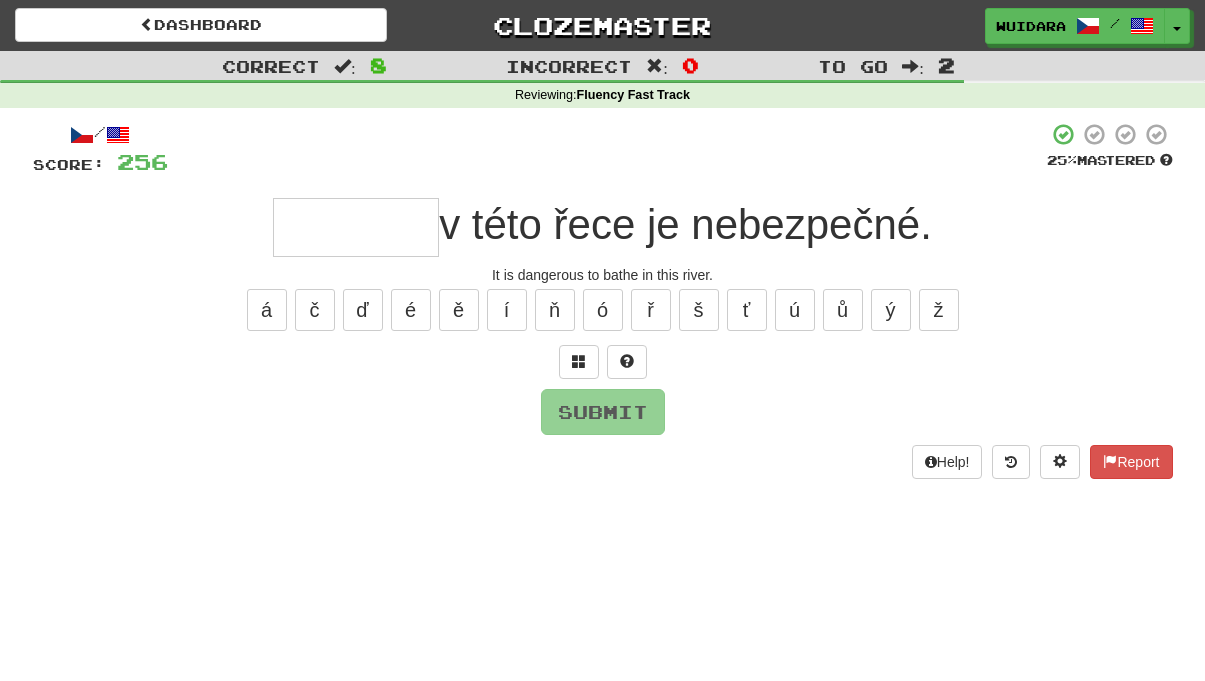 type on "*" 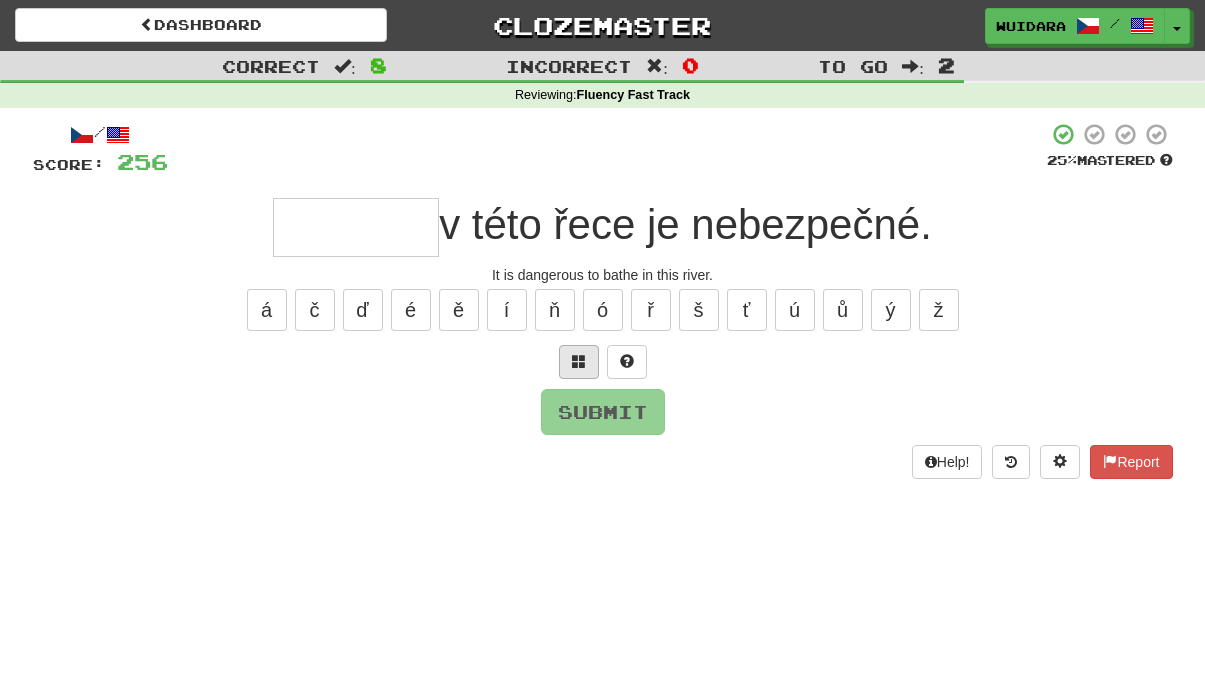 click at bounding box center [579, 361] 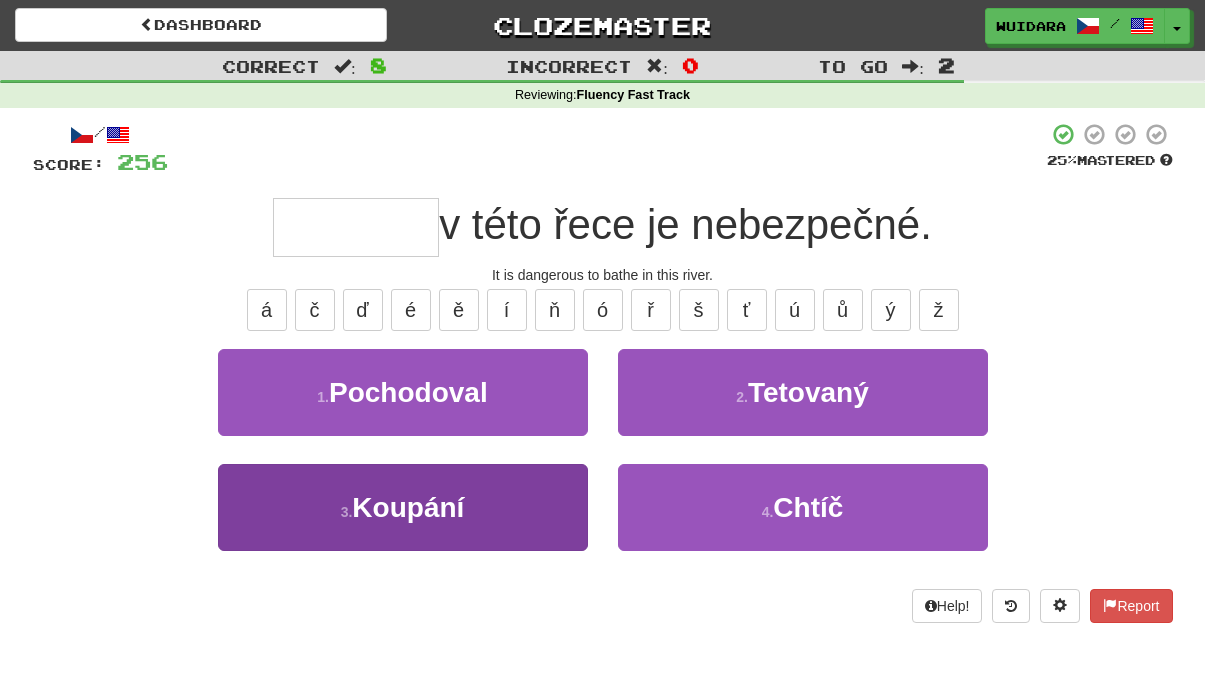 click on "3 .  Koupání" at bounding box center (403, 507) 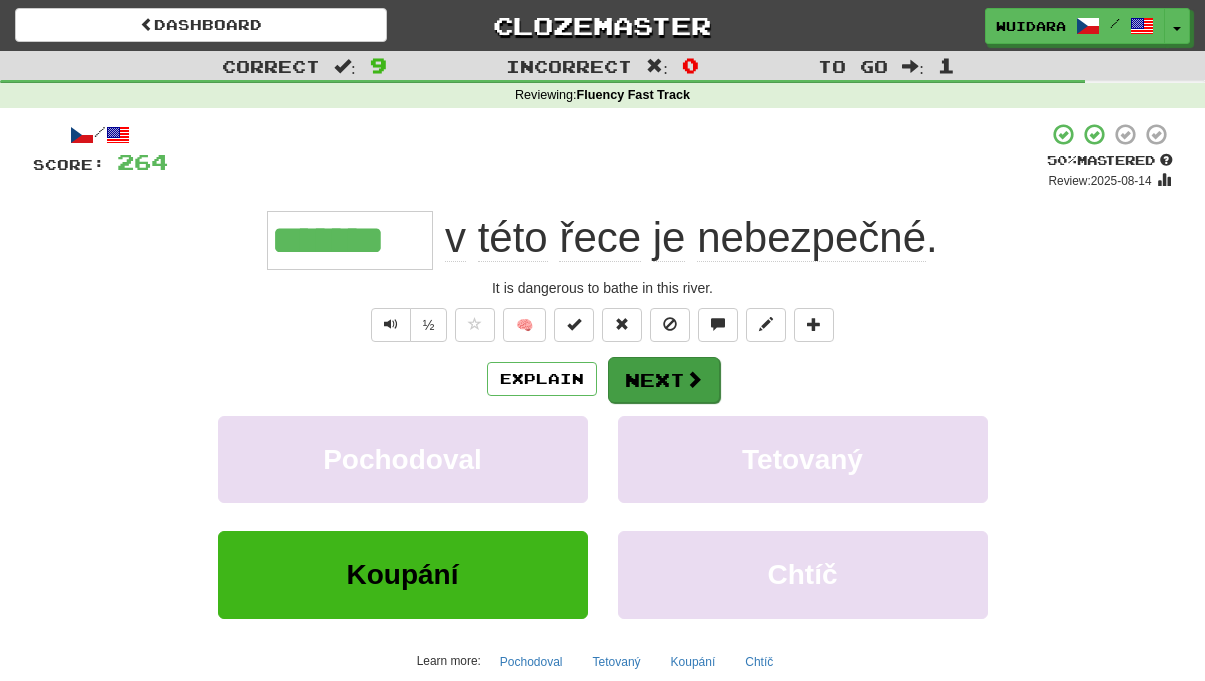 click on "Next" at bounding box center [664, 380] 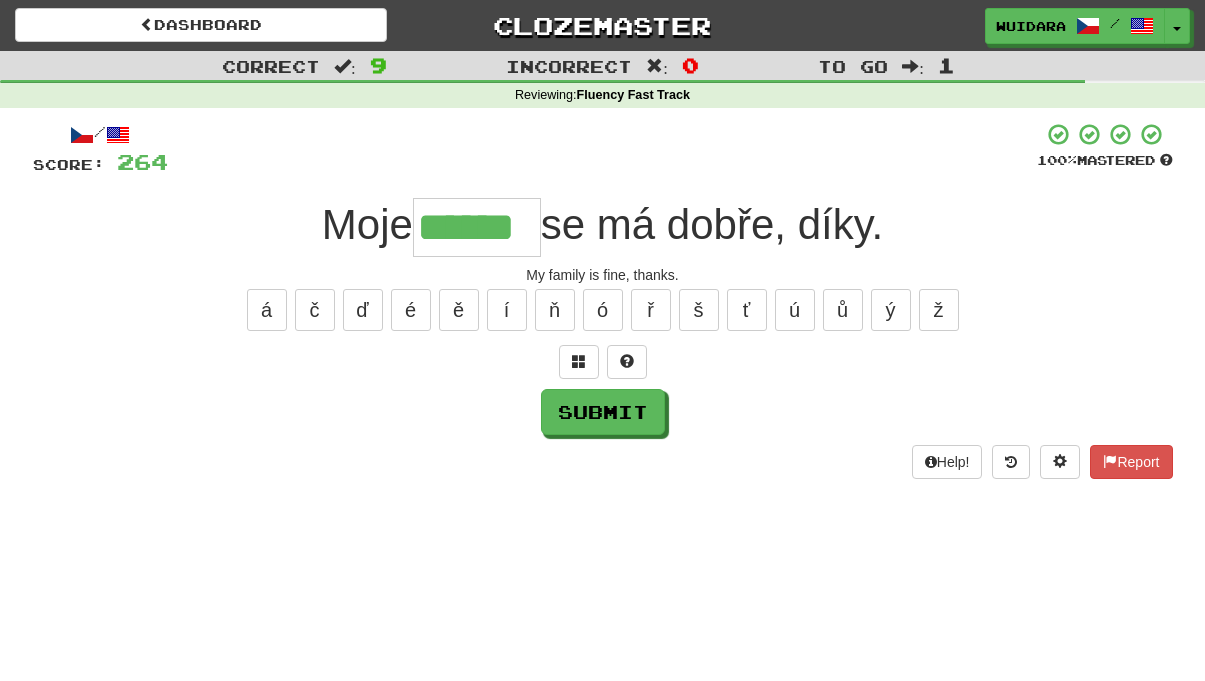 type on "******" 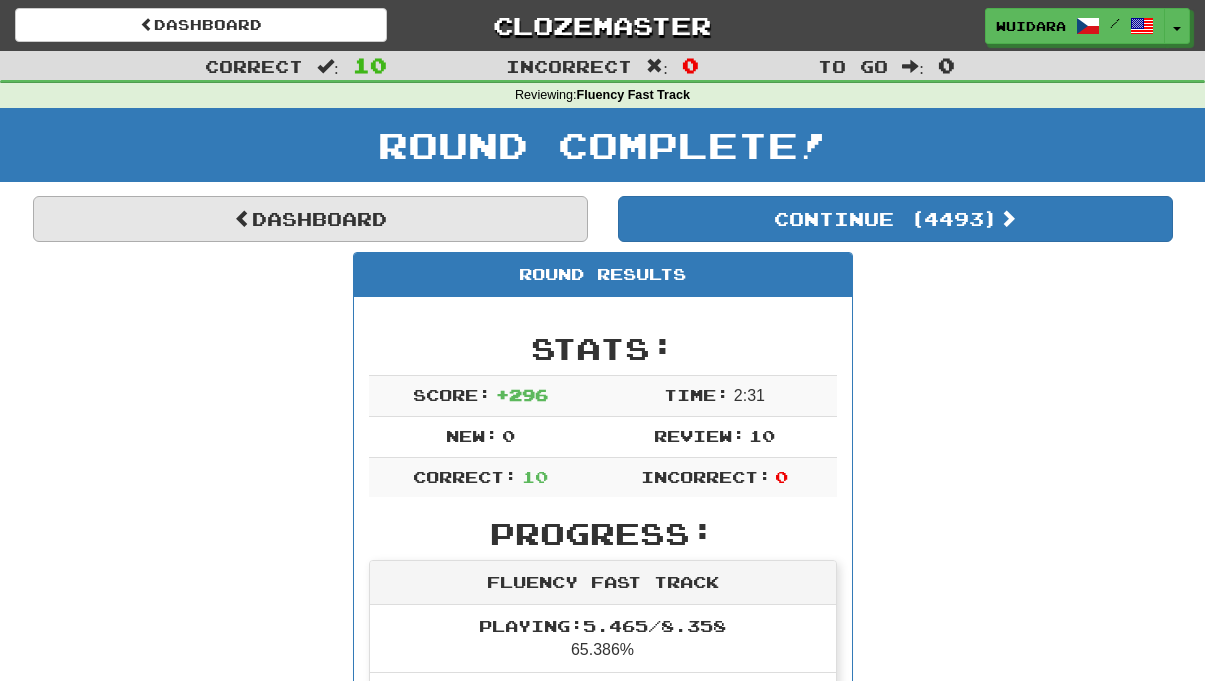 click on "Dashboard" at bounding box center [310, 219] 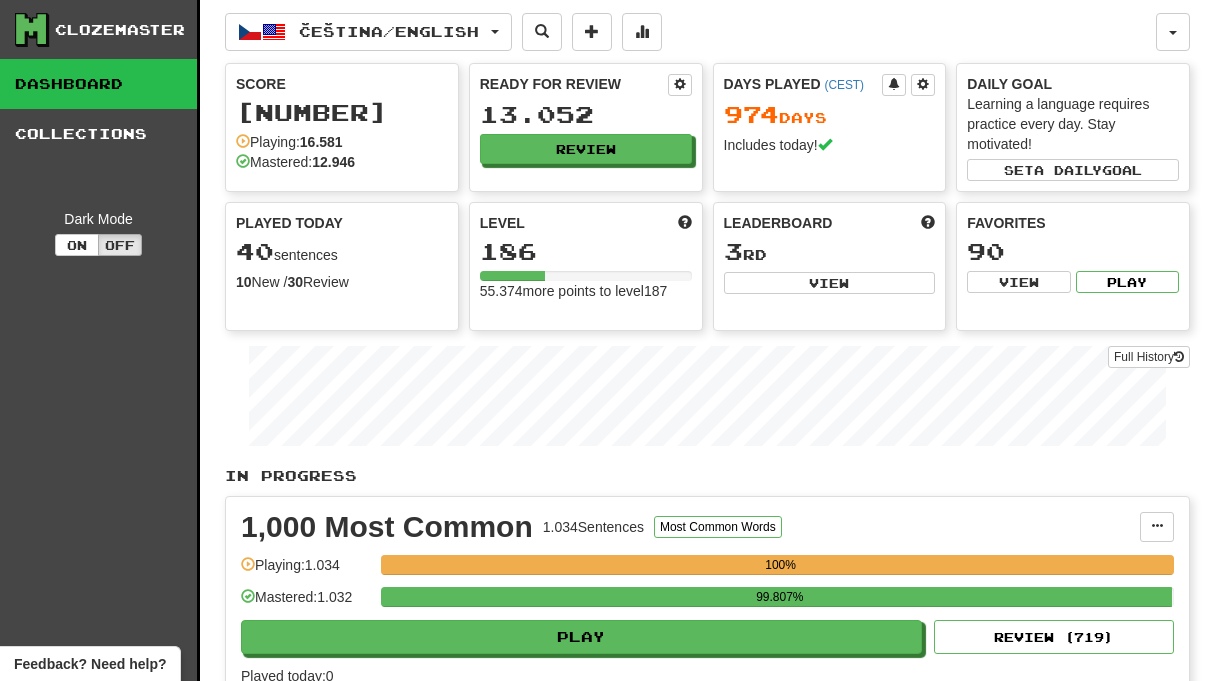 scroll, scrollTop: 0, scrollLeft: 0, axis: both 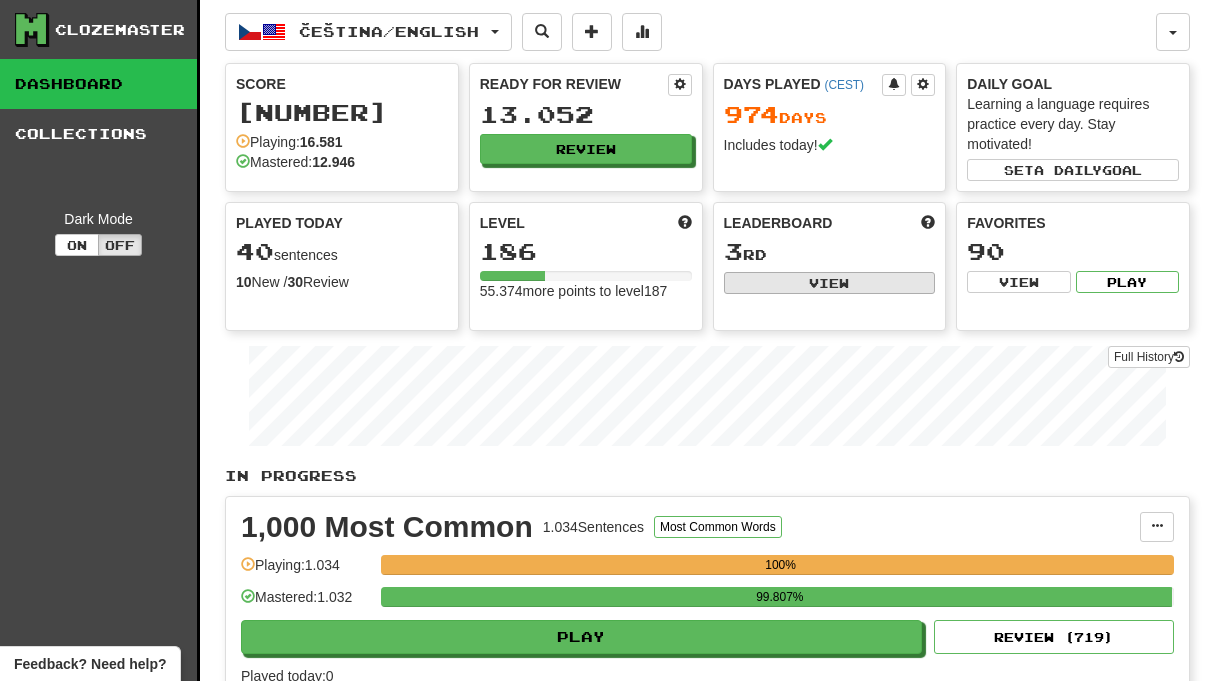 click on "View" at bounding box center (830, 283) 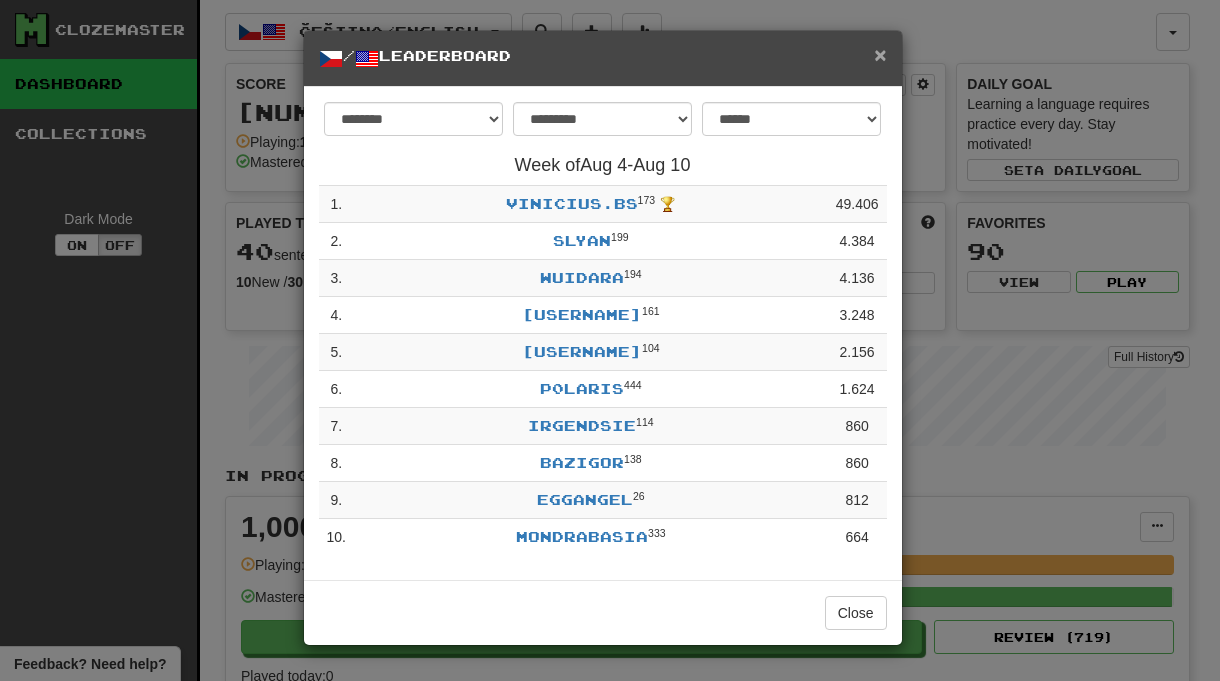 click on "×" at bounding box center [880, 54] 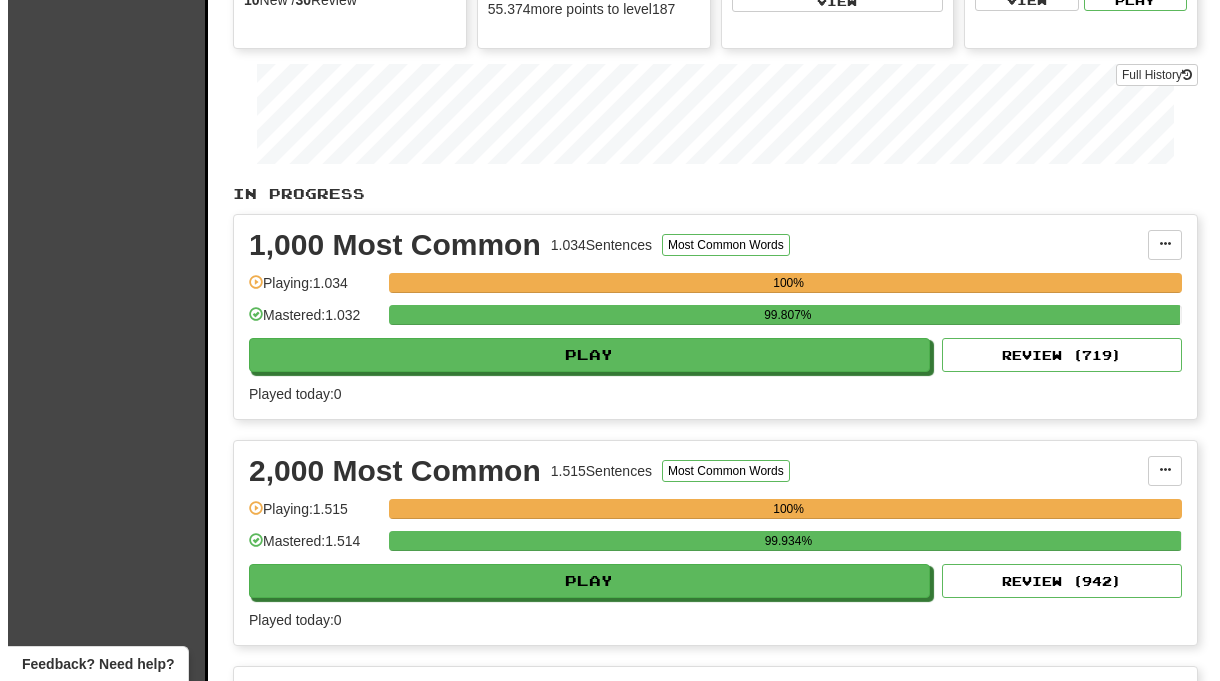 scroll, scrollTop: 286, scrollLeft: 0, axis: vertical 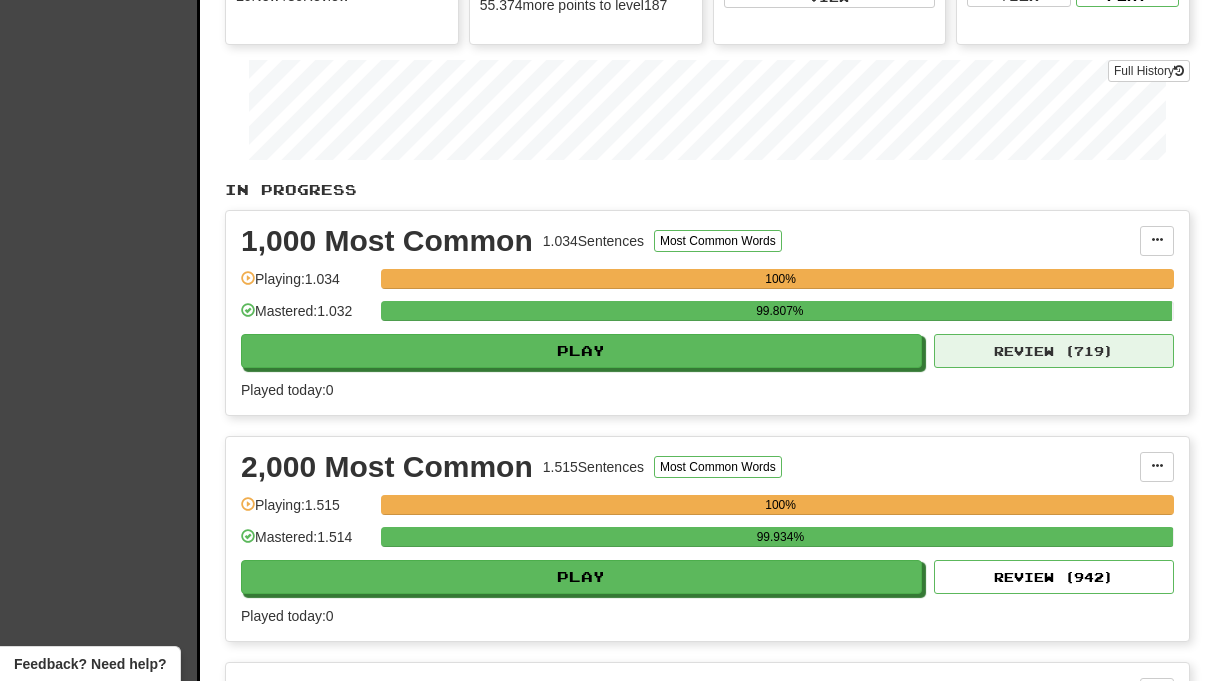 click on "Review ( 719 )" at bounding box center (1054, 351) 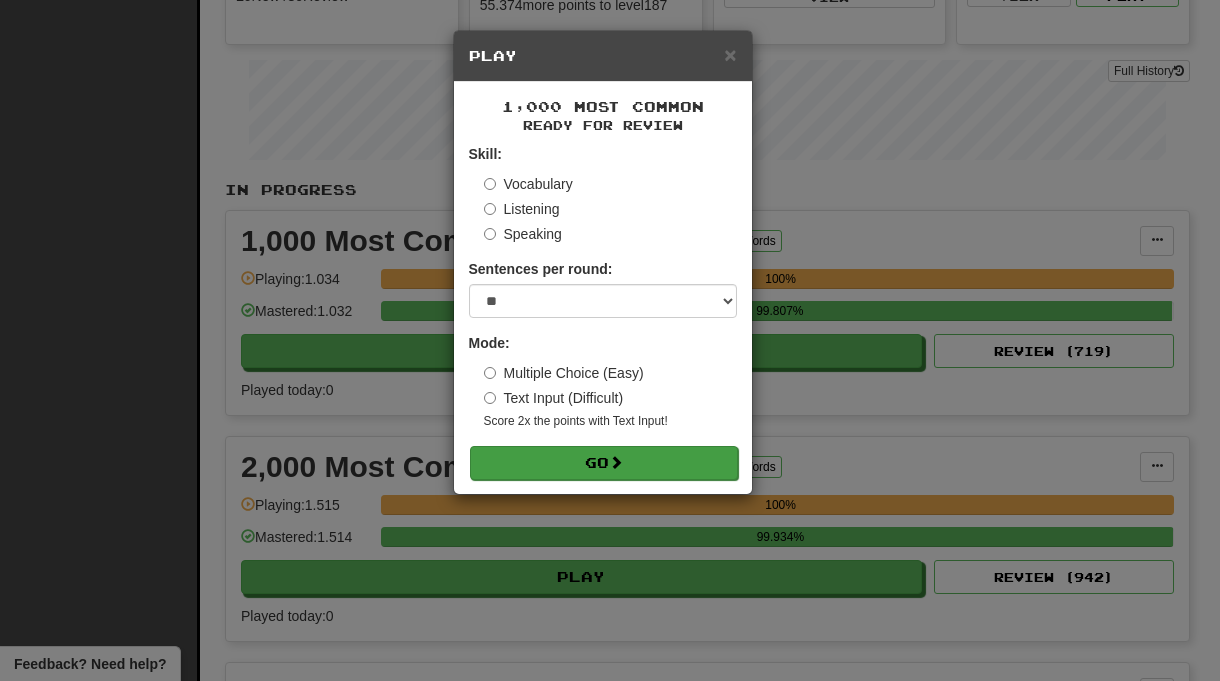 click on "Go" at bounding box center [604, 463] 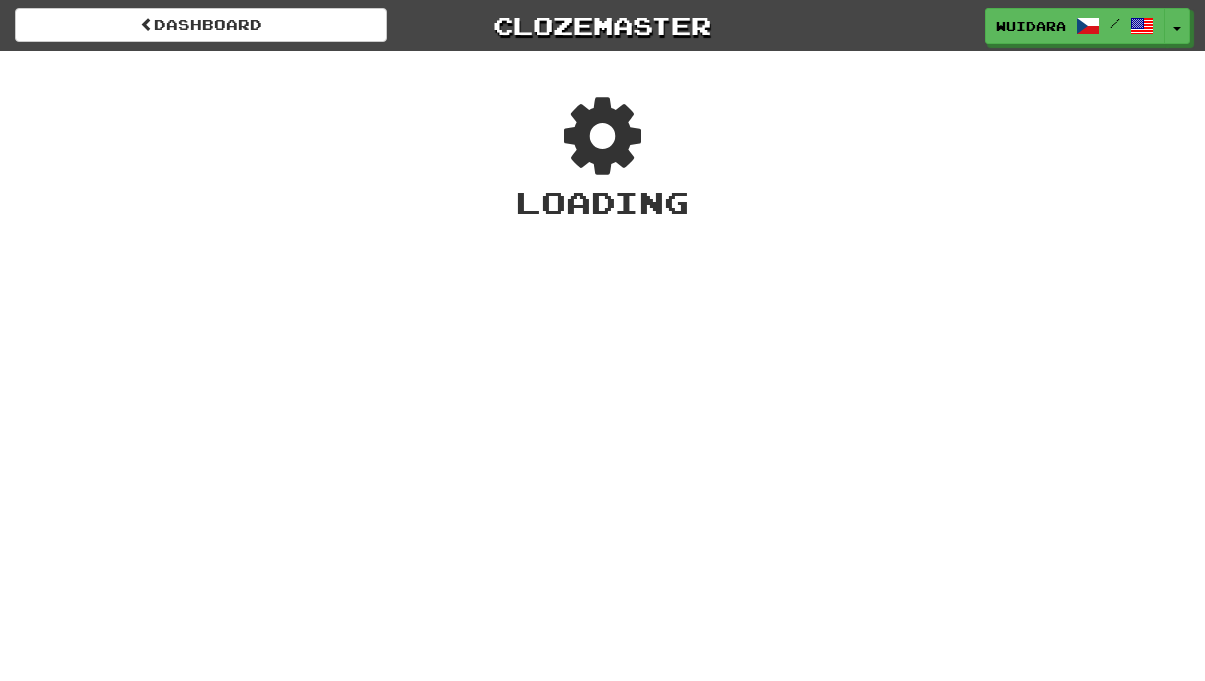 scroll, scrollTop: 0, scrollLeft: 0, axis: both 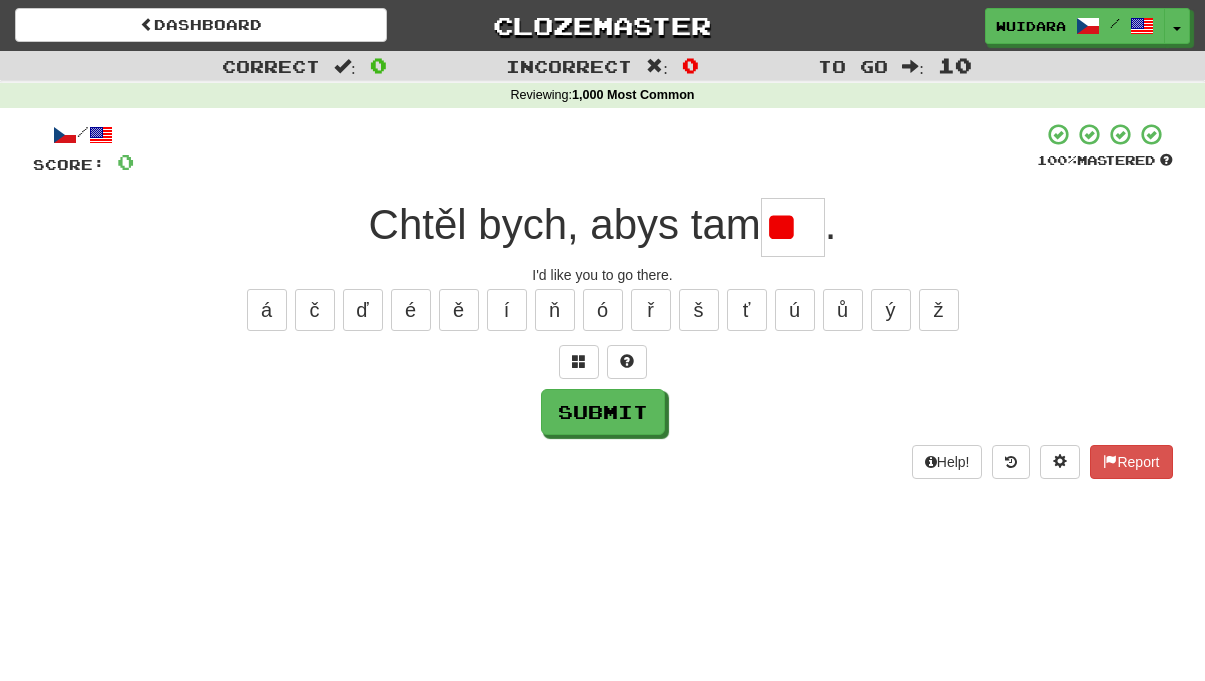 type on "*" 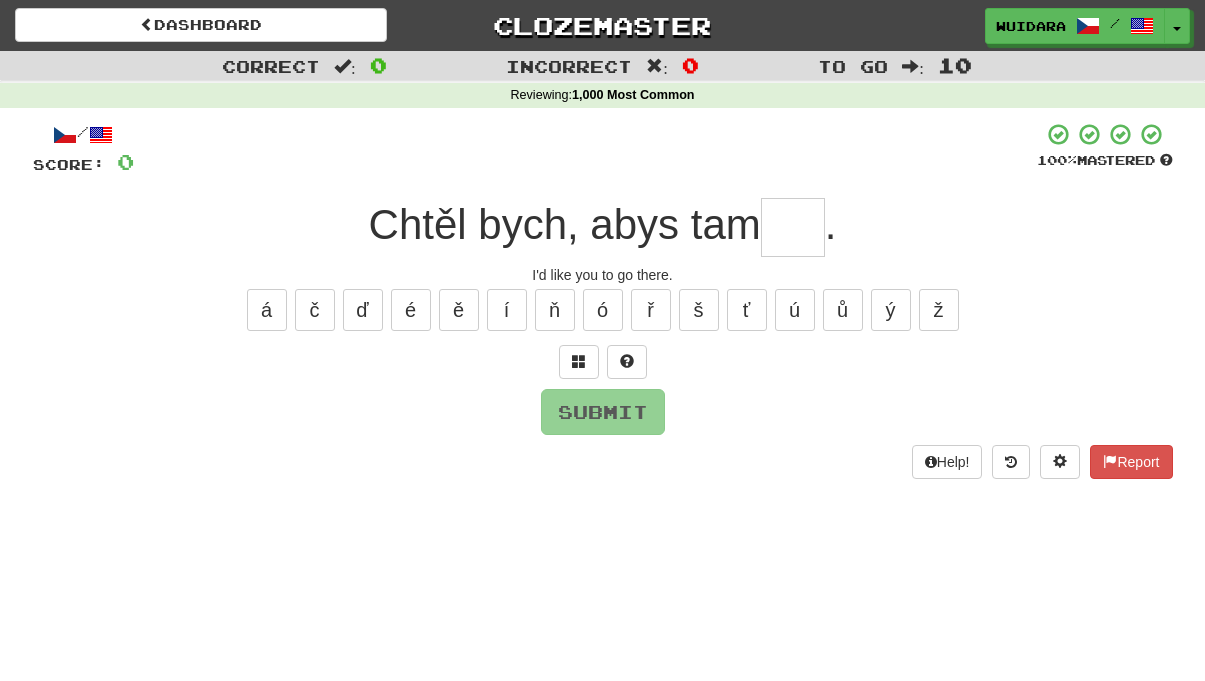 type on "*" 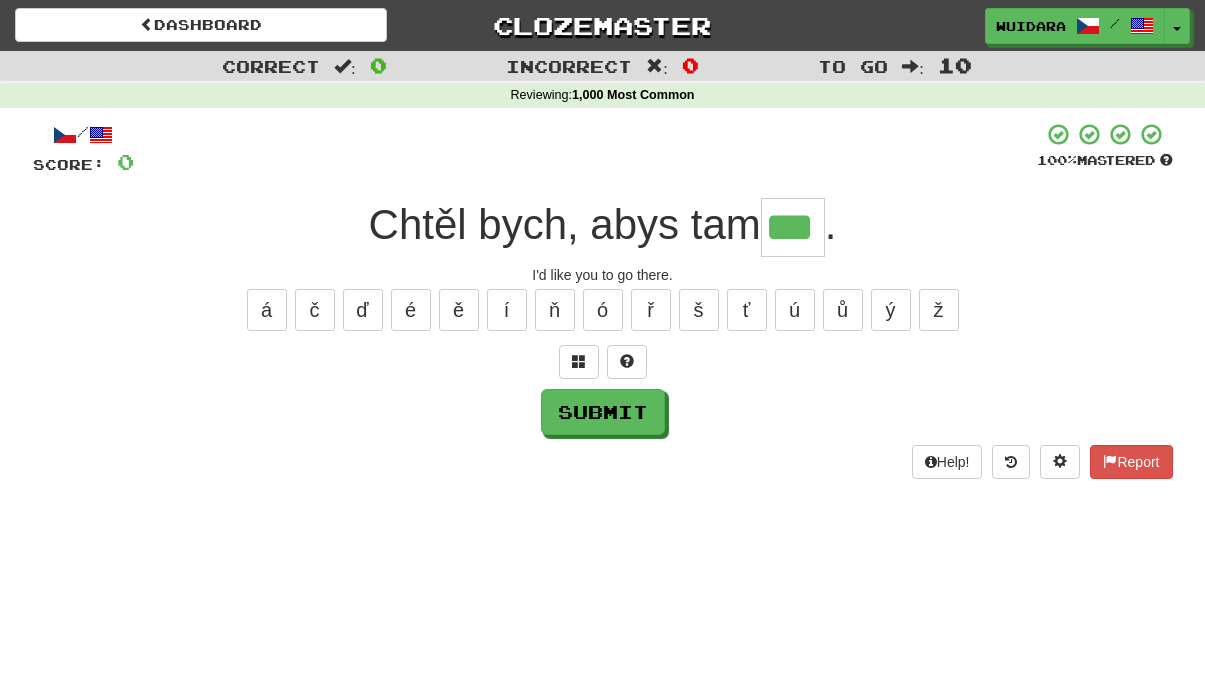 type on "***" 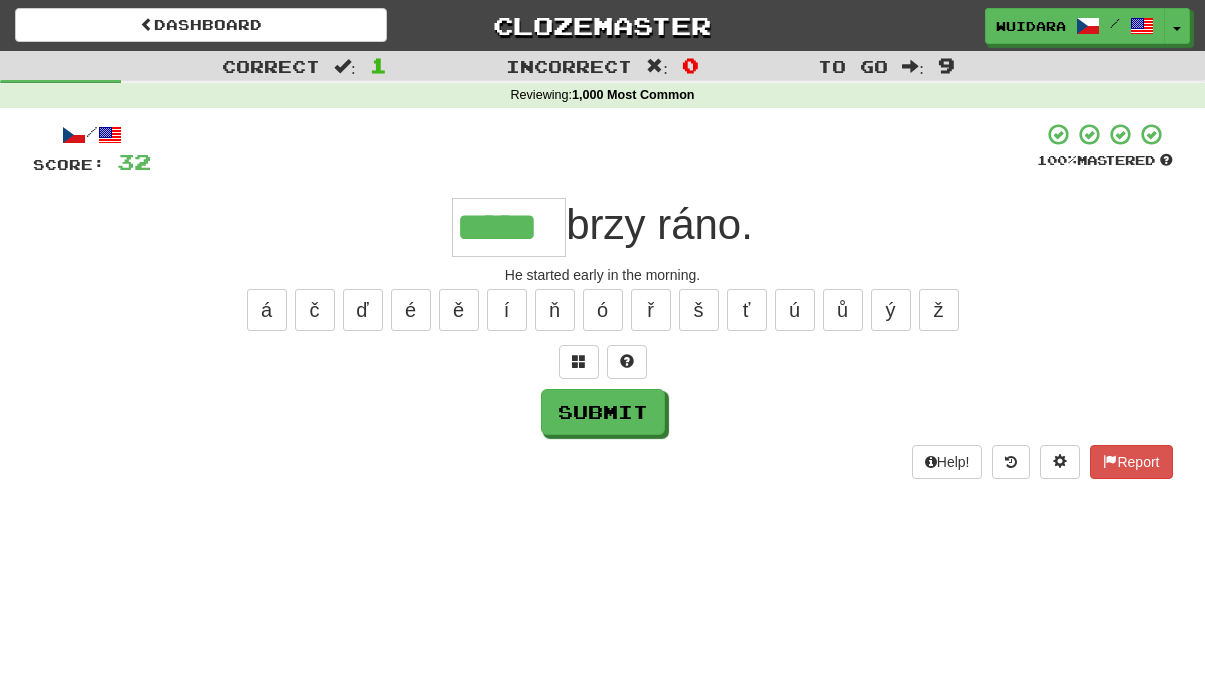 type on "*****" 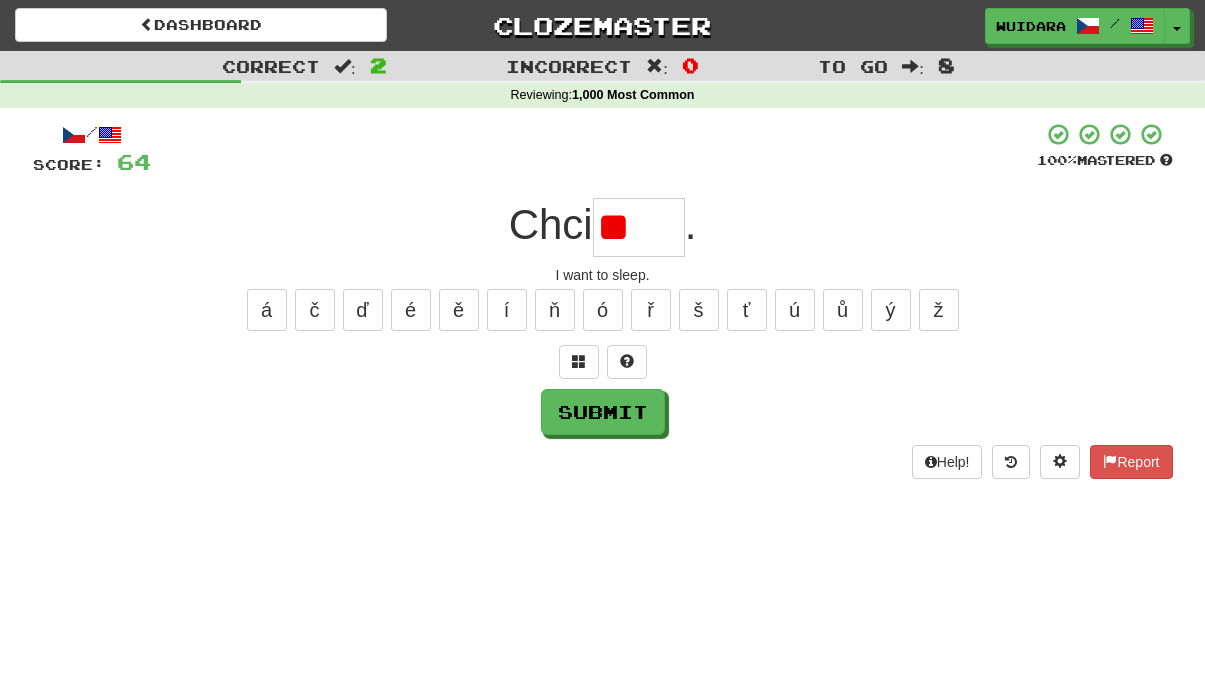 type on "*" 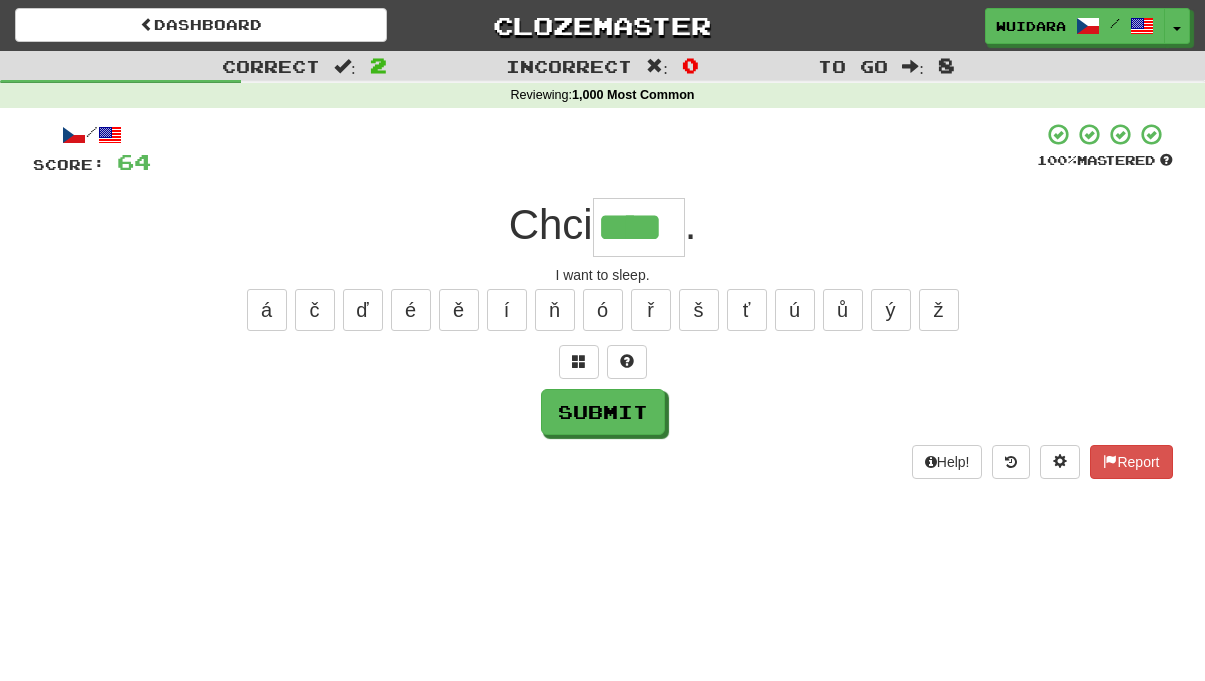 type on "****" 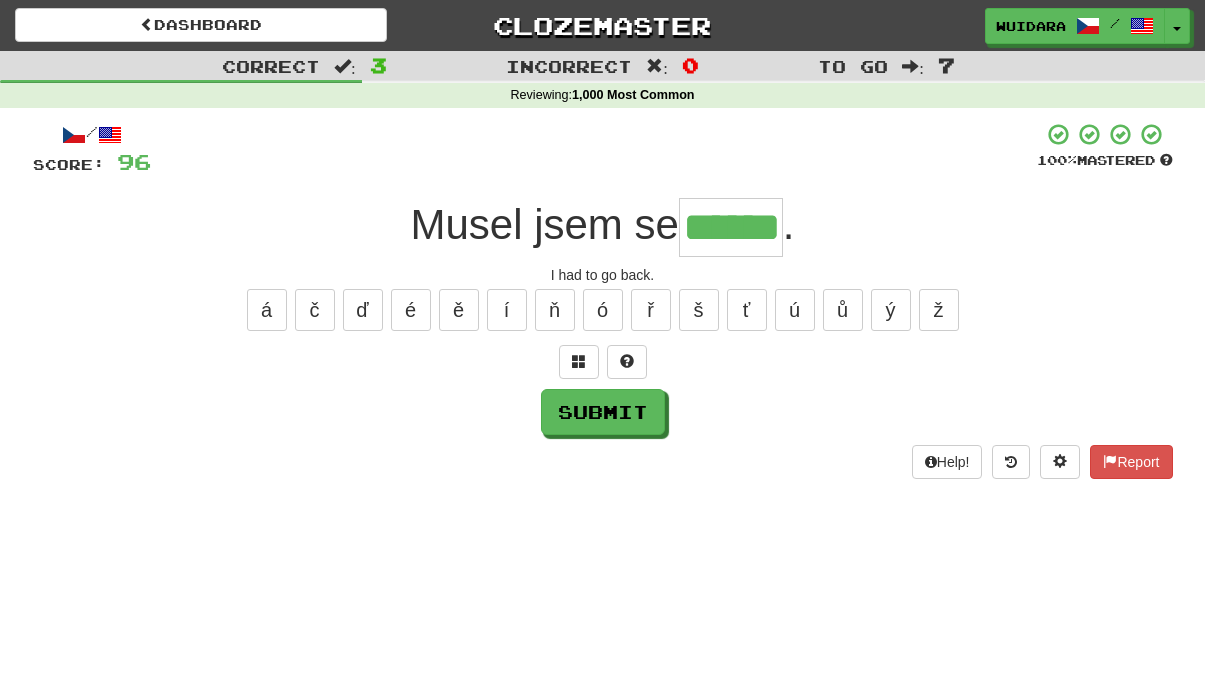 type on "******" 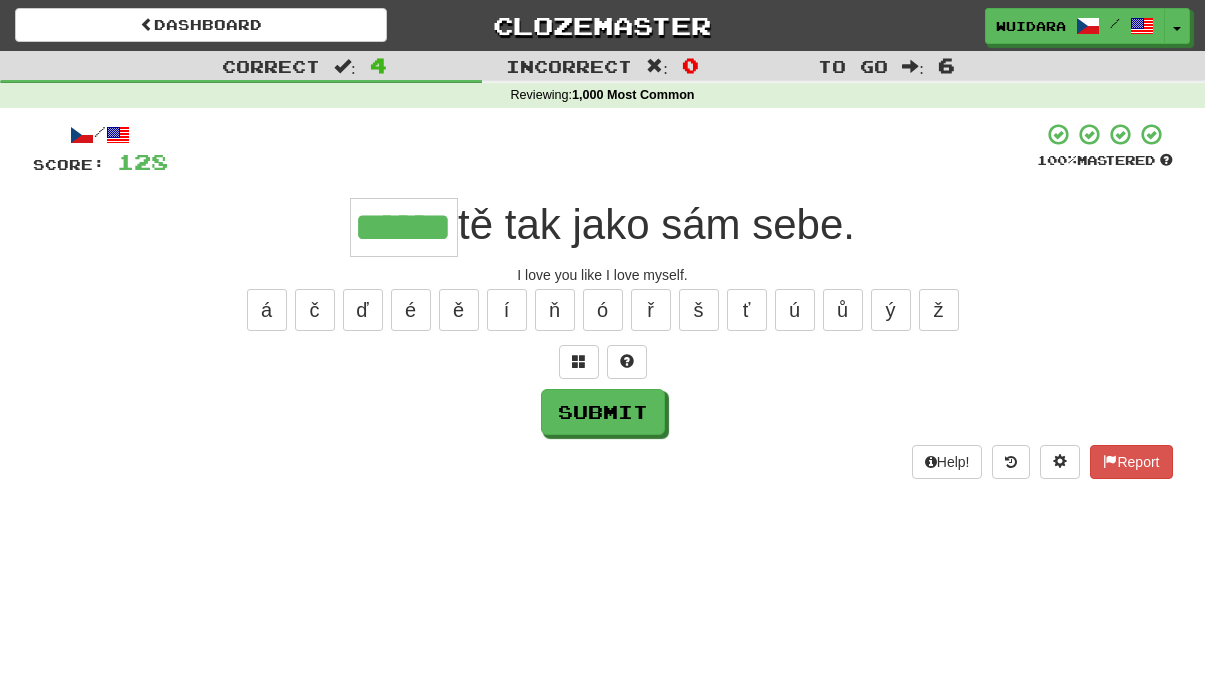 type on "******" 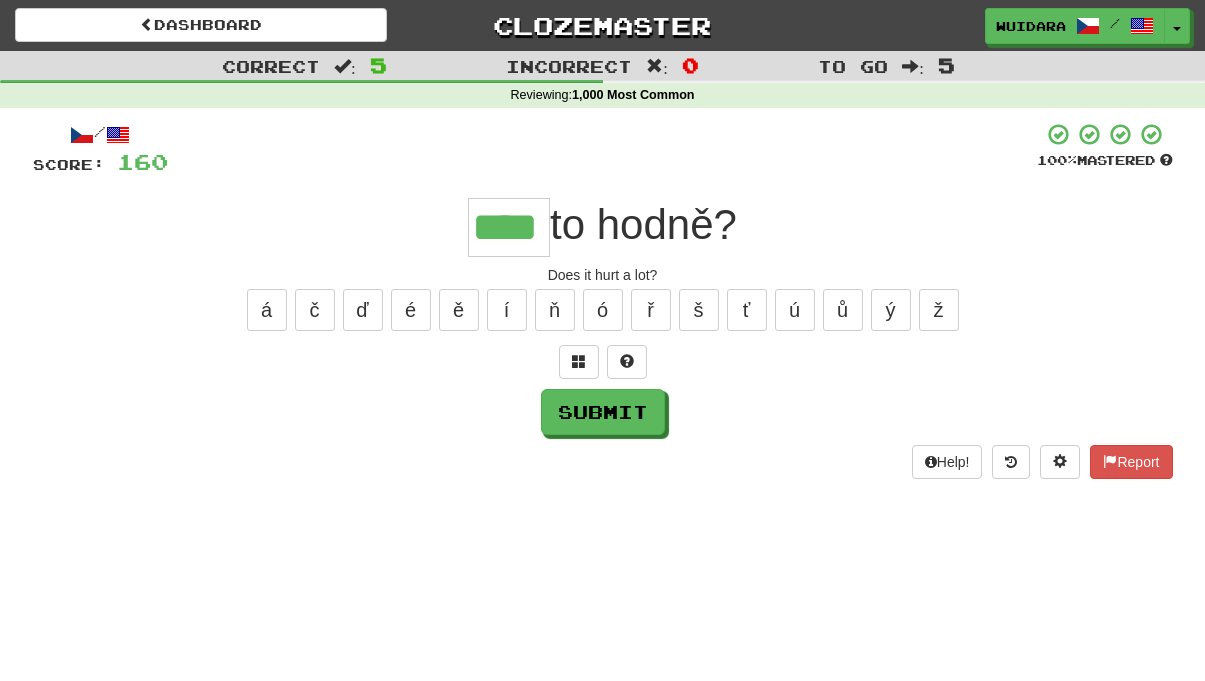 type on "****" 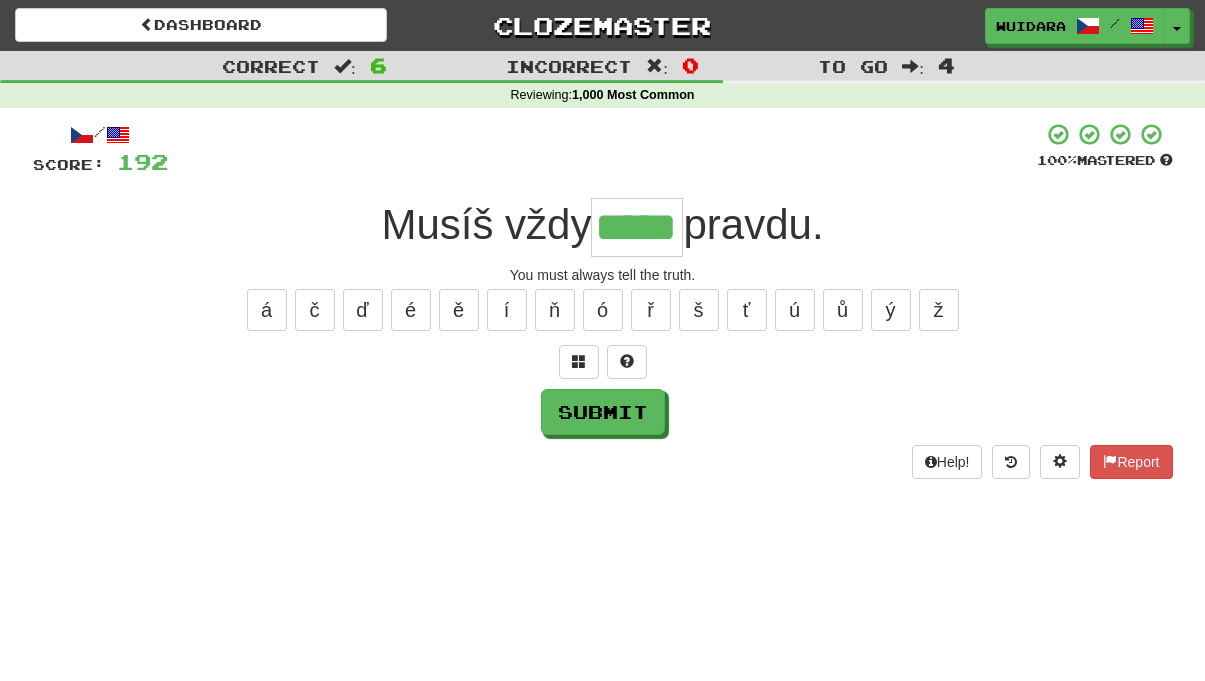 type on "*****" 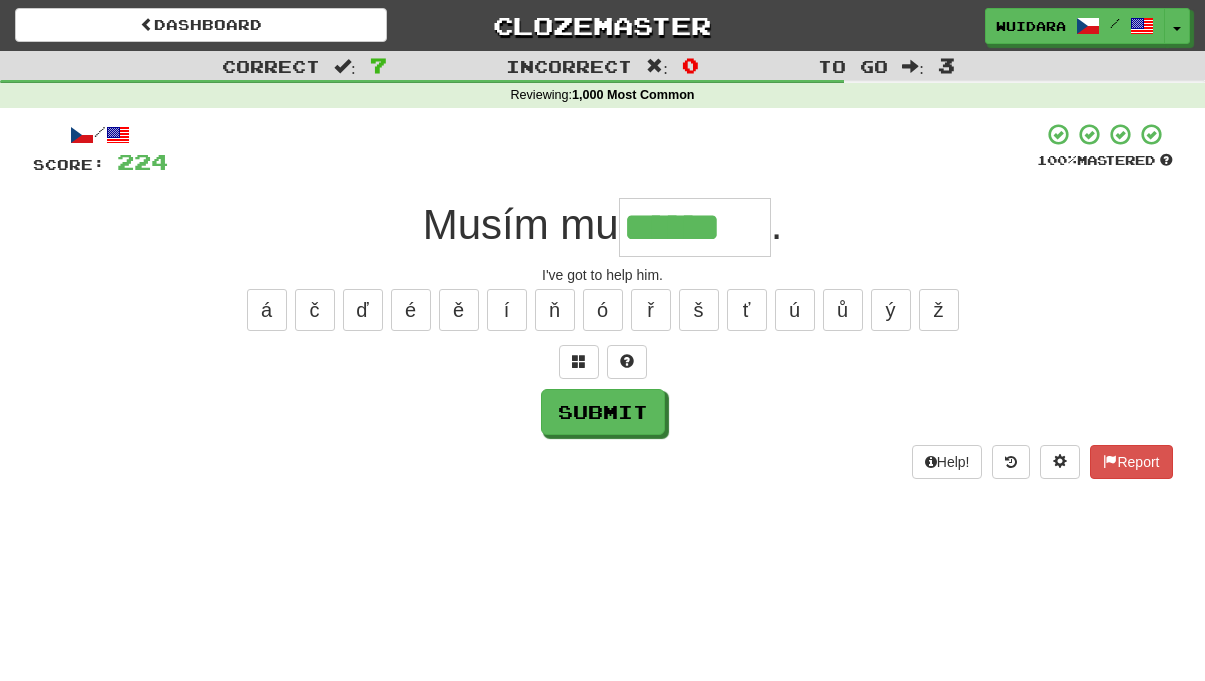 type on "******" 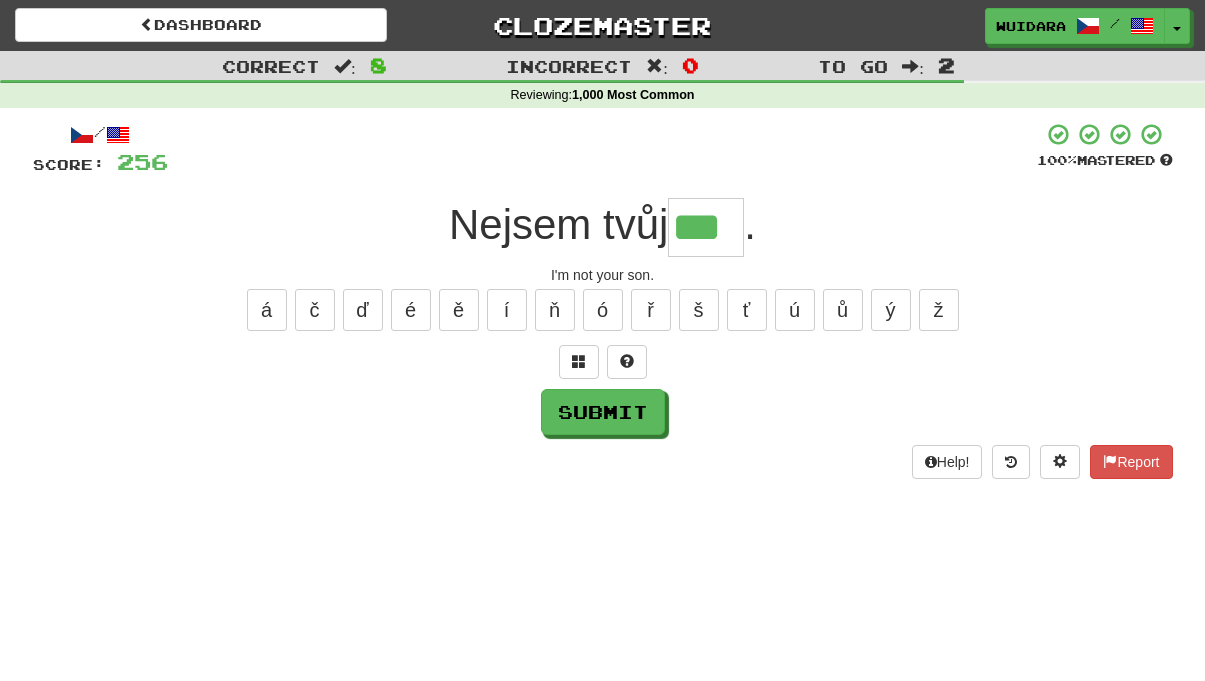 type on "***" 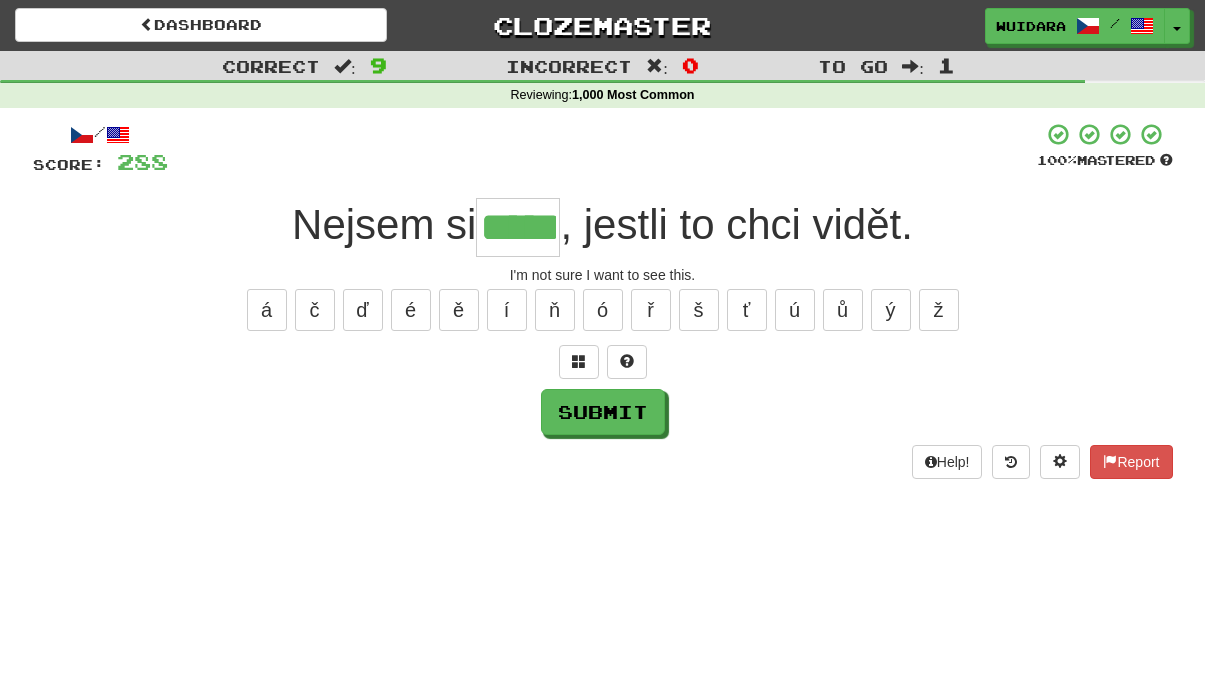type on "*****" 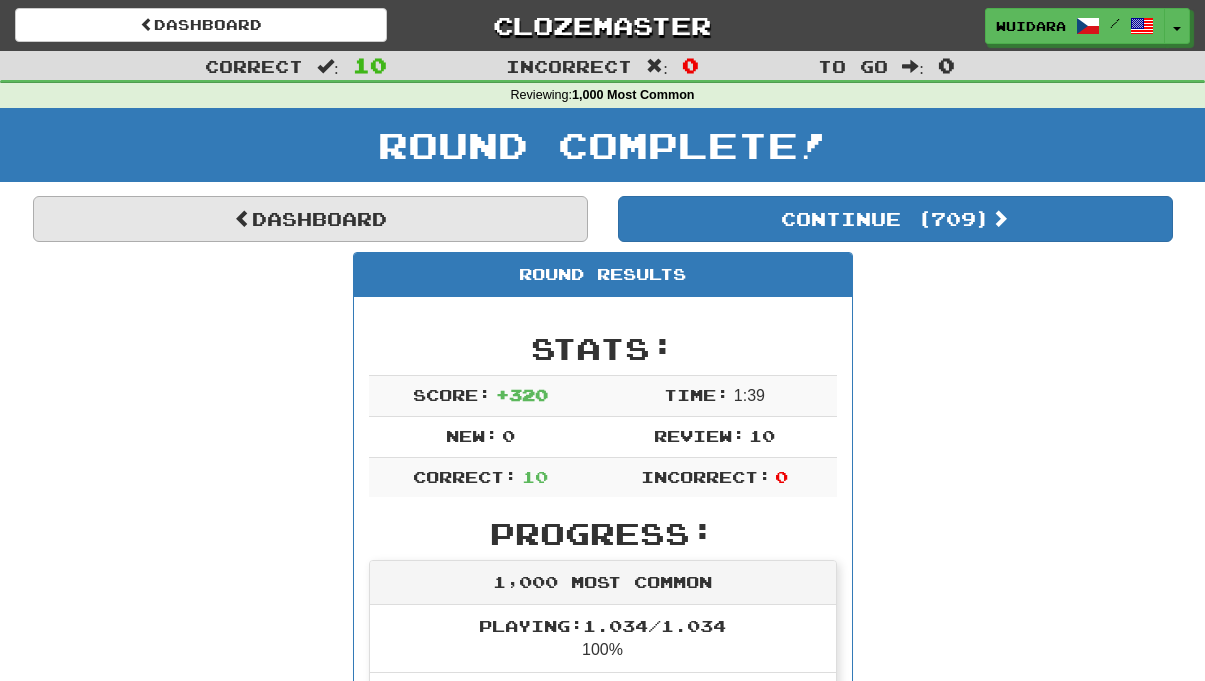 click on "Dashboard" at bounding box center [310, 219] 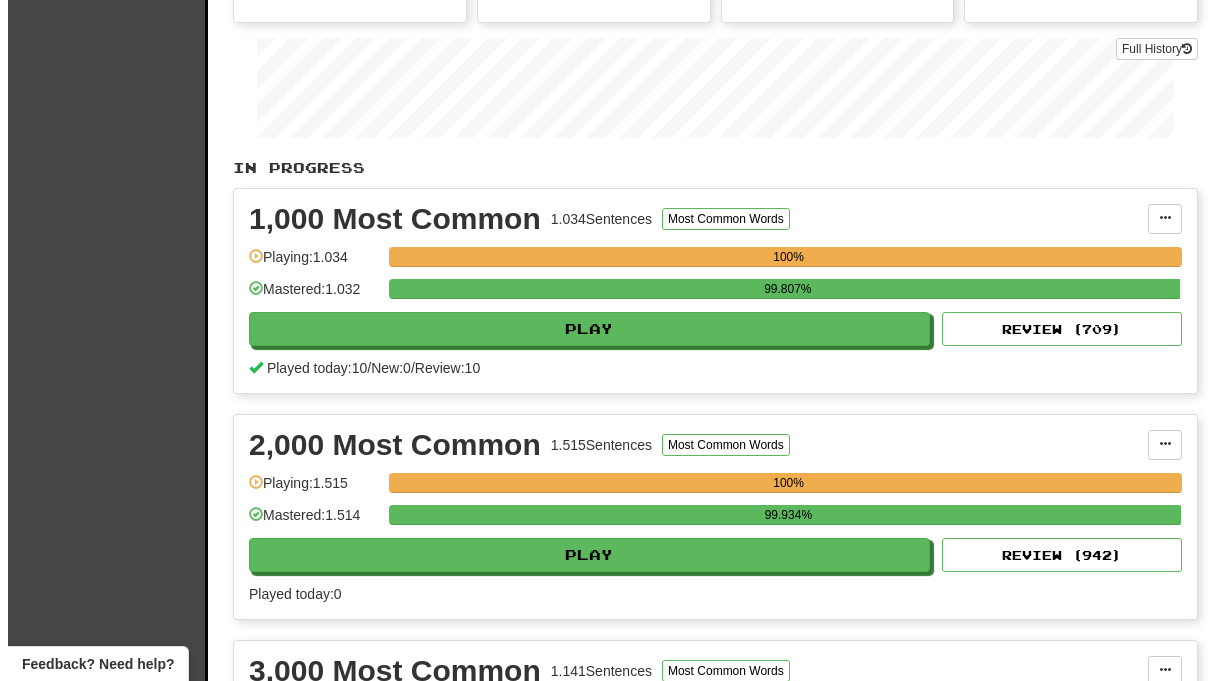 scroll, scrollTop: 312, scrollLeft: 0, axis: vertical 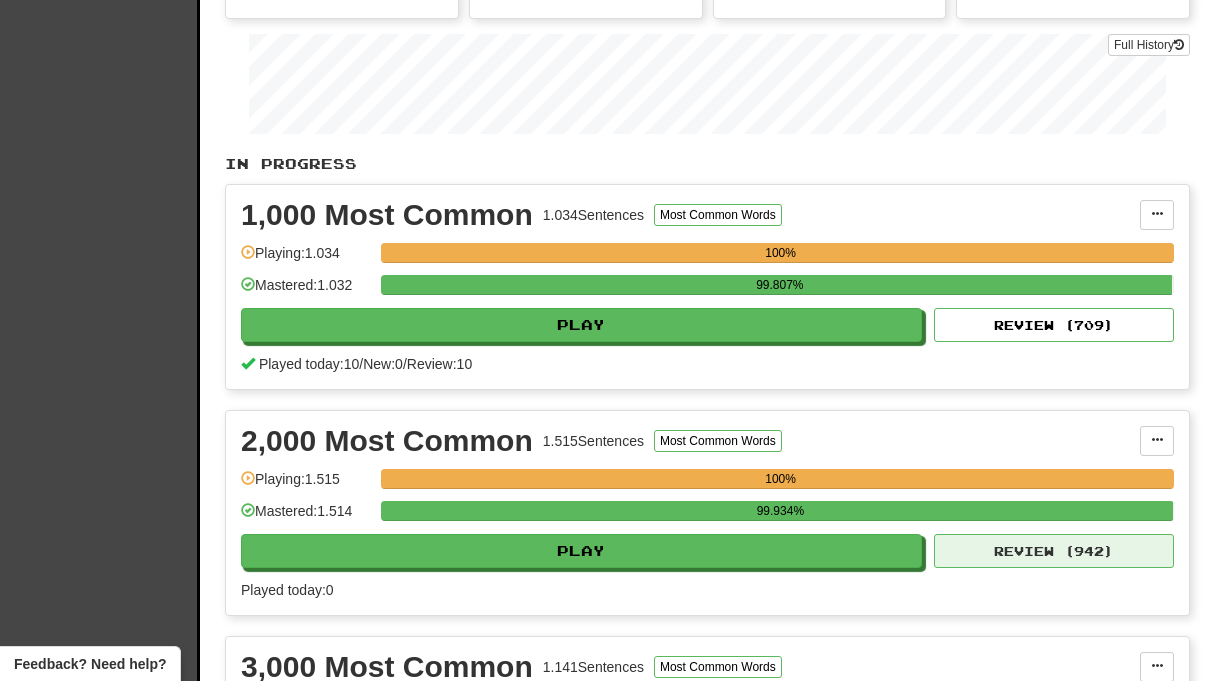 click on "Review ( 942 )" at bounding box center (1054, 551) 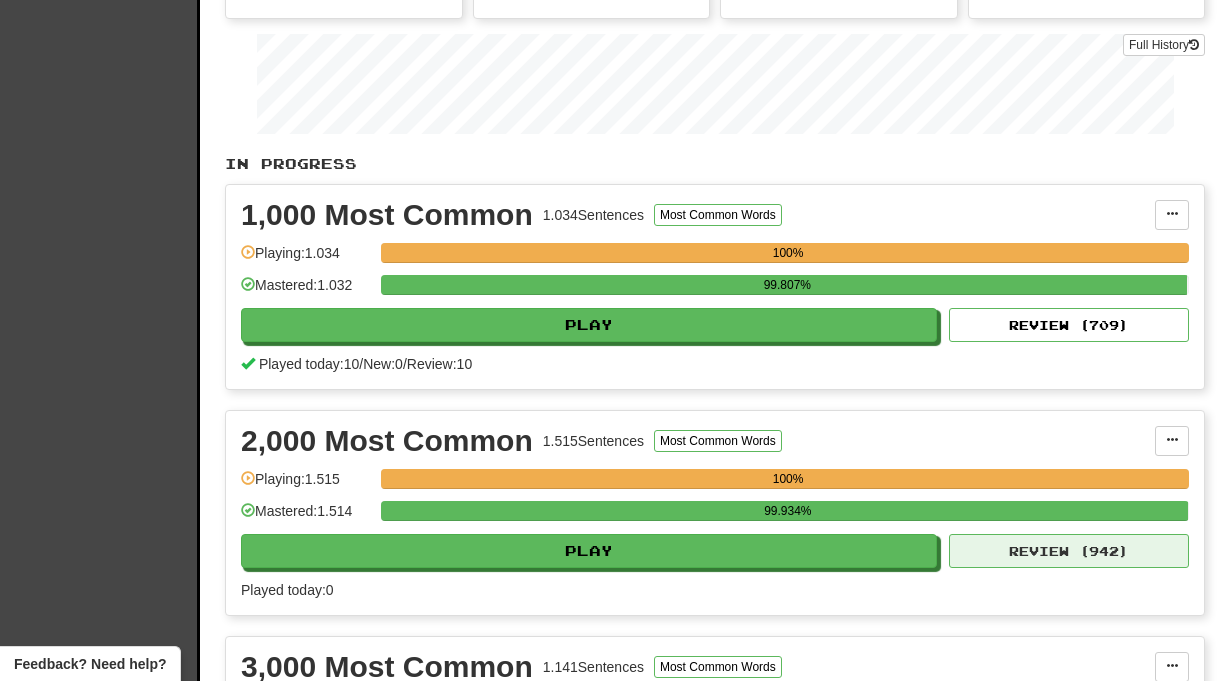 select on "**" 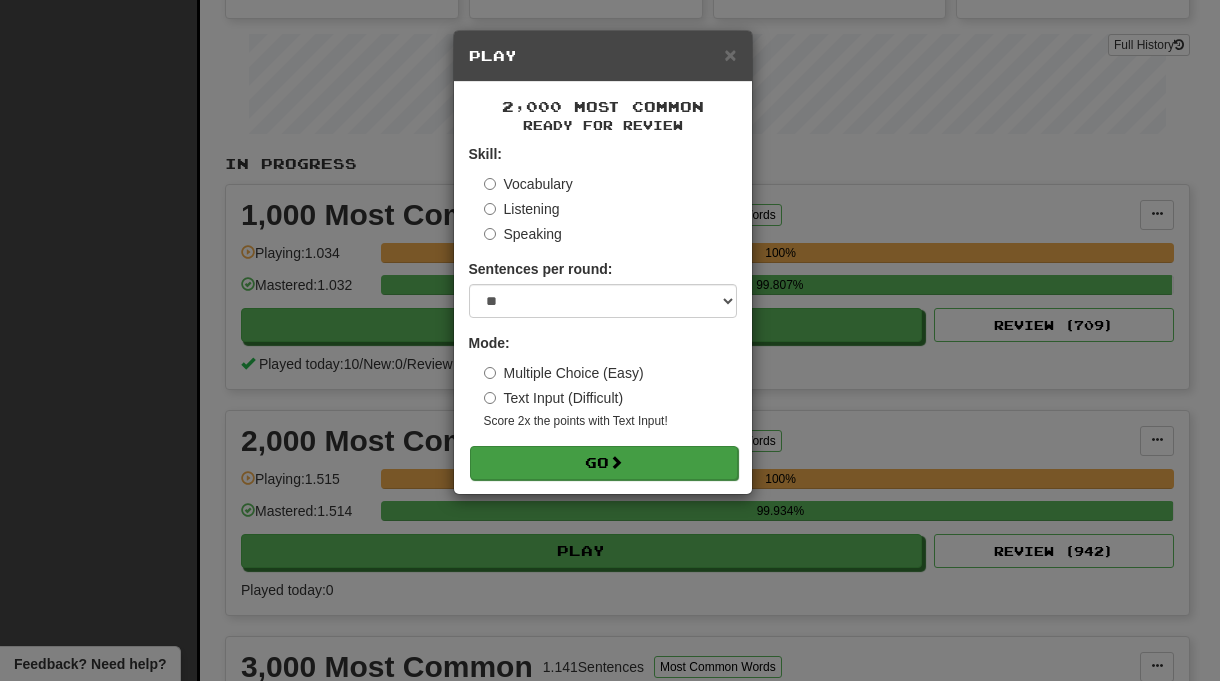 click on "Go" at bounding box center (604, 463) 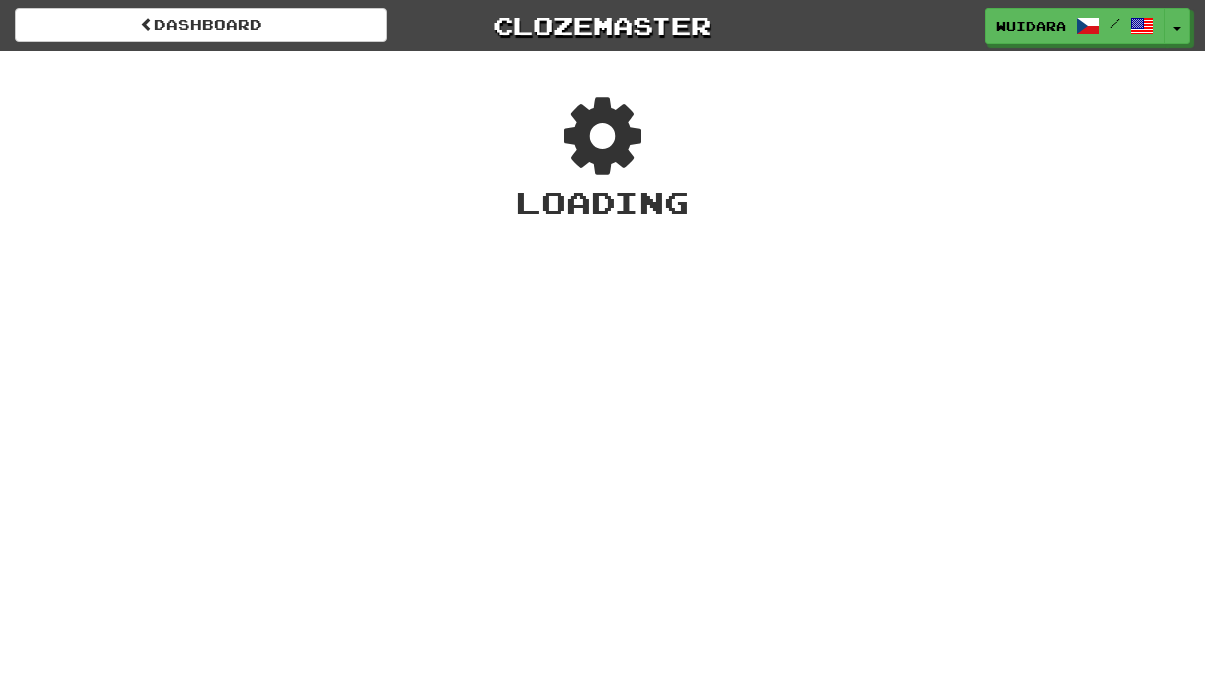scroll, scrollTop: 0, scrollLeft: 0, axis: both 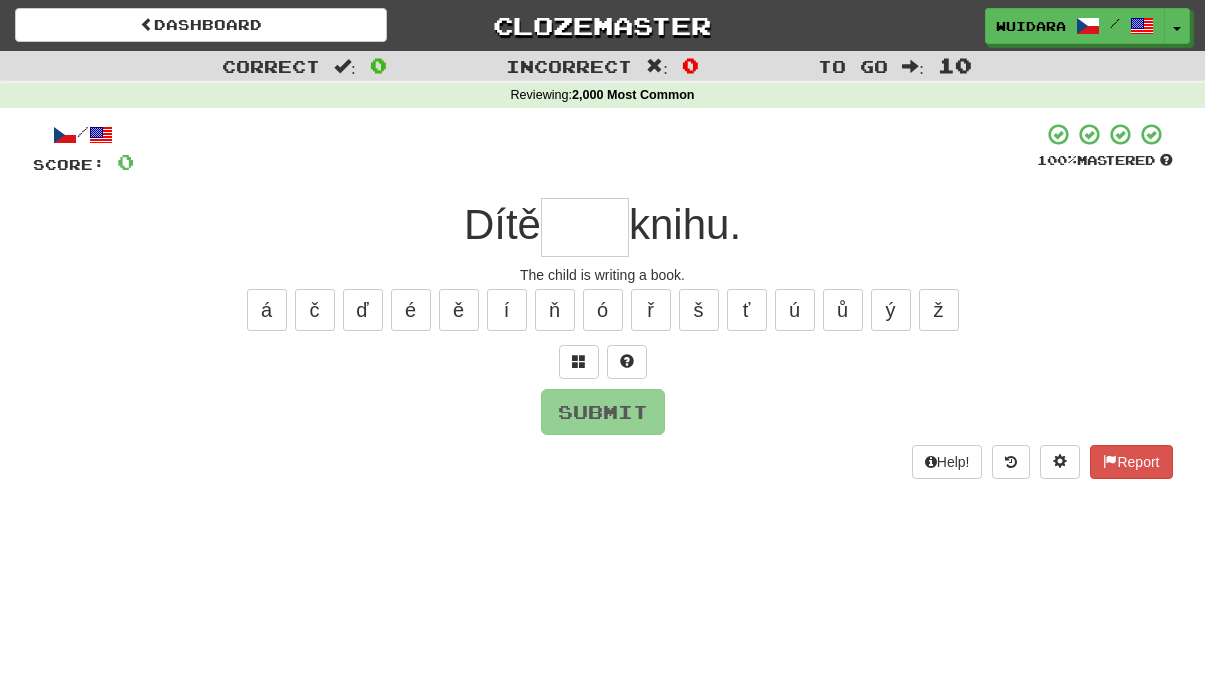 type on "*" 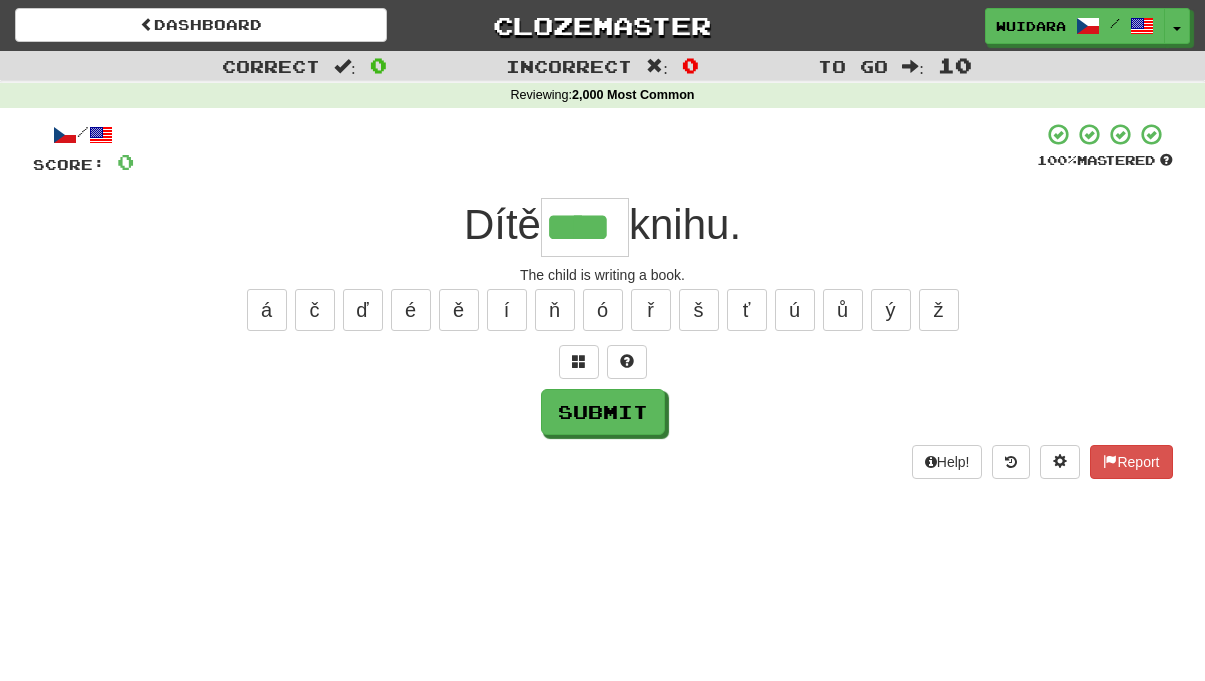 type on "****" 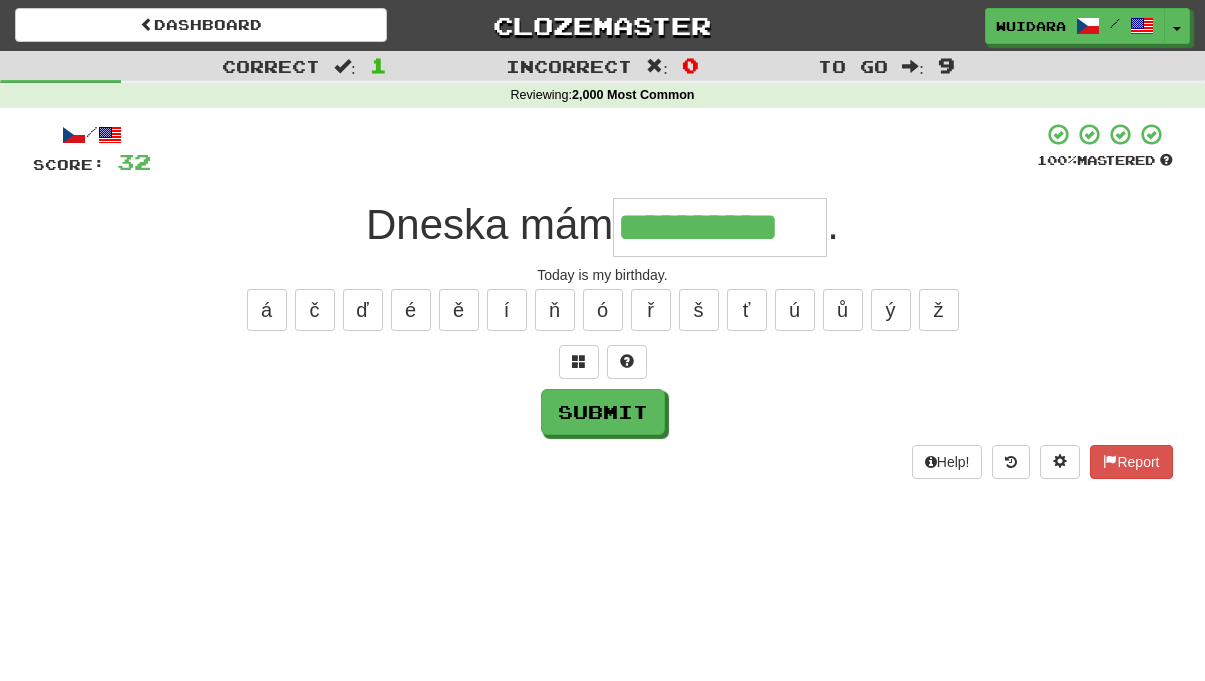 type on "**********" 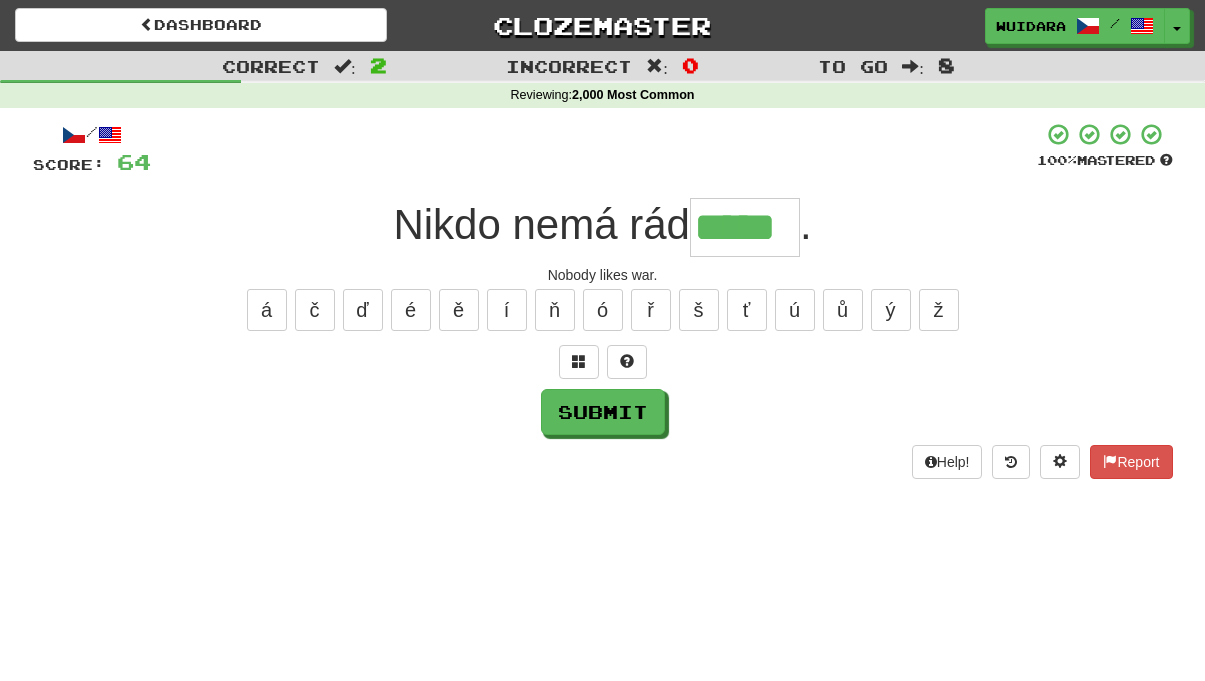 type on "*****" 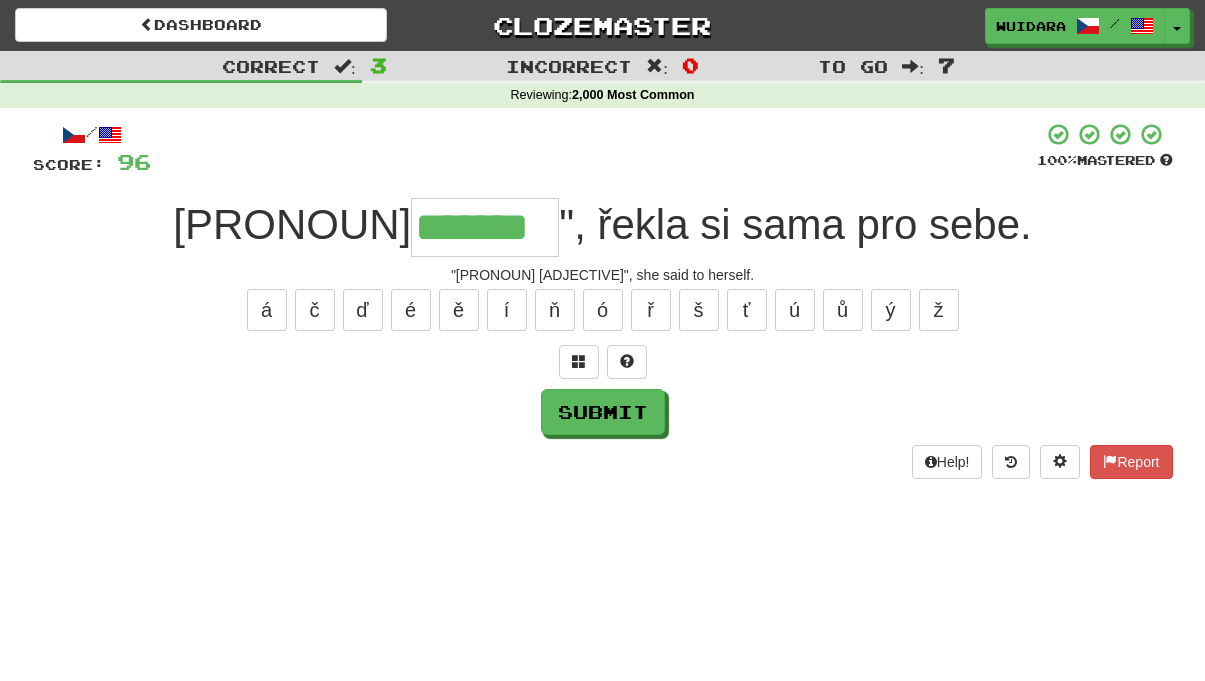 type on "*******" 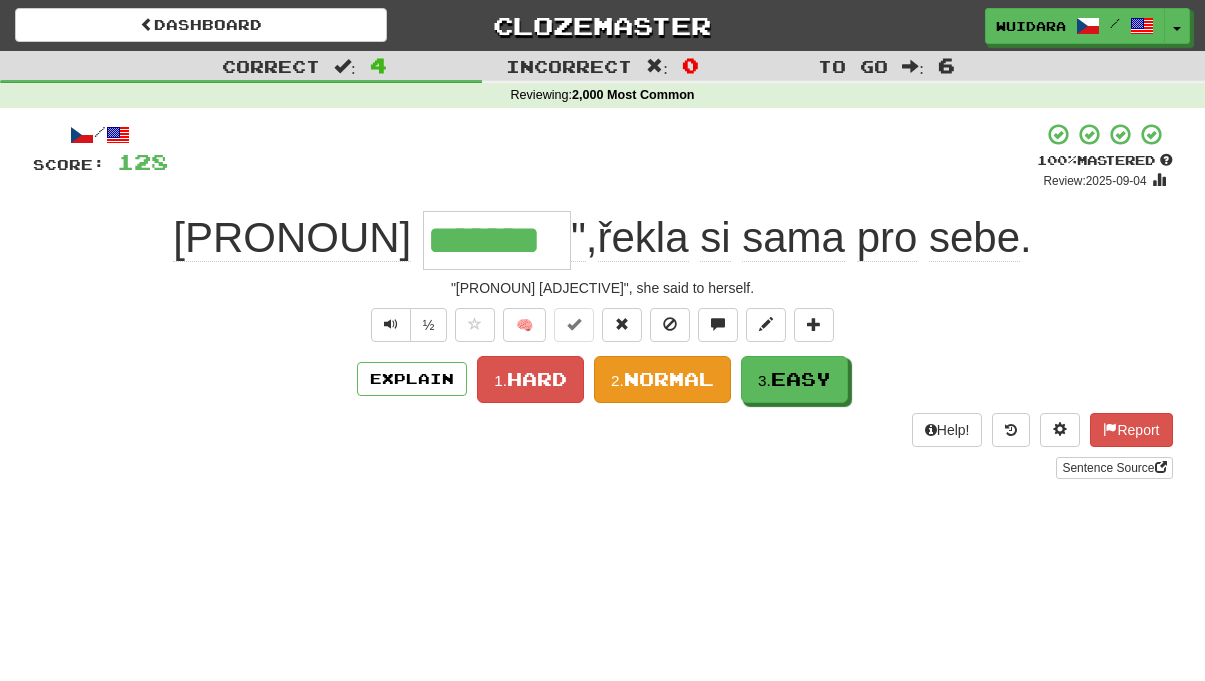 click on "Normal" at bounding box center [669, 379] 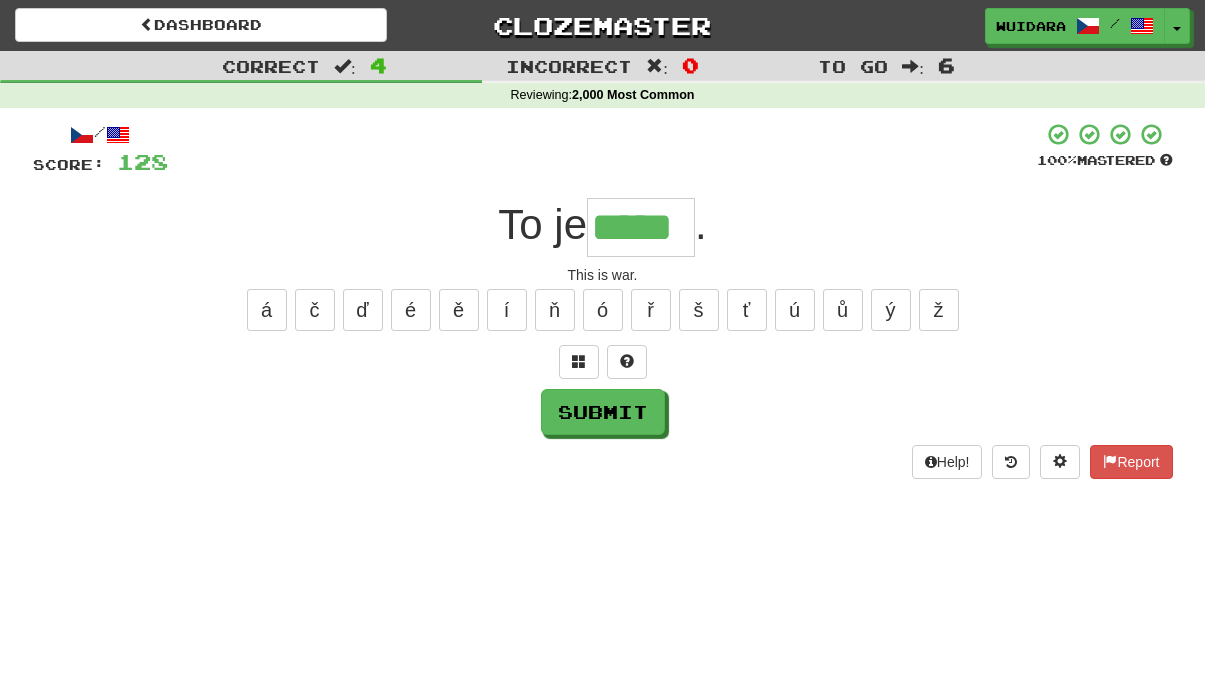 type on "*****" 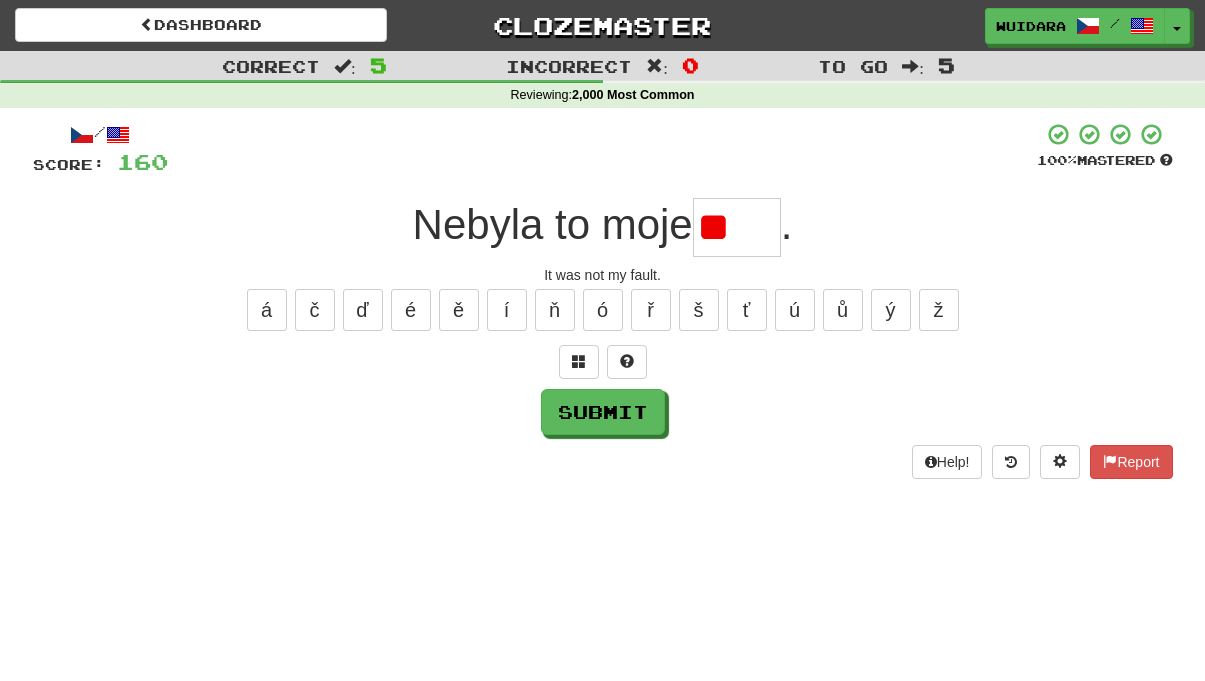 type on "*" 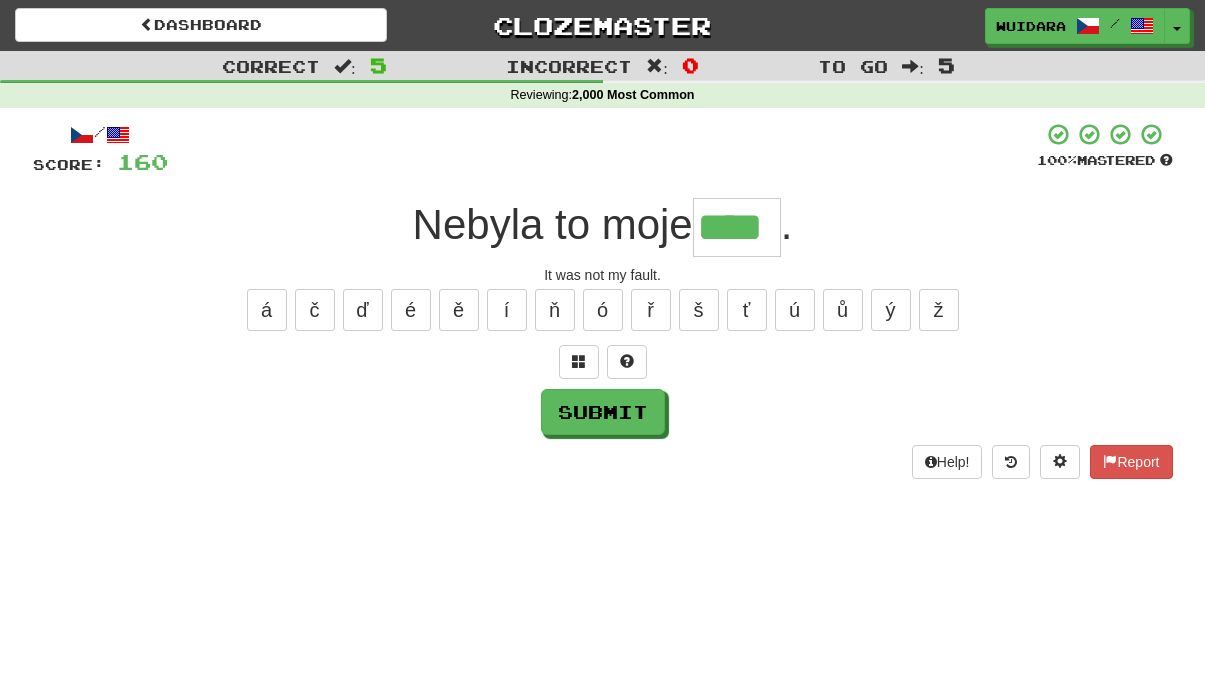 type on "****" 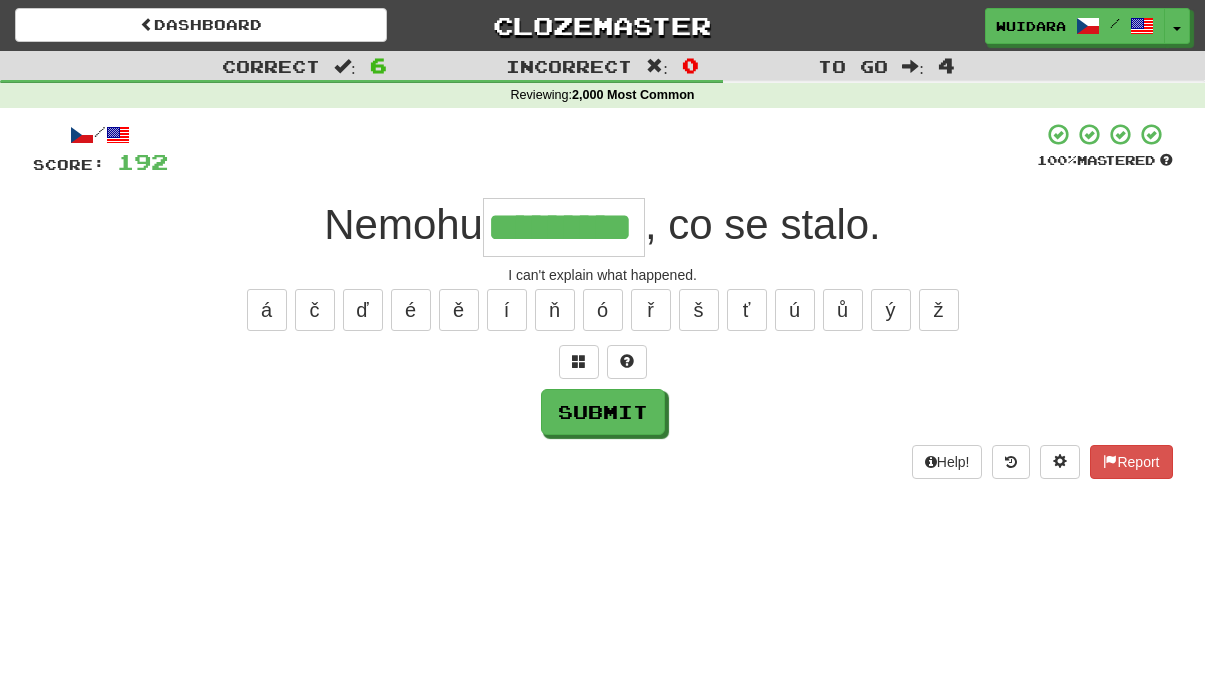 type on "*********" 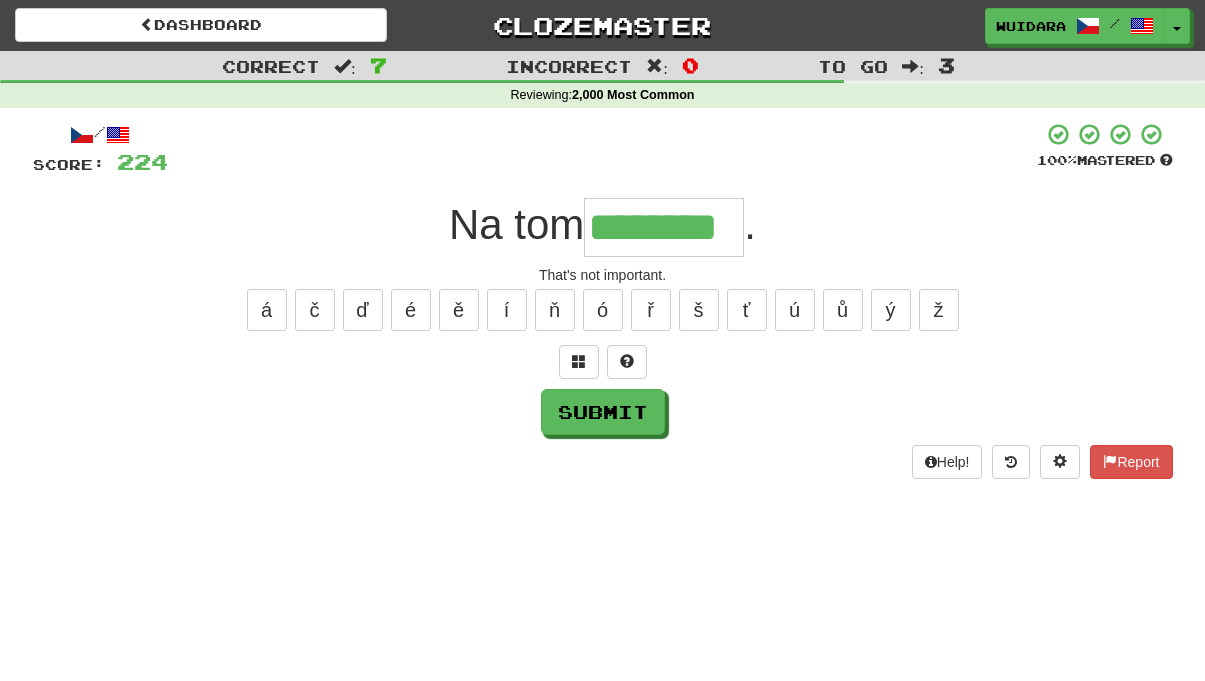 type on "********" 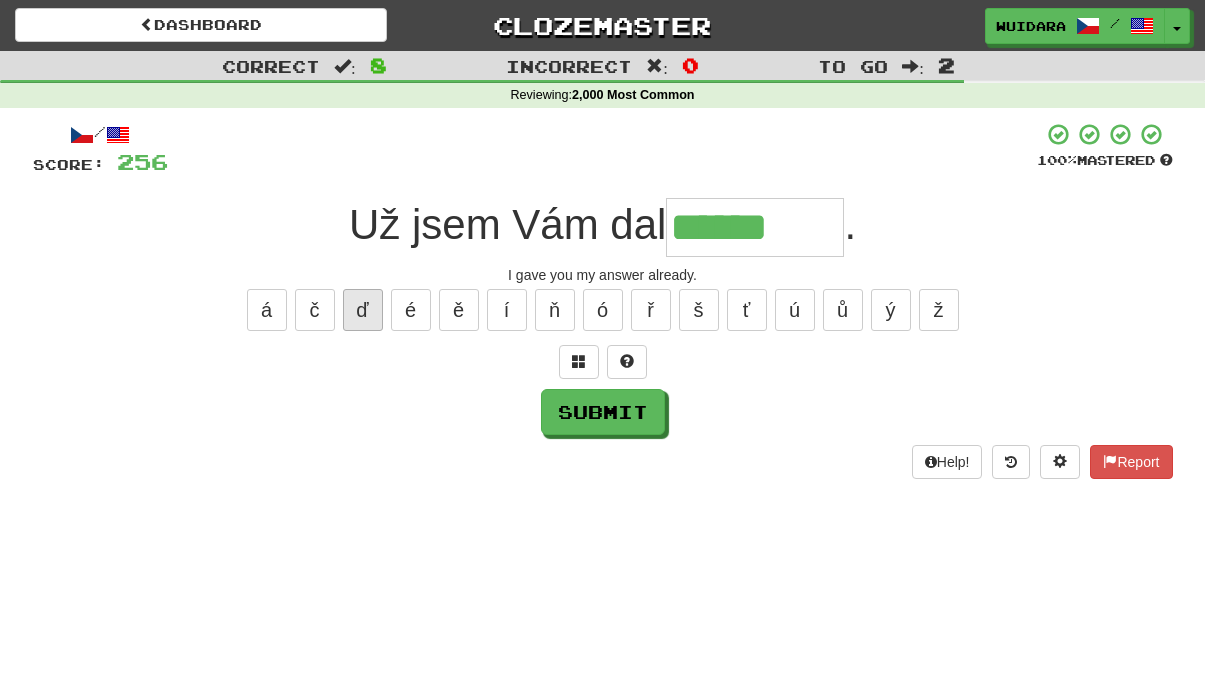 click on "ď" at bounding box center [363, 310] 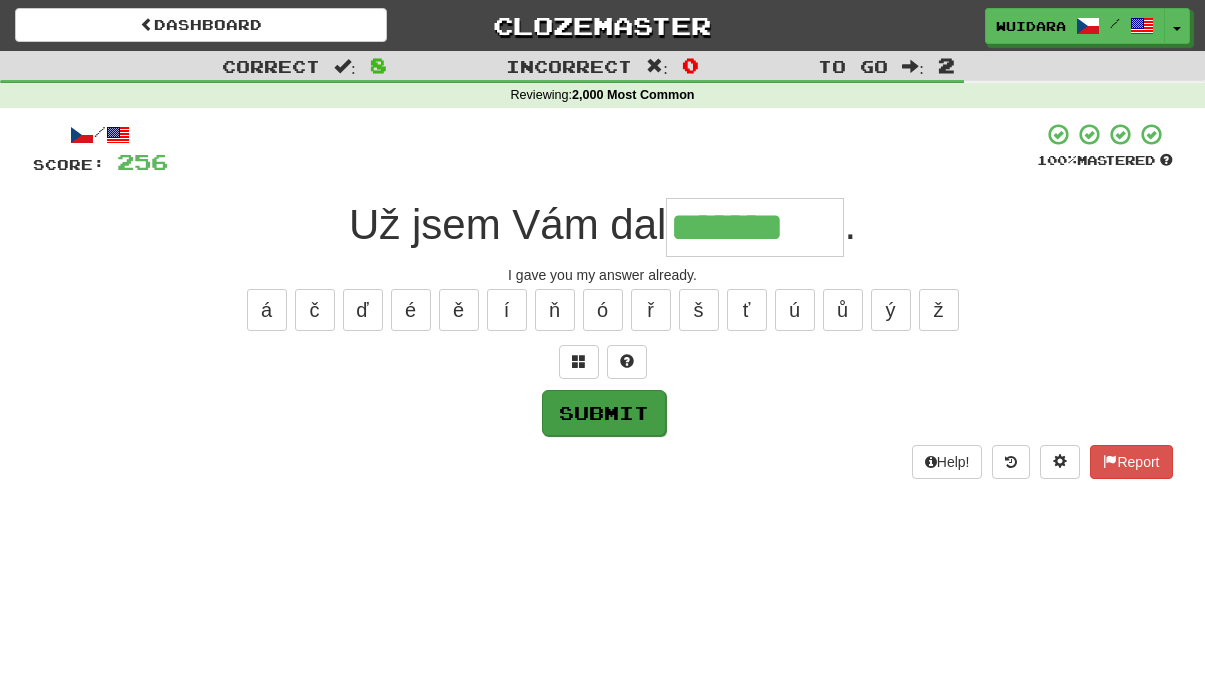 click on "Submit" at bounding box center [604, 413] 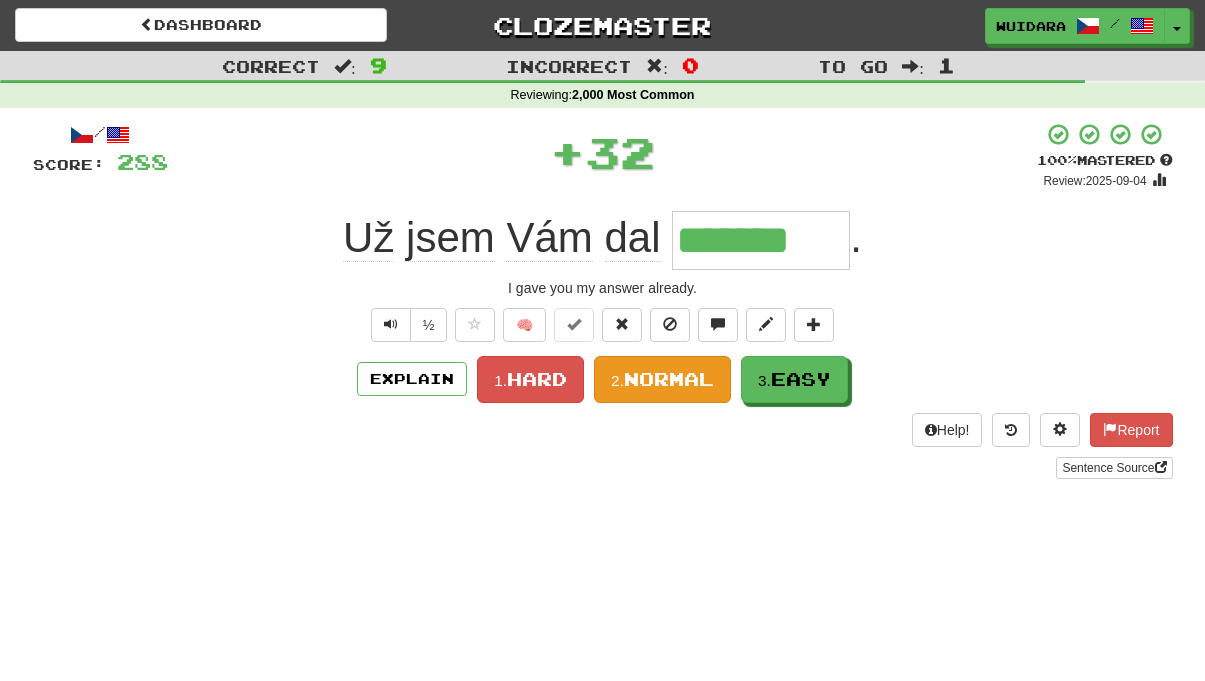 click on "Normal" at bounding box center [669, 379] 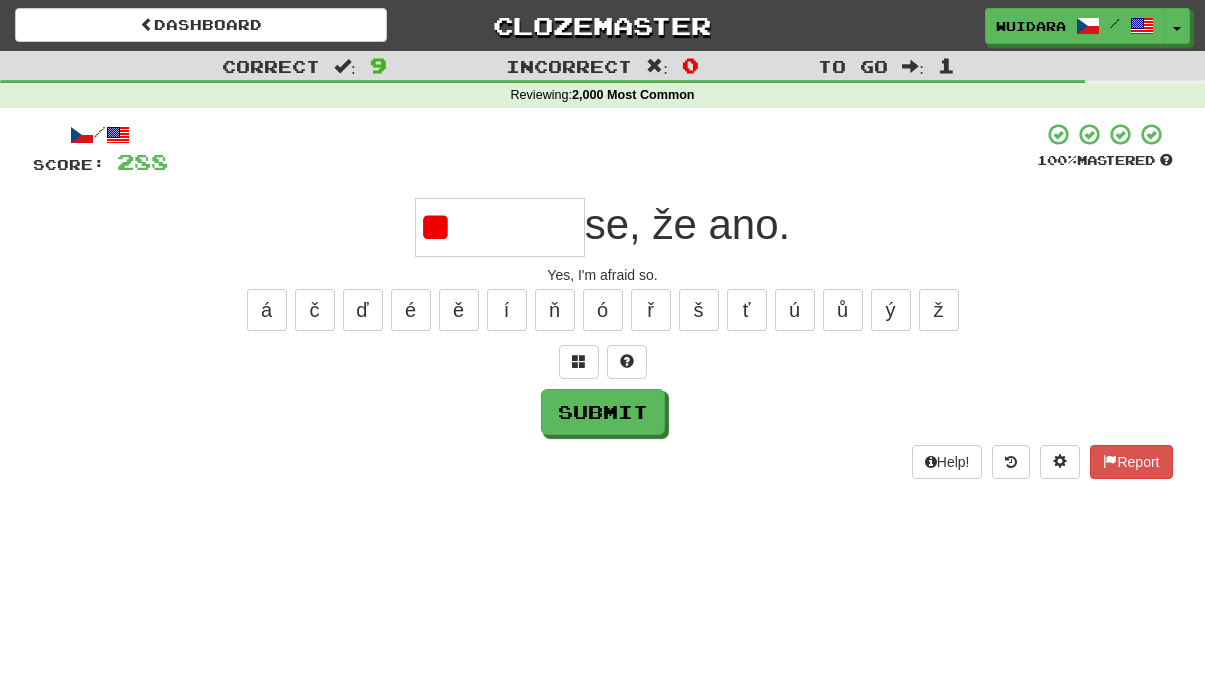 type on "*" 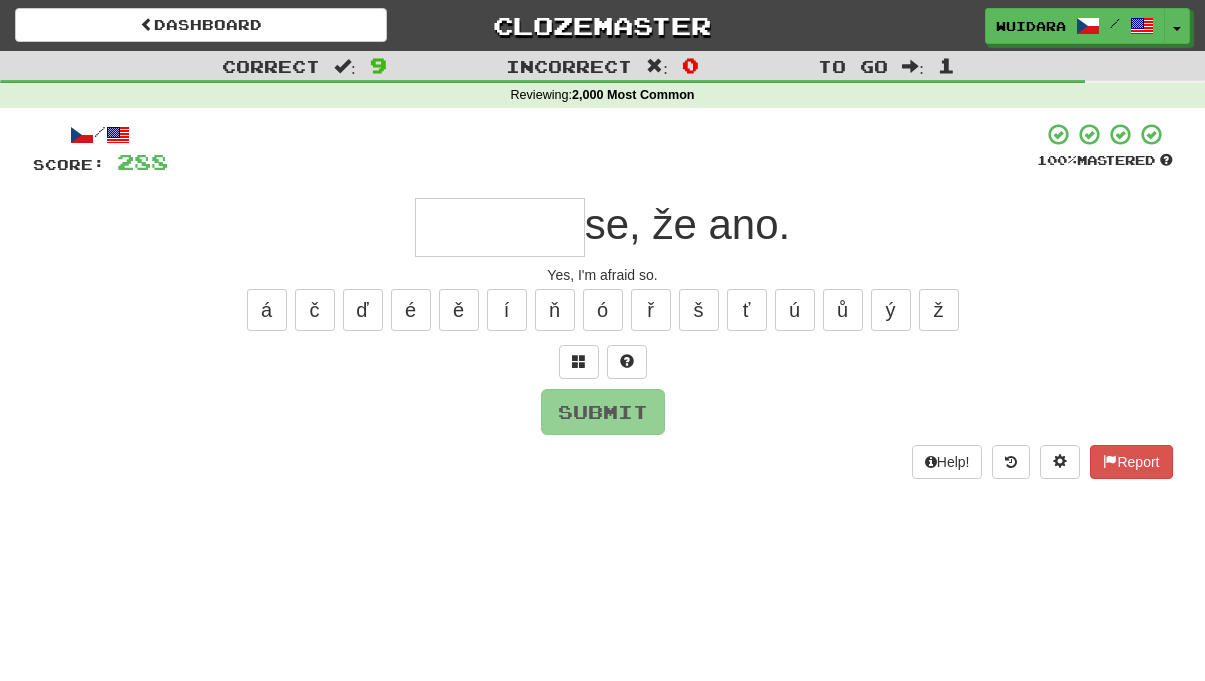 type on "*" 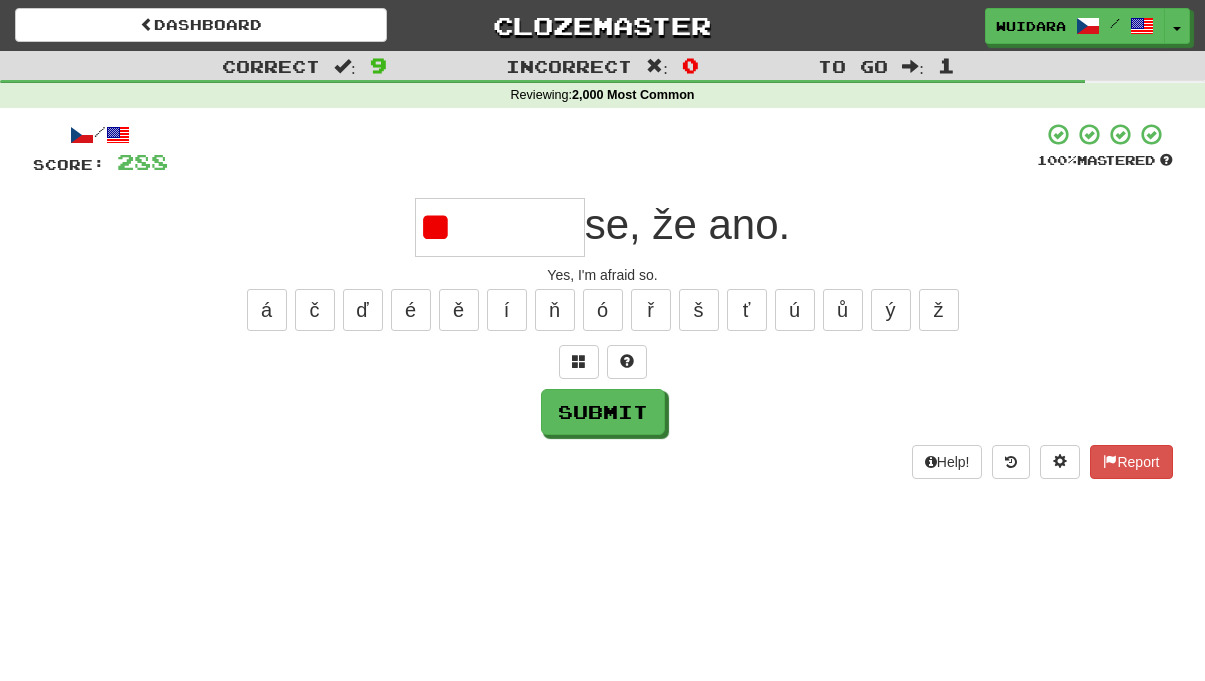 type on "*" 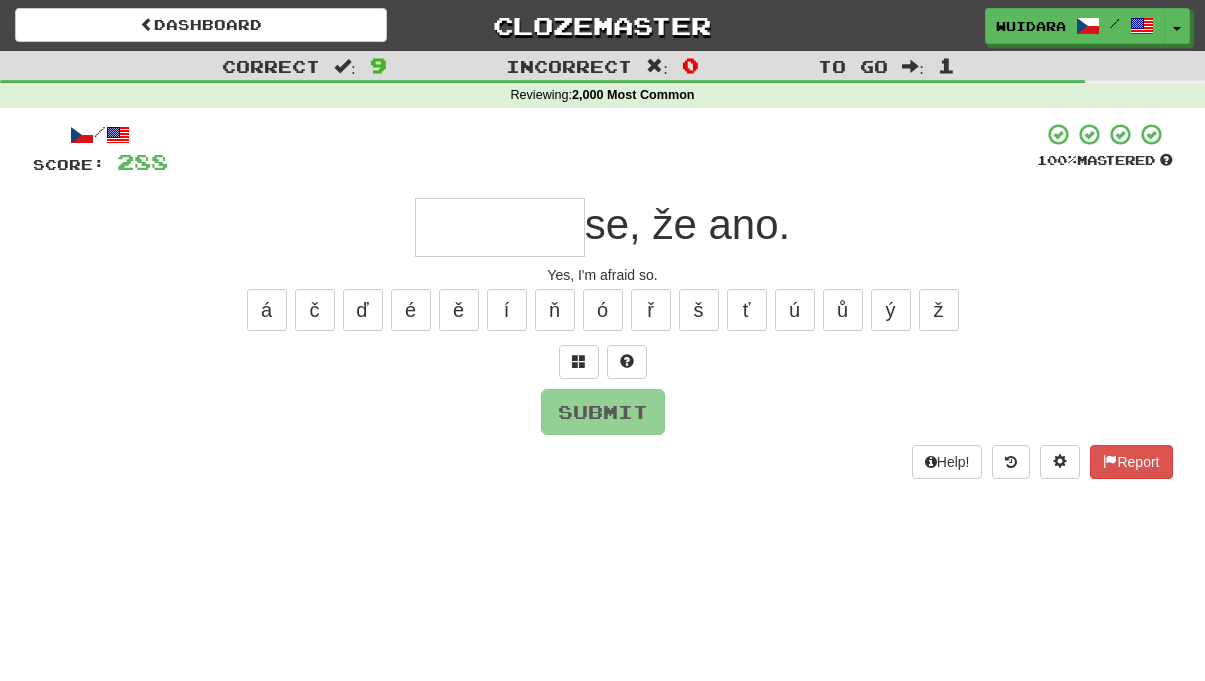 type on "*" 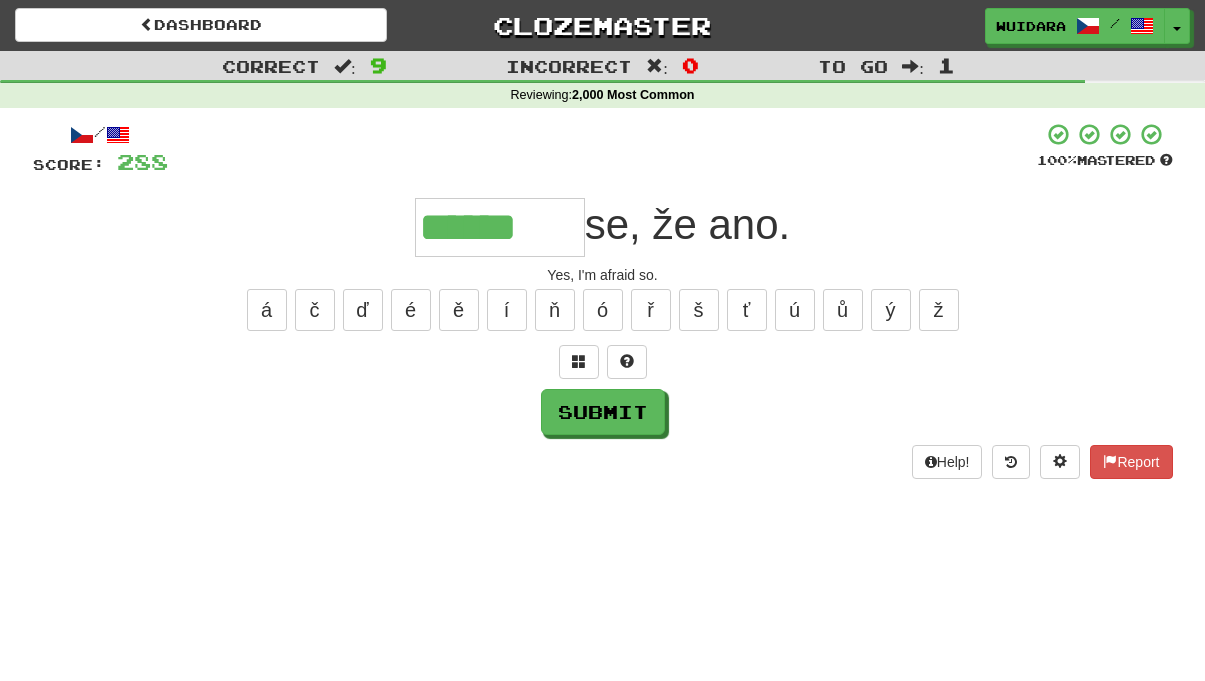 type on "******" 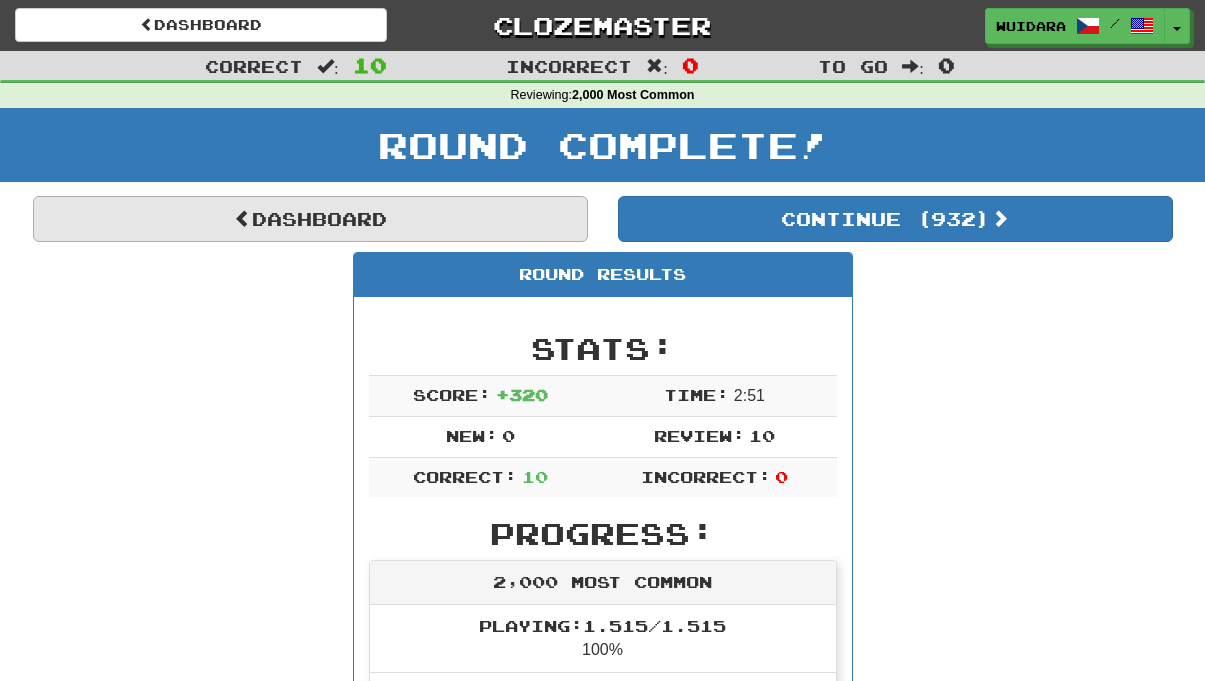 click on "Dashboard" at bounding box center [310, 219] 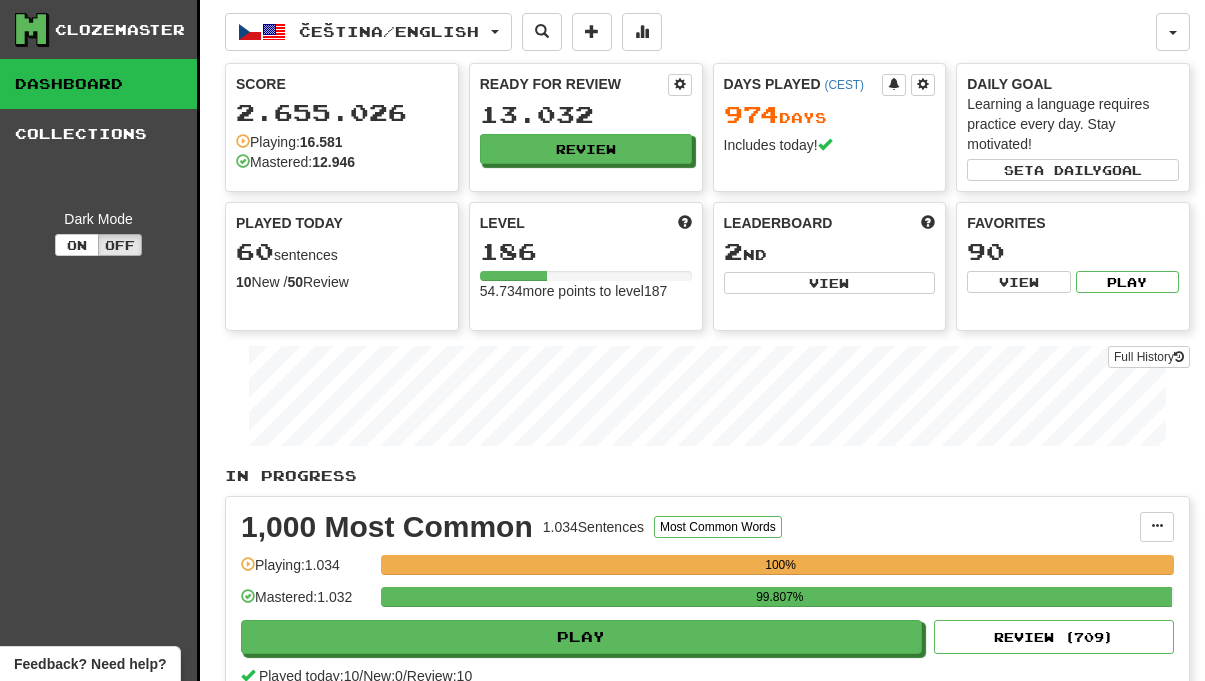 scroll, scrollTop: 0, scrollLeft: 0, axis: both 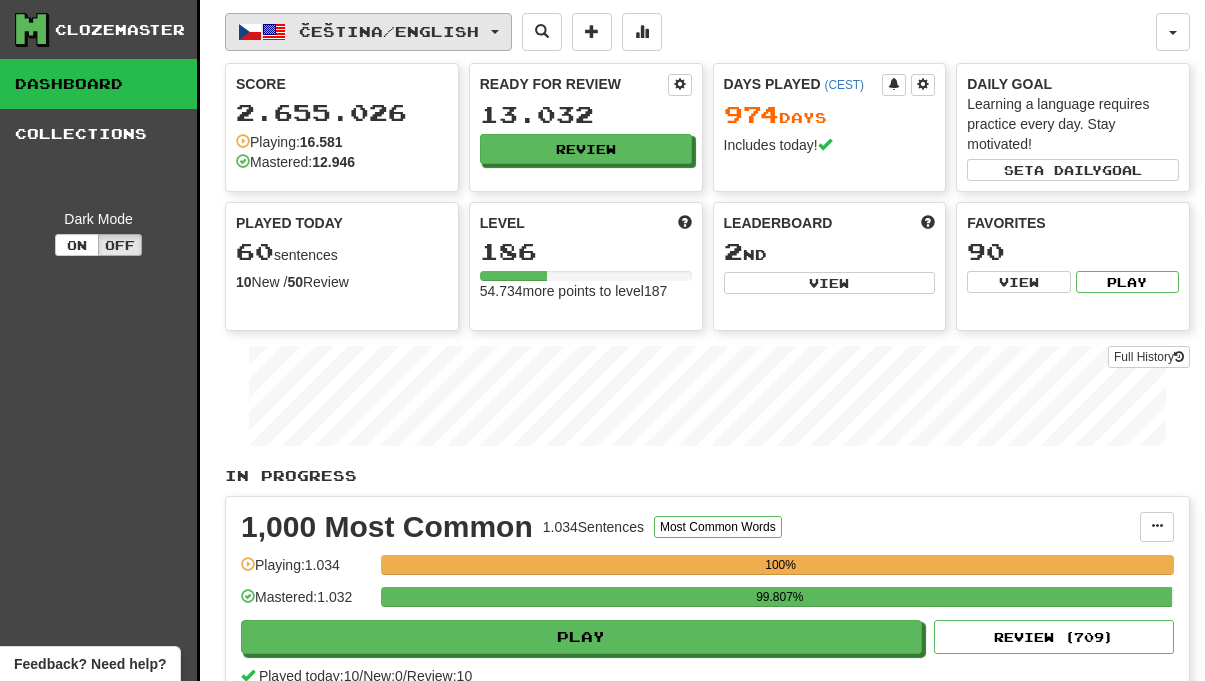 click on "Čeština  /  English" at bounding box center (389, 31) 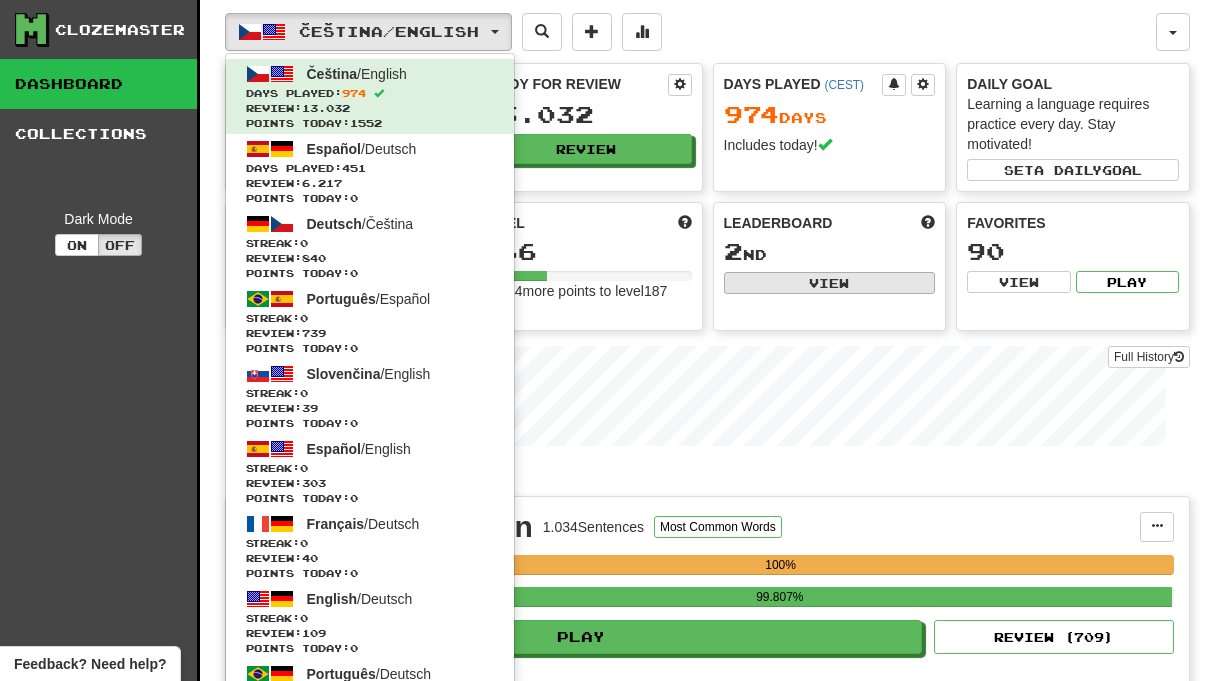 click on "View" at bounding box center [830, 283] 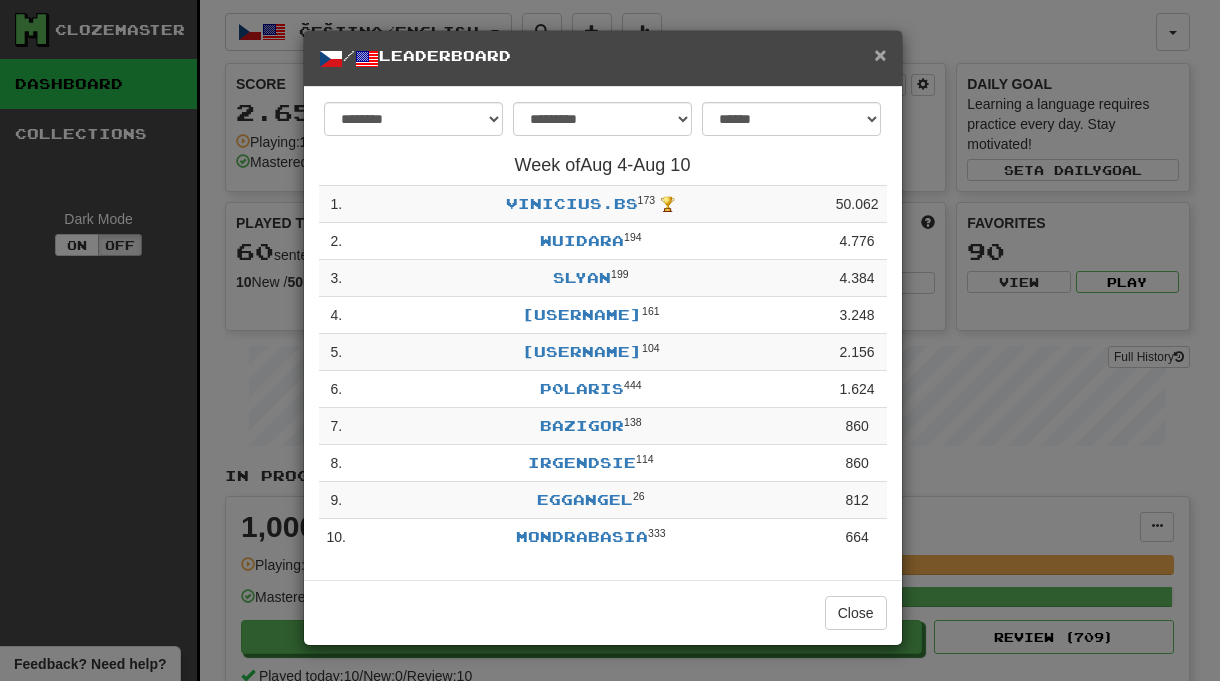 click on "×" at bounding box center [880, 54] 